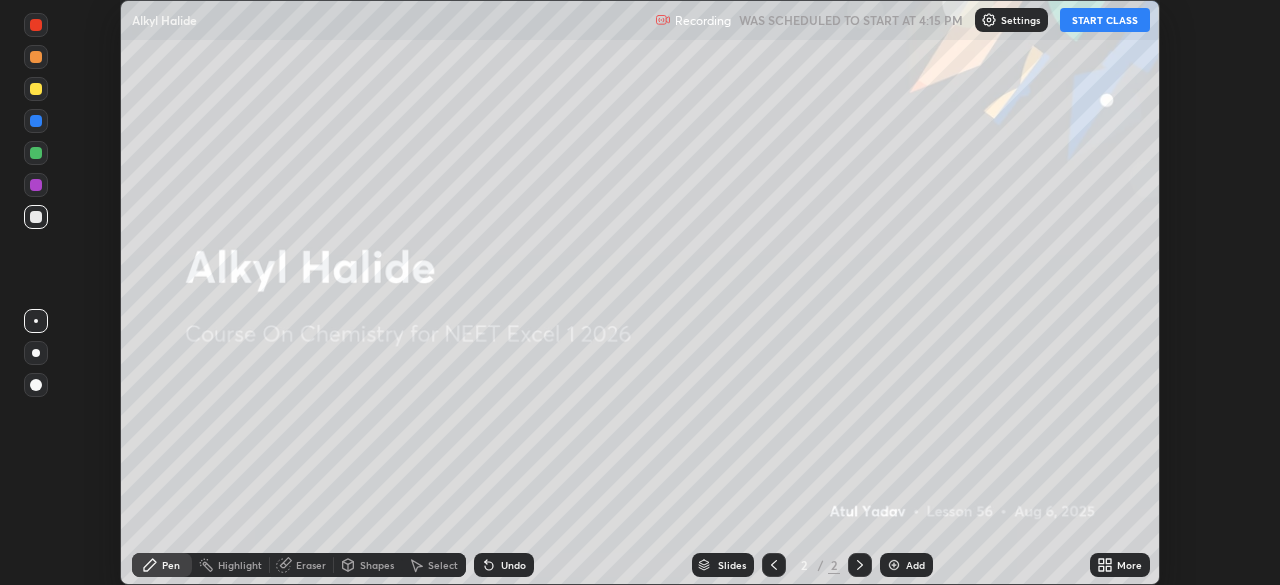 scroll, scrollTop: 0, scrollLeft: 0, axis: both 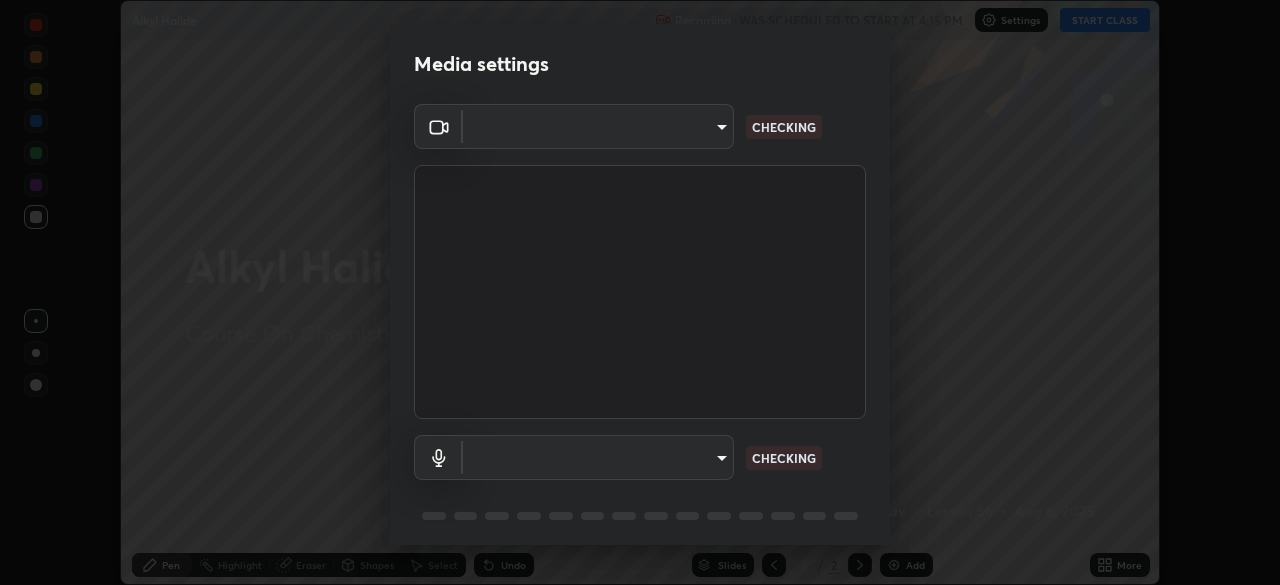 type on "846d0ba8f5080ab81b5b071cdfefeec17a04dc93fe71064fe08a1f5c66129023" 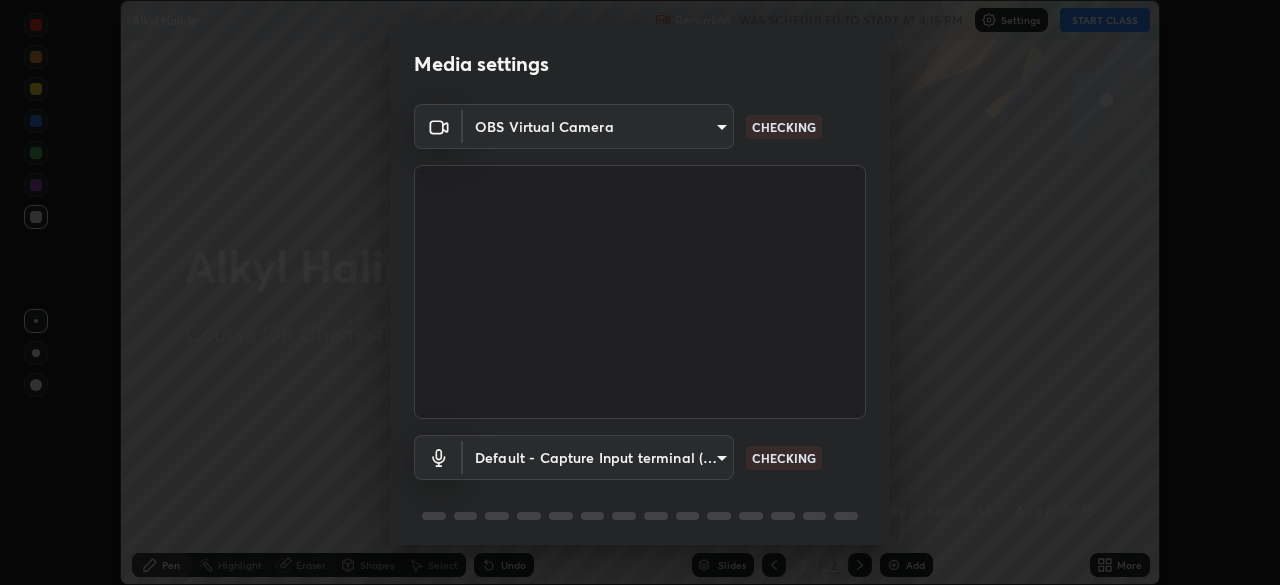 scroll, scrollTop: 71, scrollLeft: 0, axis: vertical 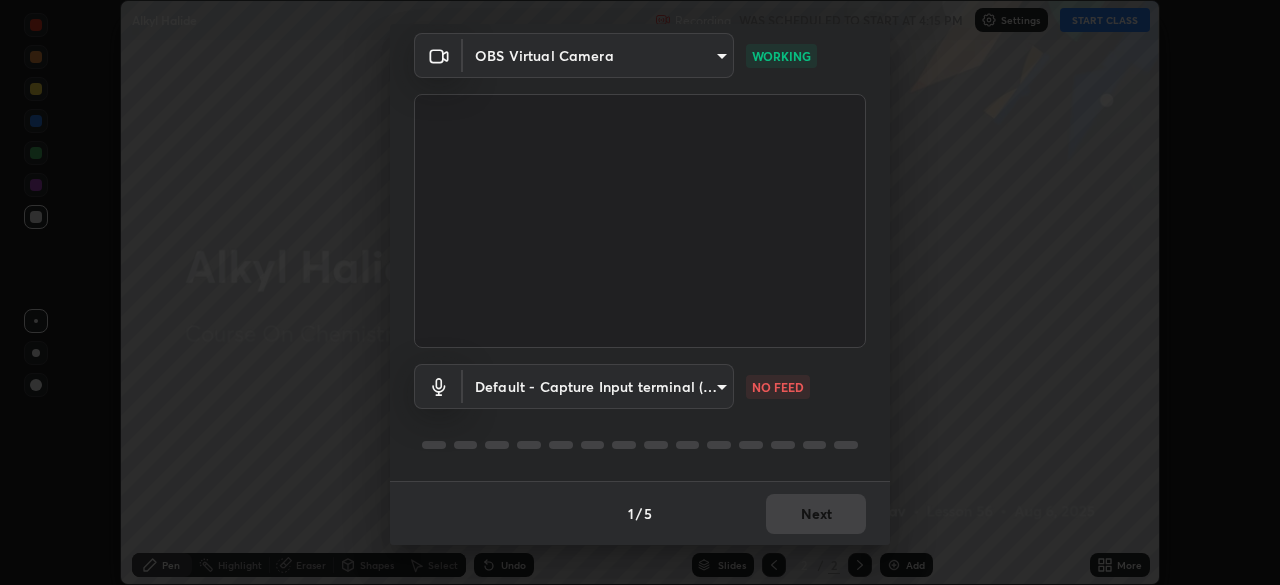 click on "Erase all Alkyl Halide Recording WAS SCHEDULED TO START AT  4:15 PM Settings START CLASS Setting up your live class Alkyl Halide • L56 of Course On Chemistry for NEET Excel 1 2026 [PERSON] Pen Highlight Eraser Shapes Select Undo Slides 2 / 2 Add More No doubts shared Encourage your learners to ask a doubt for better clarity Report an issue Reason for reporting Buffering Chat not working Audio - Video sync issue Educator video quality low ​ Attach an image Report Media settings OBS Virtual Camera [HASH] WORKING Default - Capture Input terminal (Digital Array MIC) default NO FEED 1 / 5 Next" at bounding box center (640, 292) 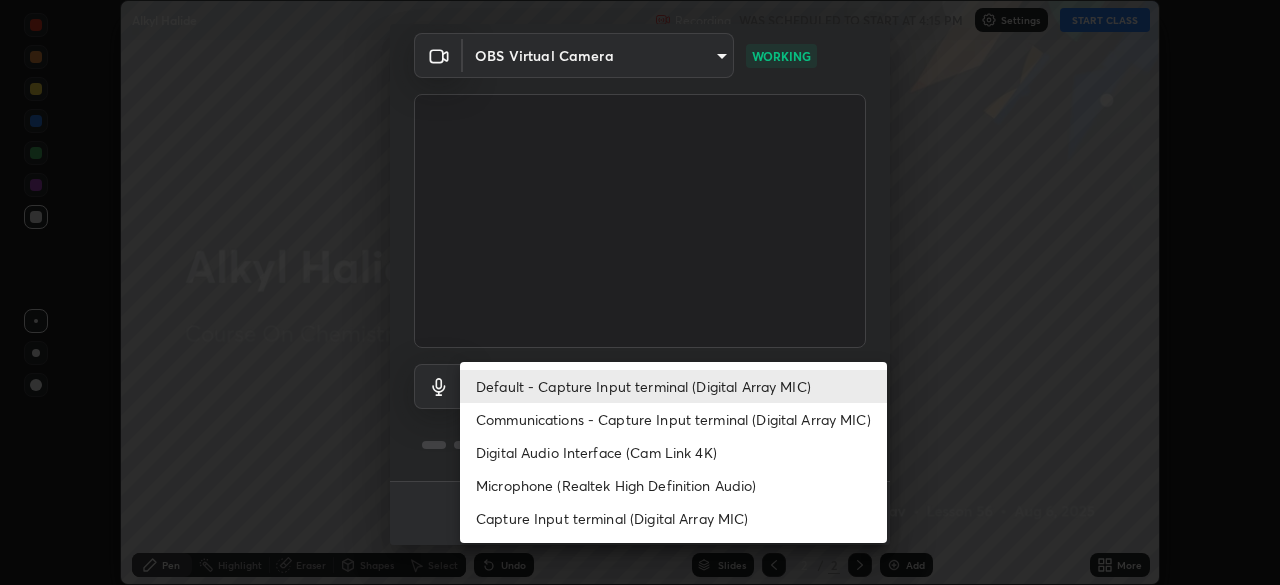 click on "Communications - Capture Input terminal (Digital Array MIC)" at bounding box center (673, 419) 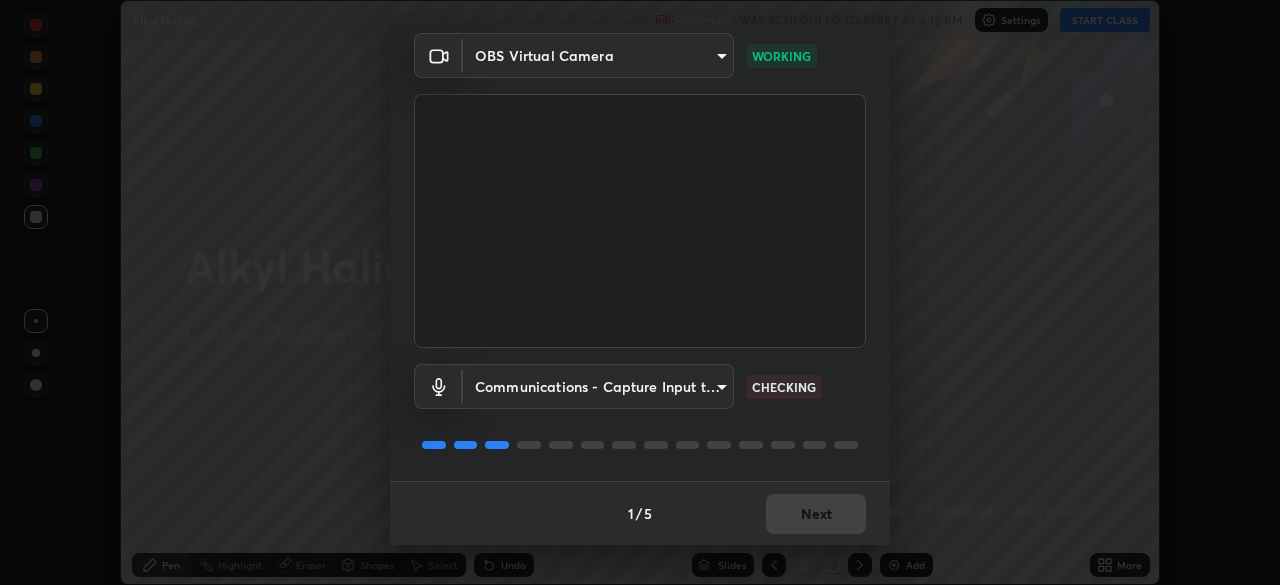 click on "Erase all Alkyl Halide Recording WAS SCHEDULED TO START AT  4:15 PM Settings START CLASS Setting up your live class Alkyl Halide • L56 of Course On Chemistry for NEET Excel 1 2026 [PERSON] Pen Highlight Eraser Shapes Select Undo Slides 2 / 2 Add More No doubts shared Encourage your learners to ask a doubt for better clarity Report an issue Reason for reporting Buffering Chat not working Audio - Video sync issue Educator video quality low ​ Attach an image Report Media settings OBS Virtual Camera [HASH] WORKING Communications - Capture Input terminal (Digital Array MIC) communications CHECKING 1 / 5 Next" at bounding box center (640, 292) 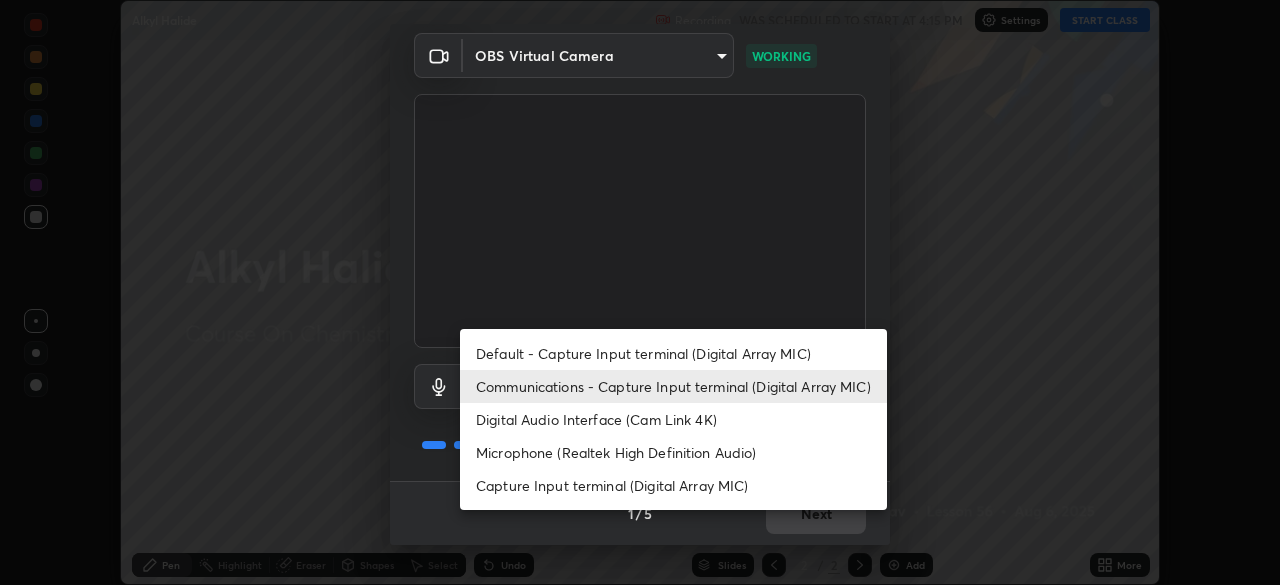 click on "Default - Capture Input terminal (Digital Array MIC)" at bounding box center (673, 353) 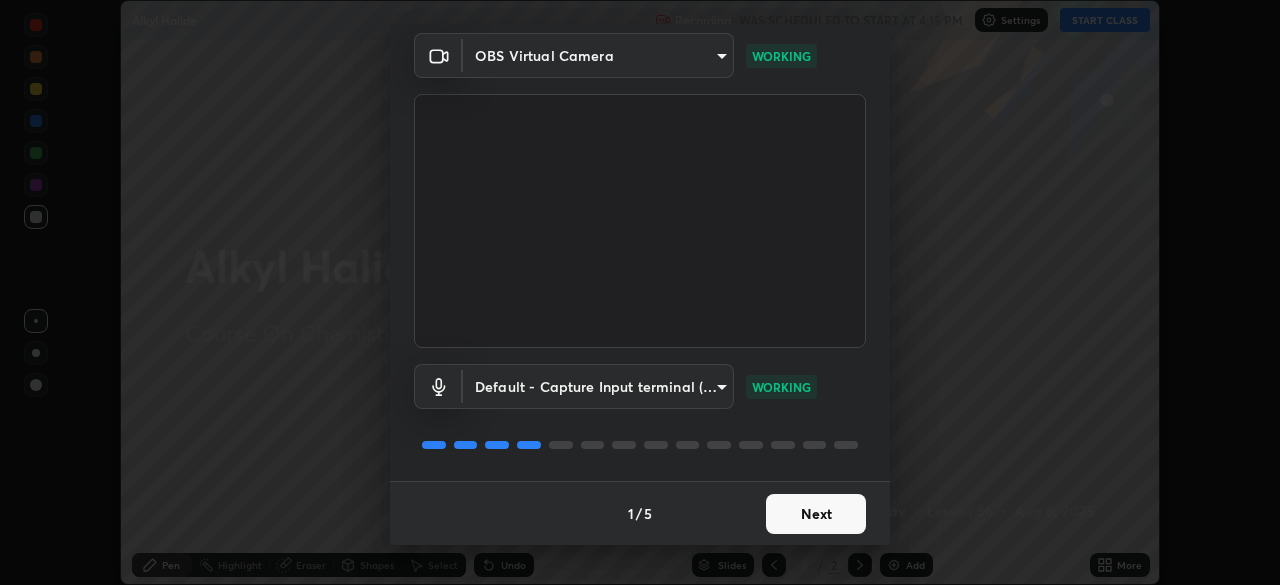 click on "Next" at bounding box center [816, 514] 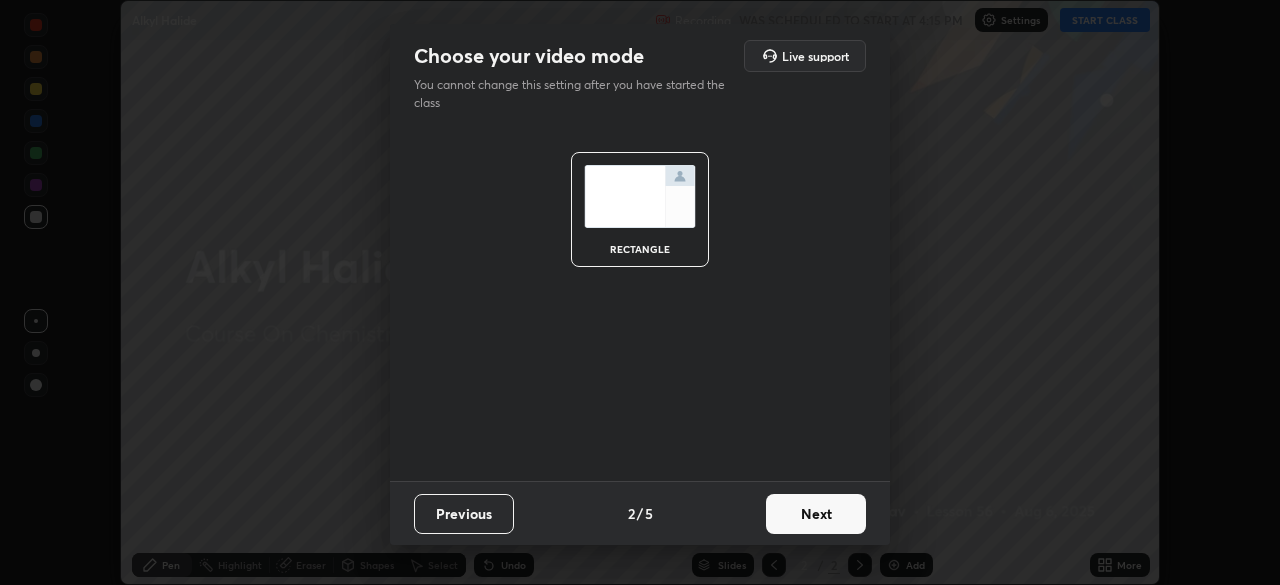 click on "Next" at bounding box center (816, 514) 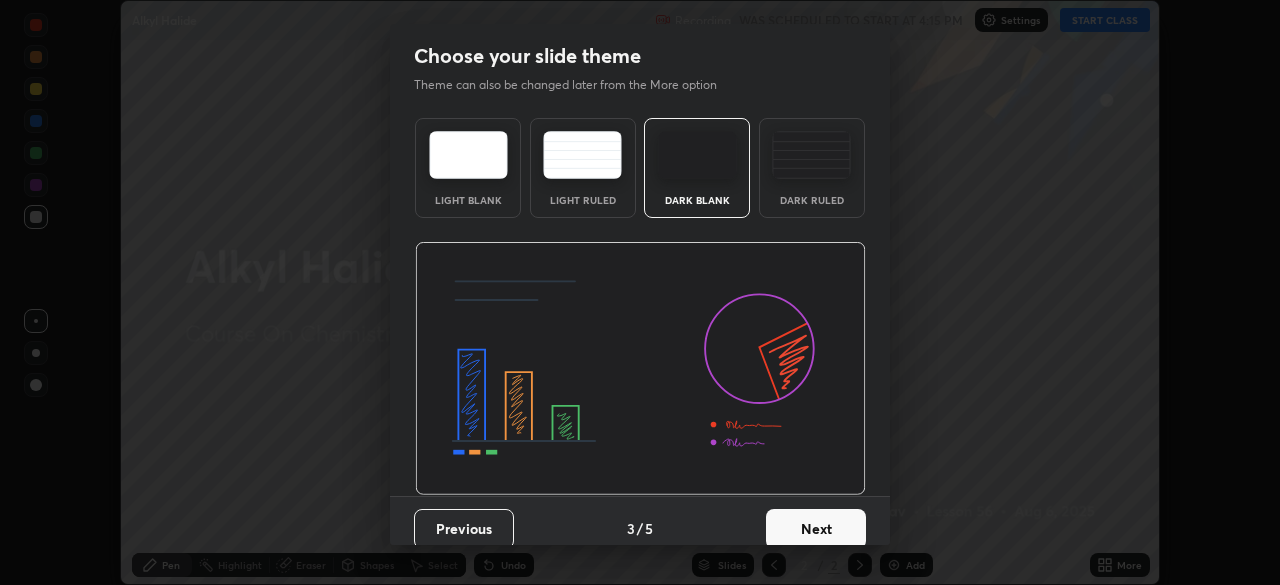 scroll, scrollTop: 15, scrollLeft: 0, axis: vertical 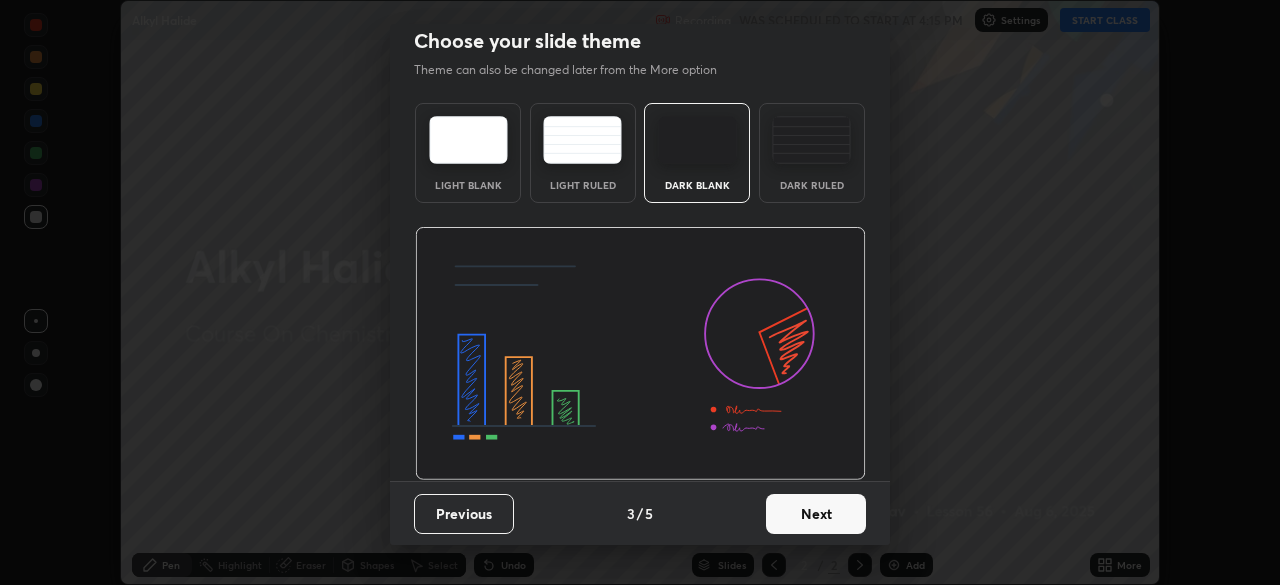 click on "Next" at bounding box center [816, 514] 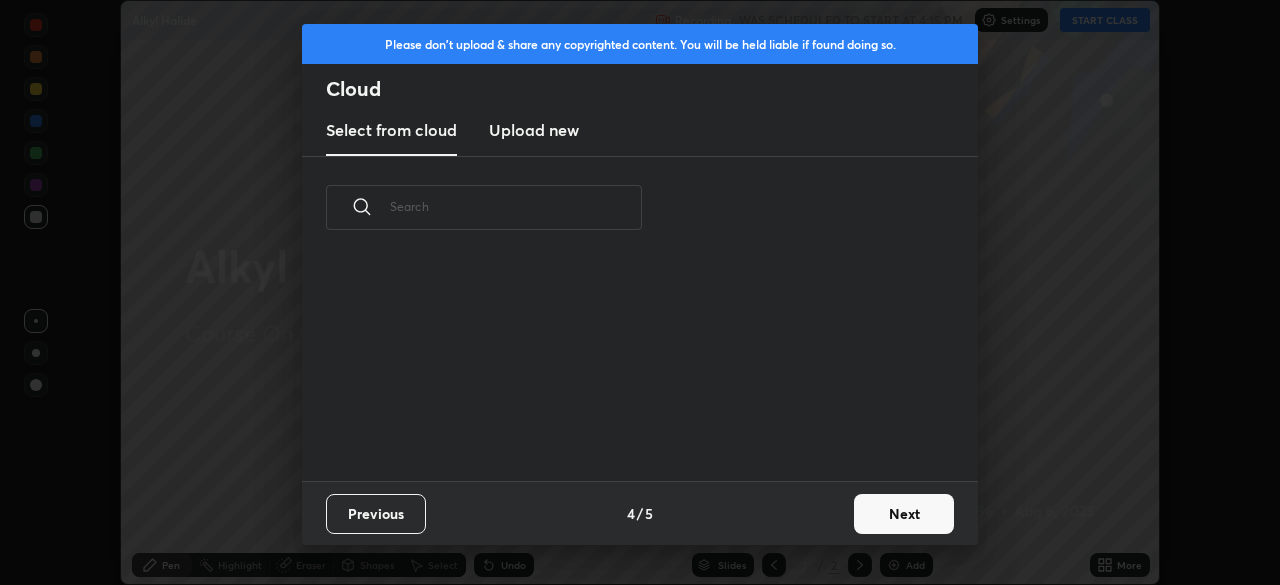 scroll, scrollTop: 0, scrollLeft: 0, axis: both 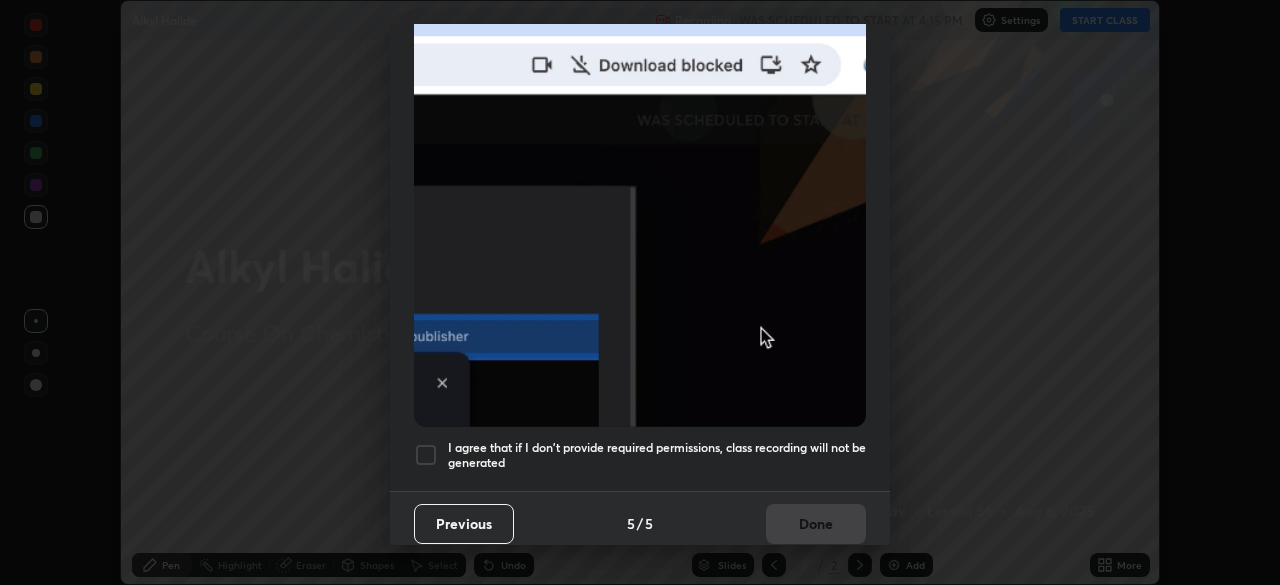 click on "I agree that if I don't provide required permissions, class recording will not be generated" at bounding box center [657, 455] 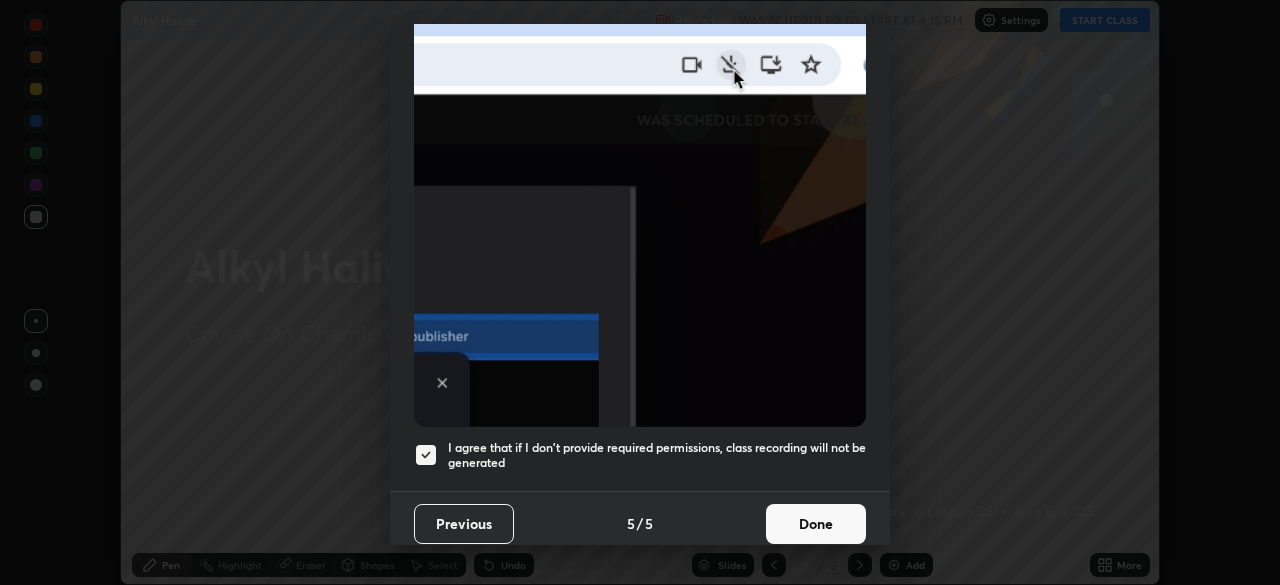 click on "Done" at bounding box center [816, 524] 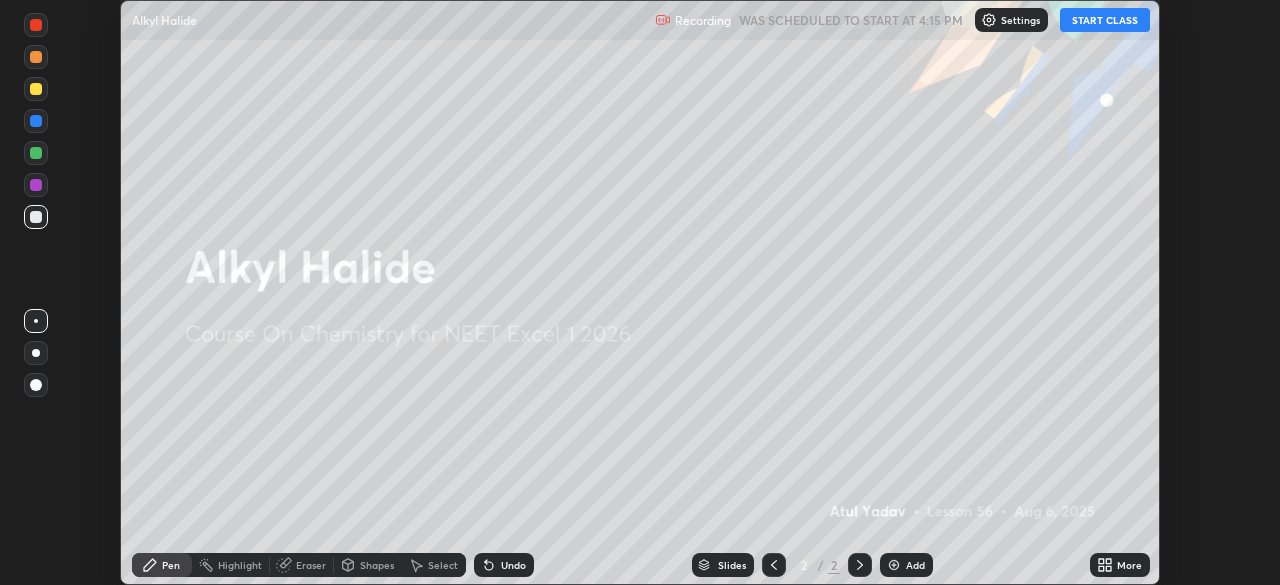 click on "START CLASS" at bounding box center [1105, 20] 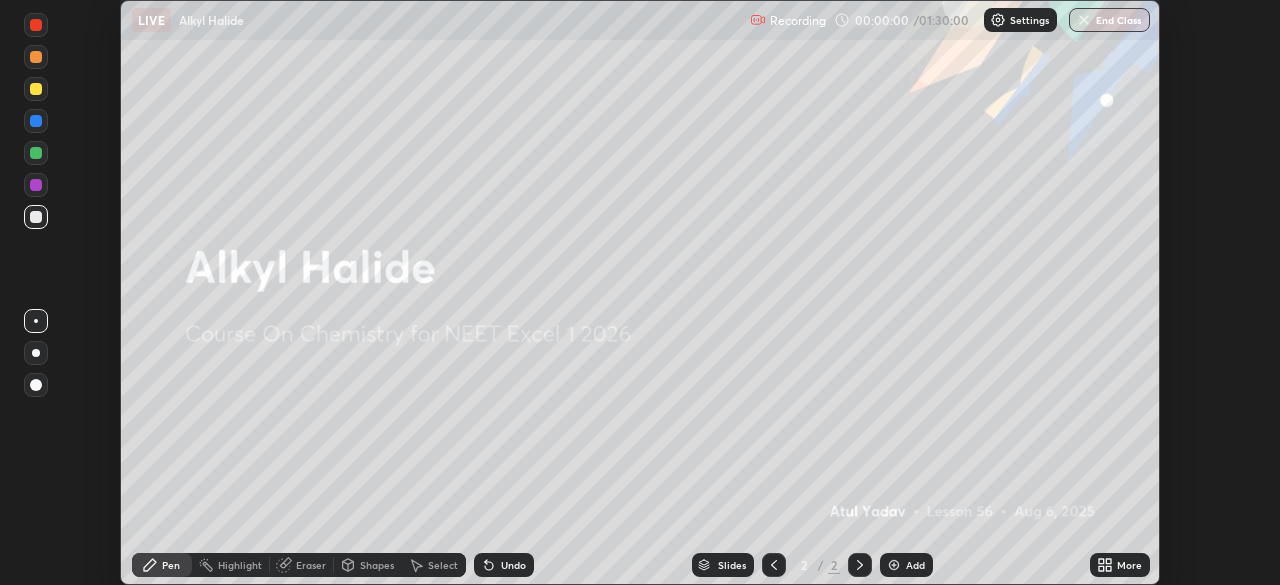 click 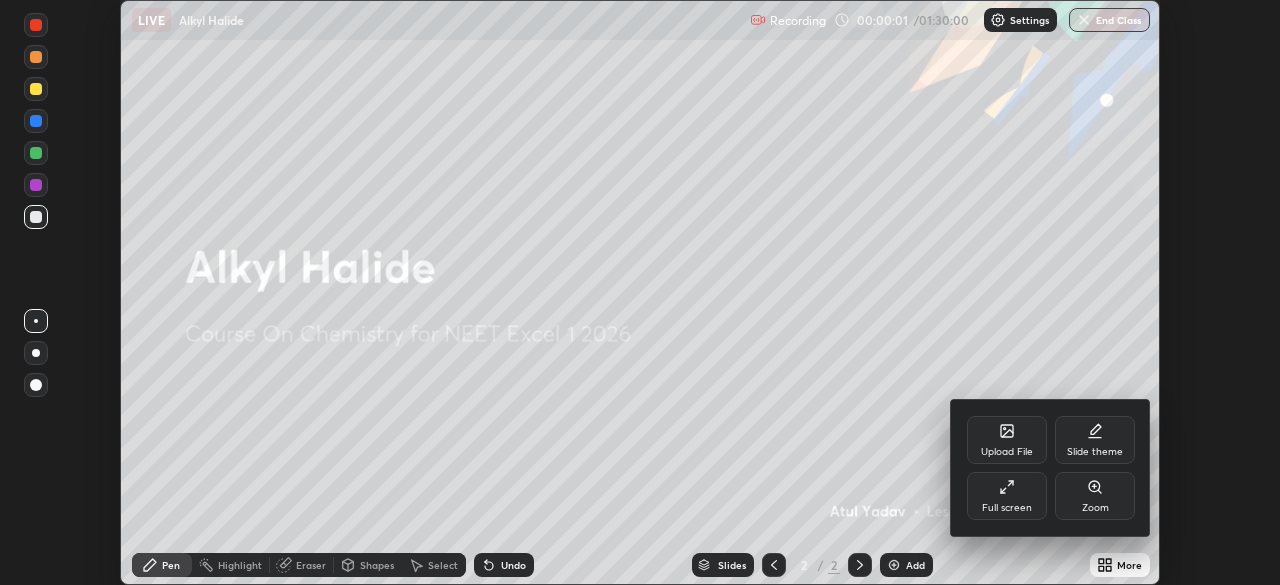 click on "Full screen" at bounding box center (1007, 496) 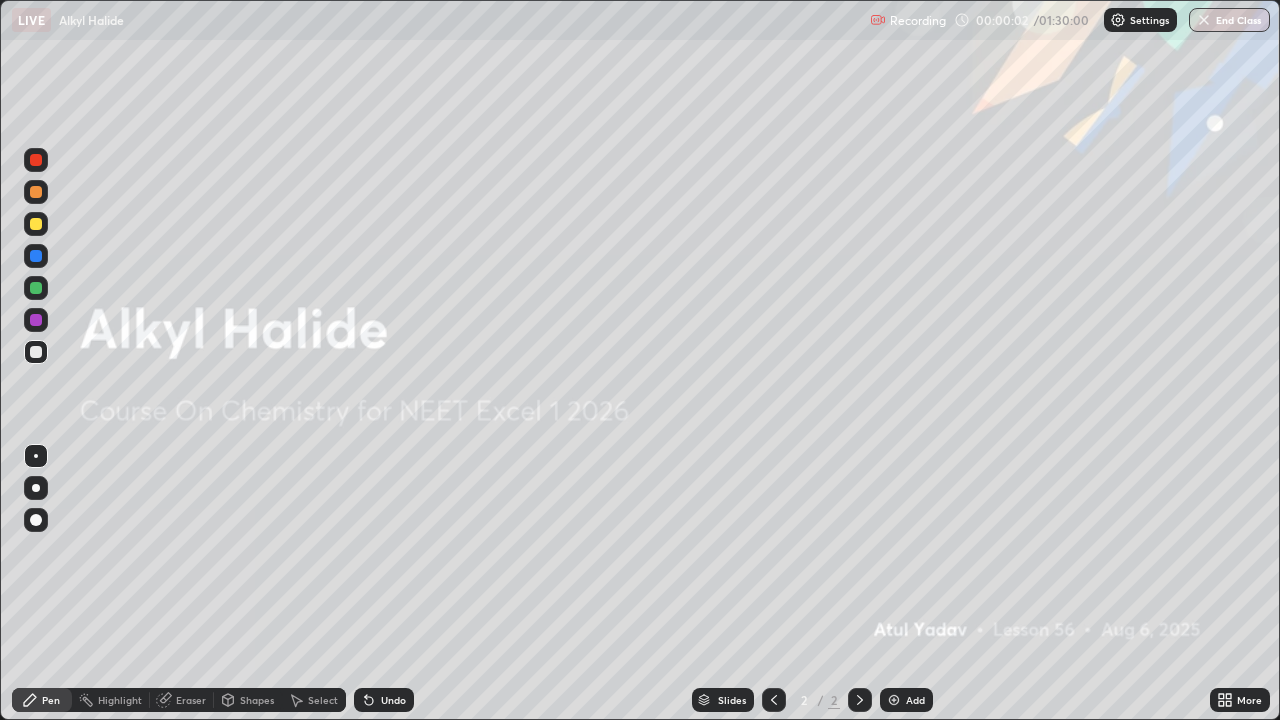 scroll, scrollTop: 99280, scrollLeft: 98720, axis: both 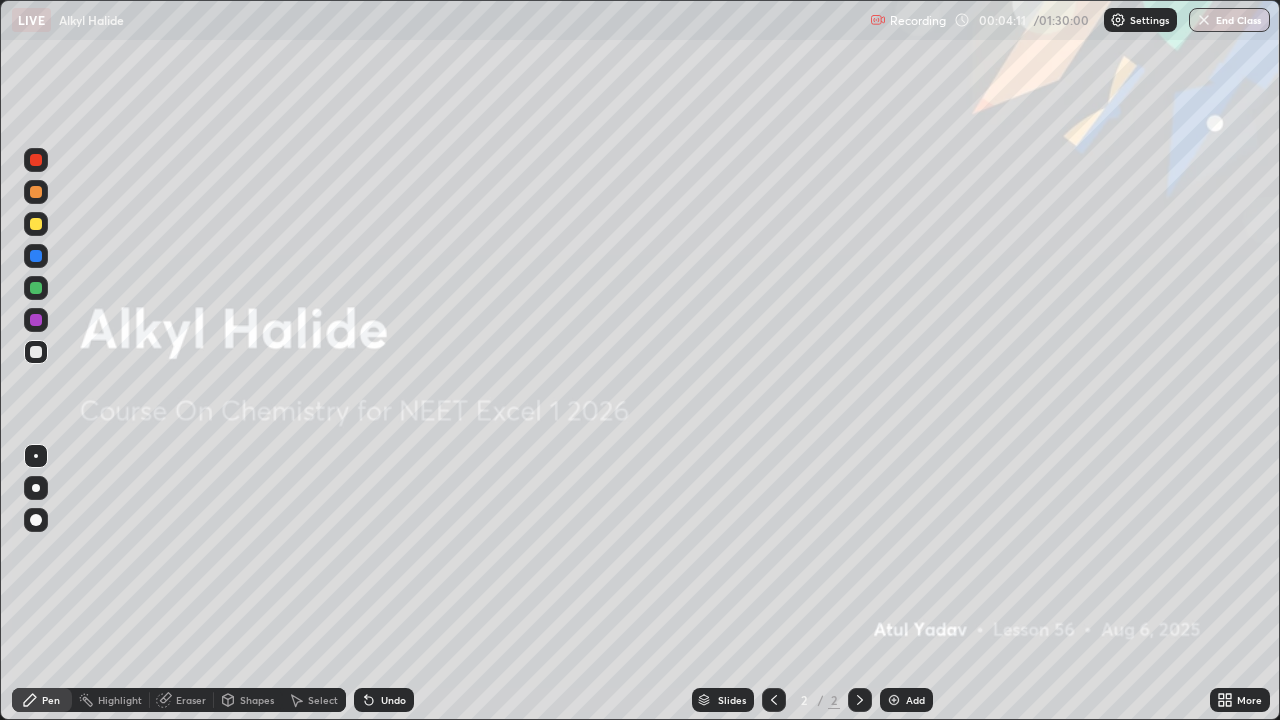 click on "Add" at bounding box center [915, 700] 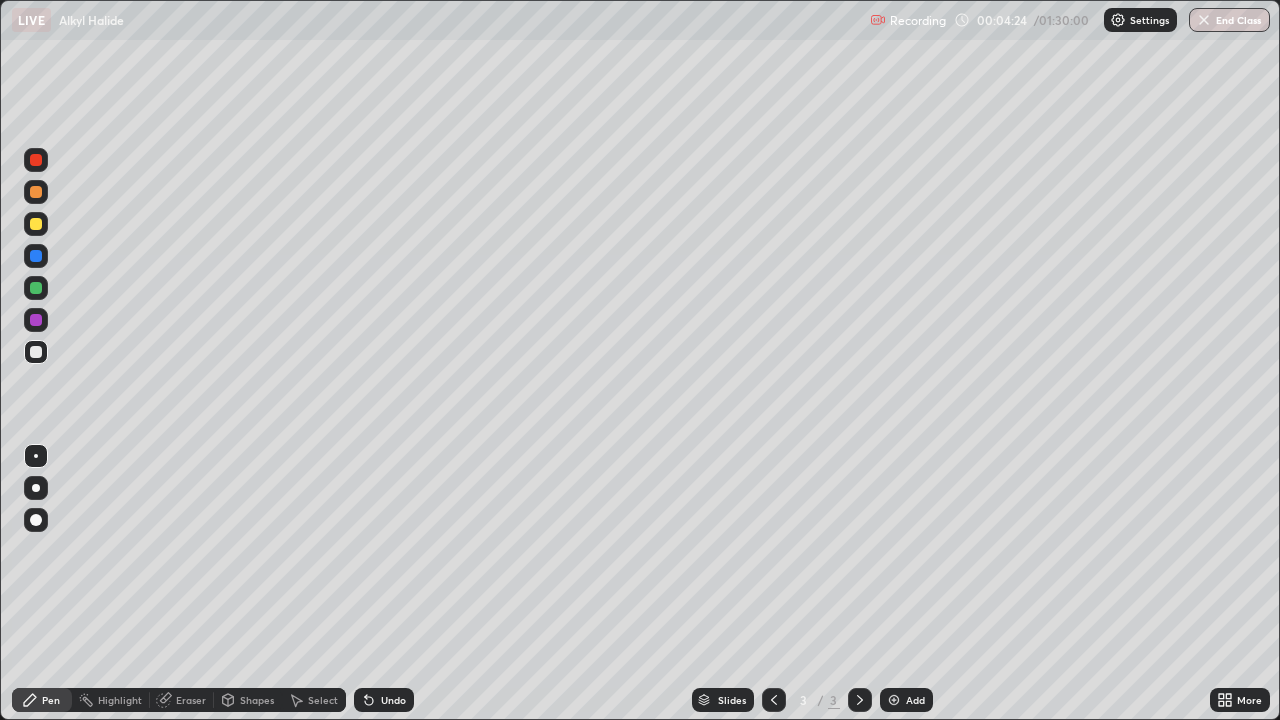 click at bounding box center [36, 488] 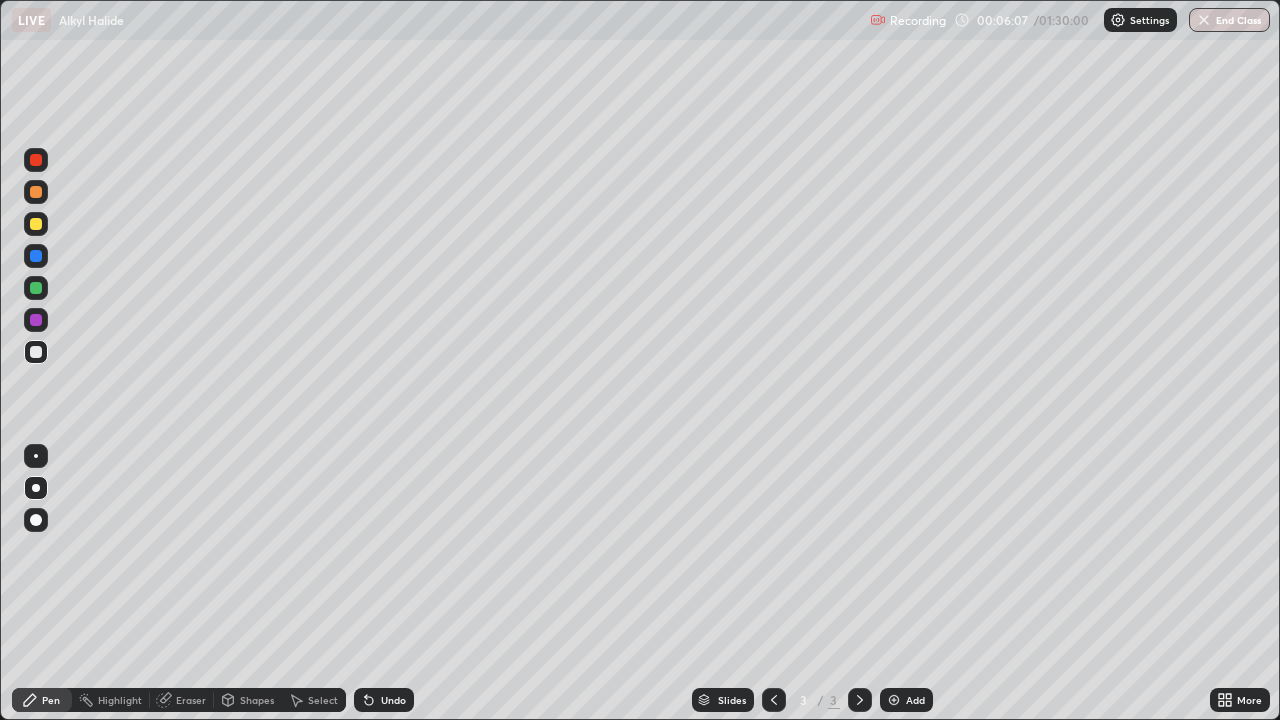 click on "Undo" at bounding box center (384, 700) 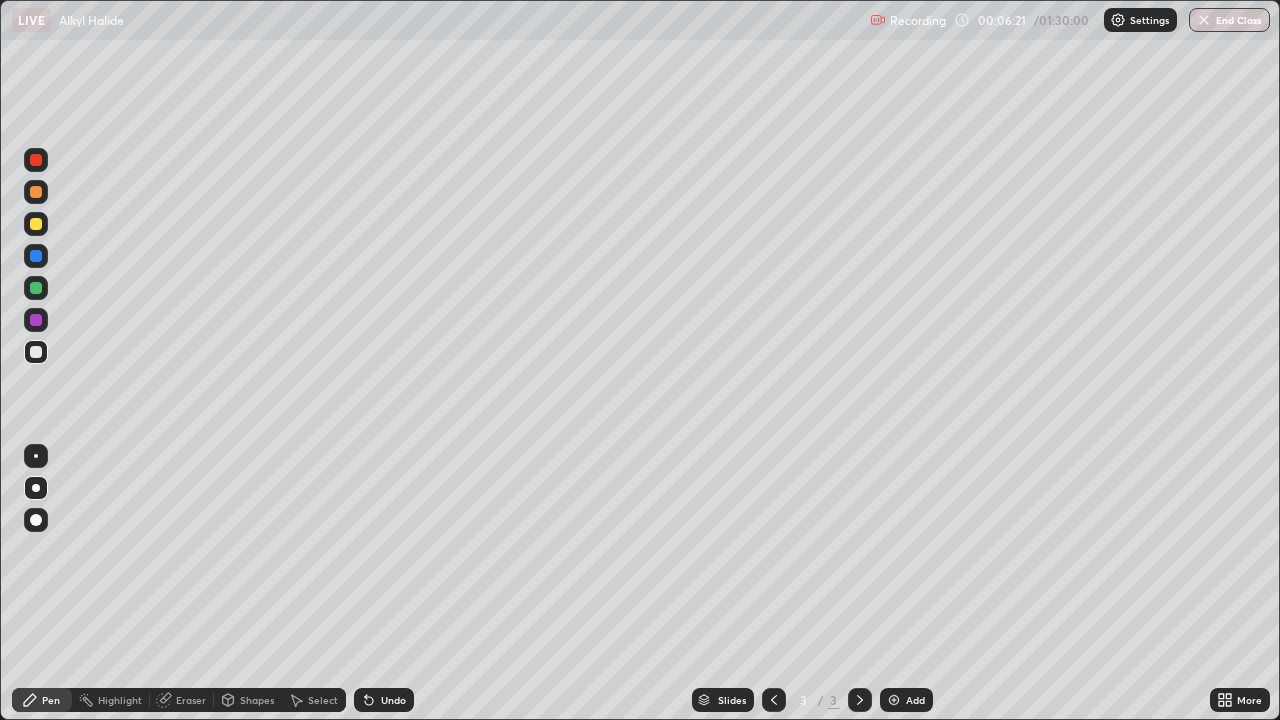 click on "Eraser" at bounding box center (191, 700) 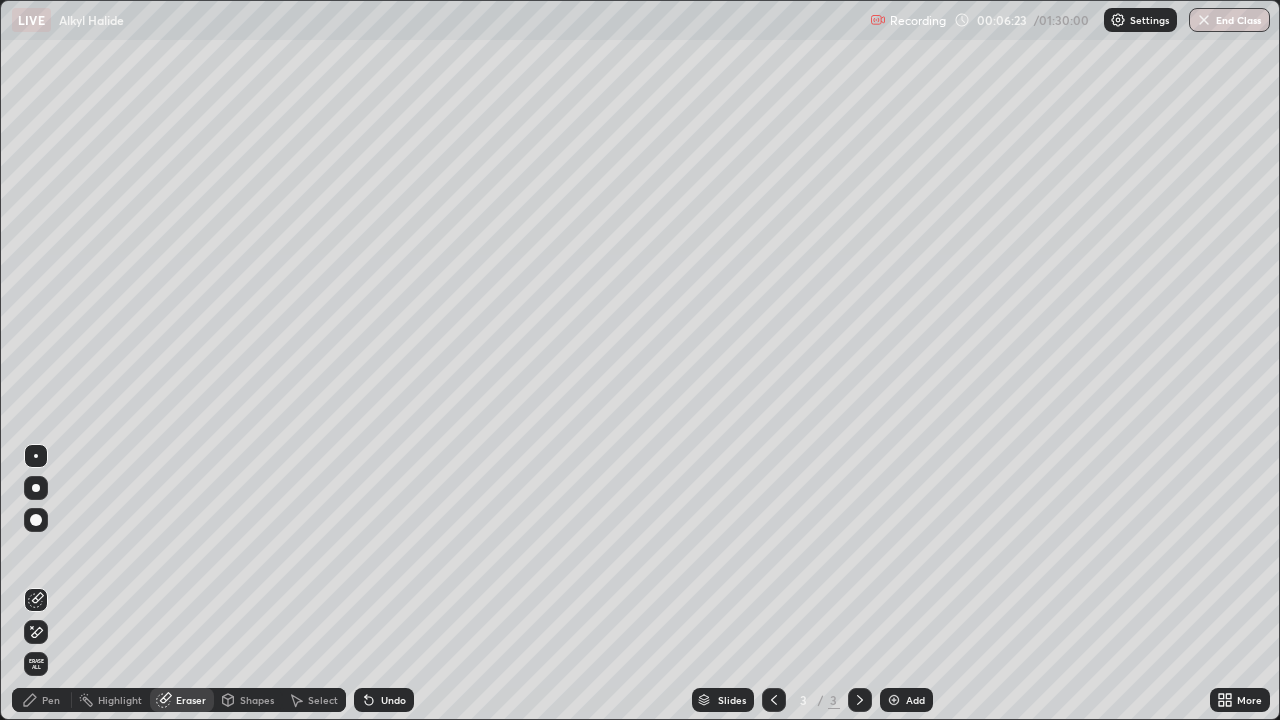 click 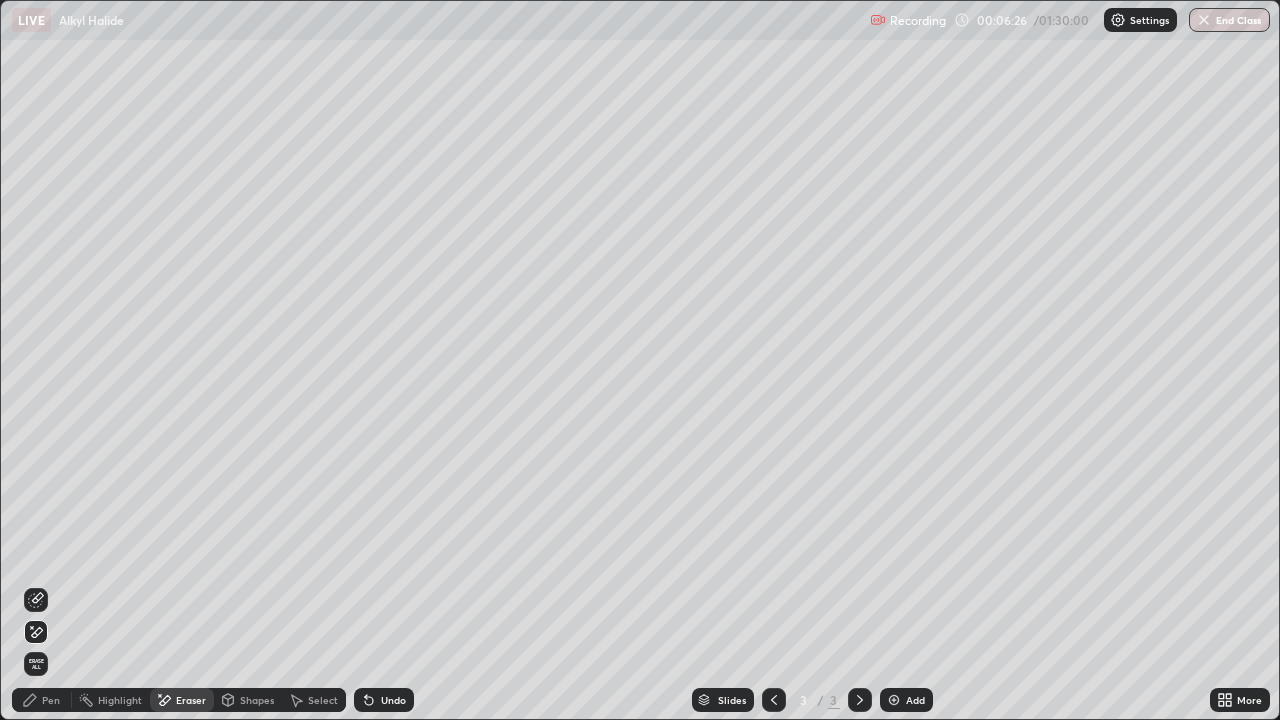 click on "Pen" at bounding box center (42, 700) 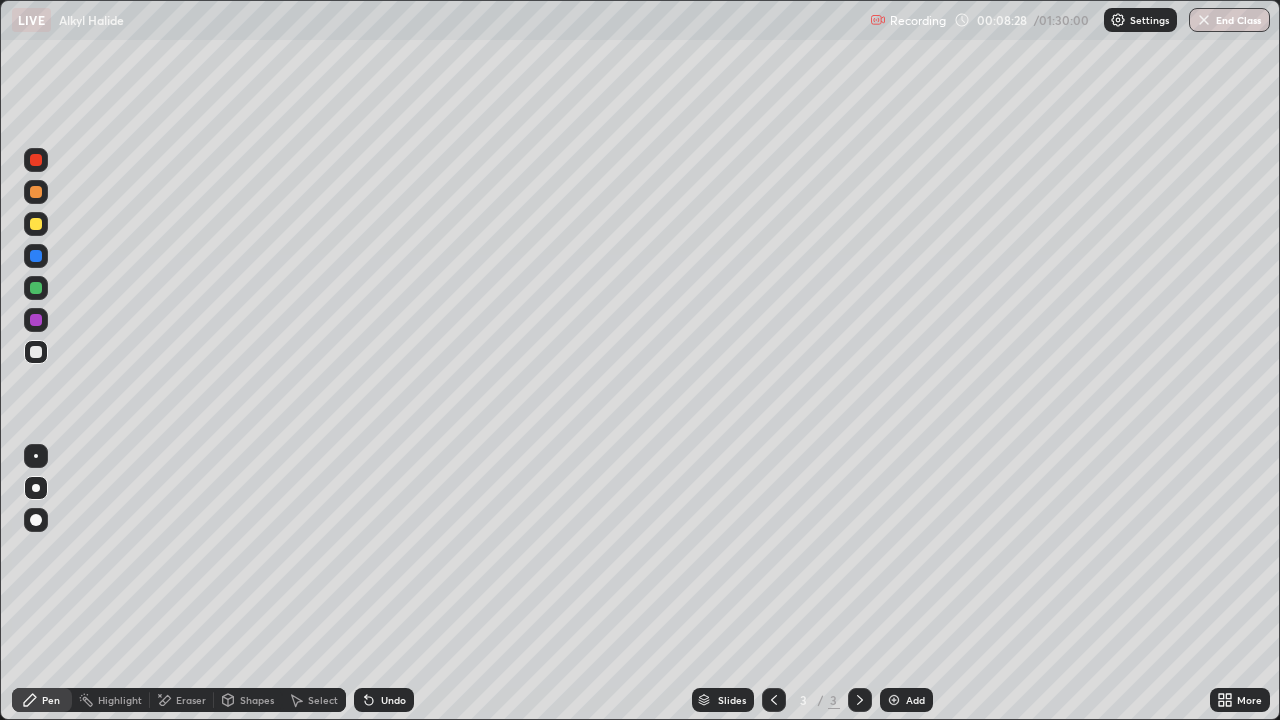 click at bounding box center [36, 320] 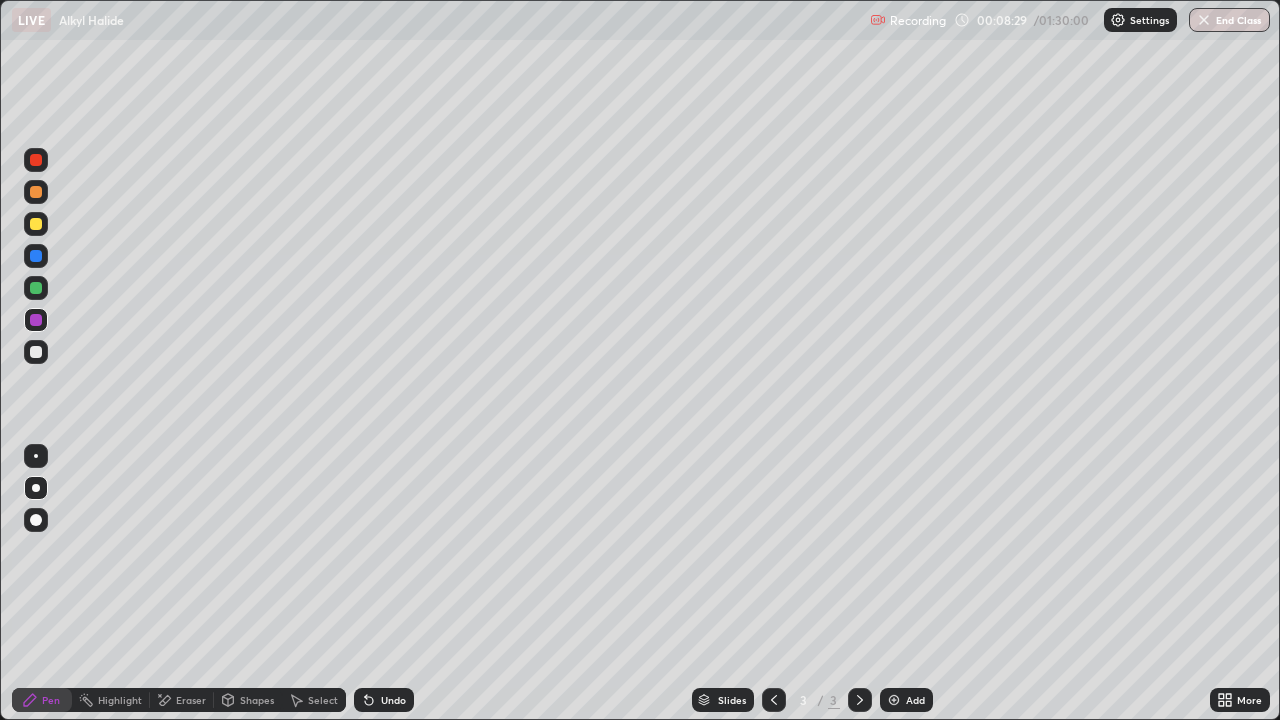 click at bounding box center (36, 288) 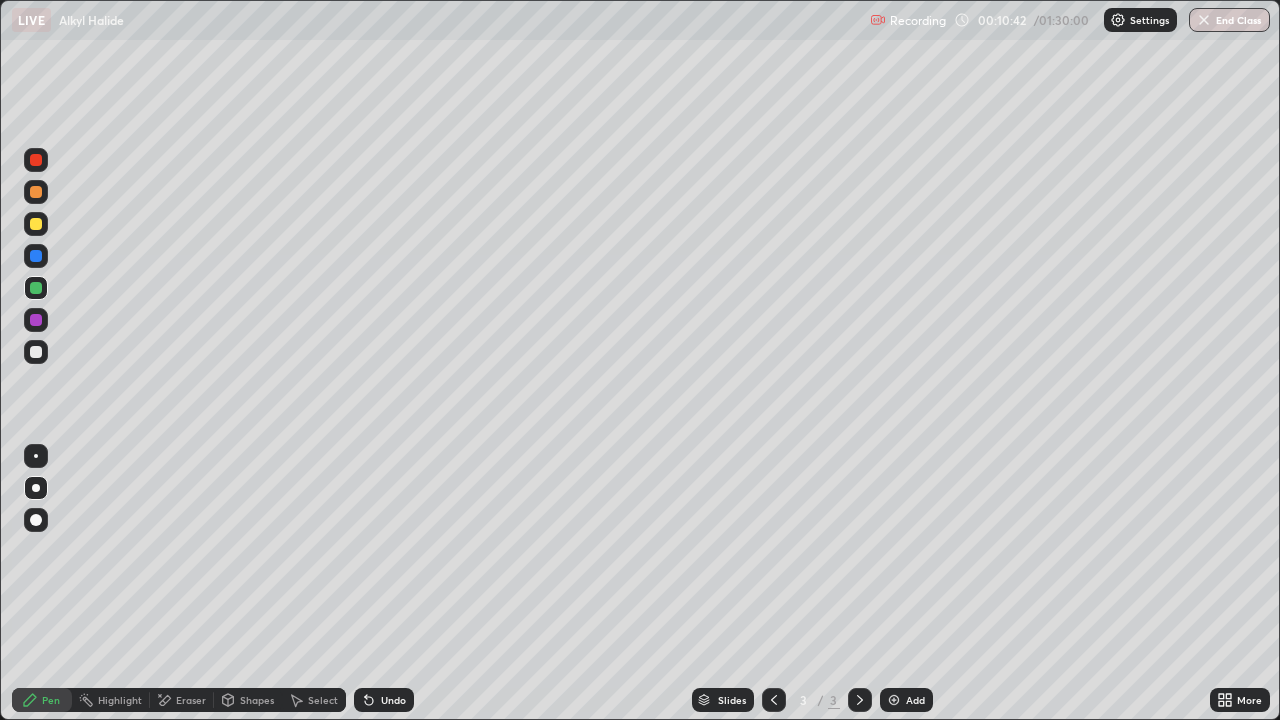 click at bounding box center (36, 256) 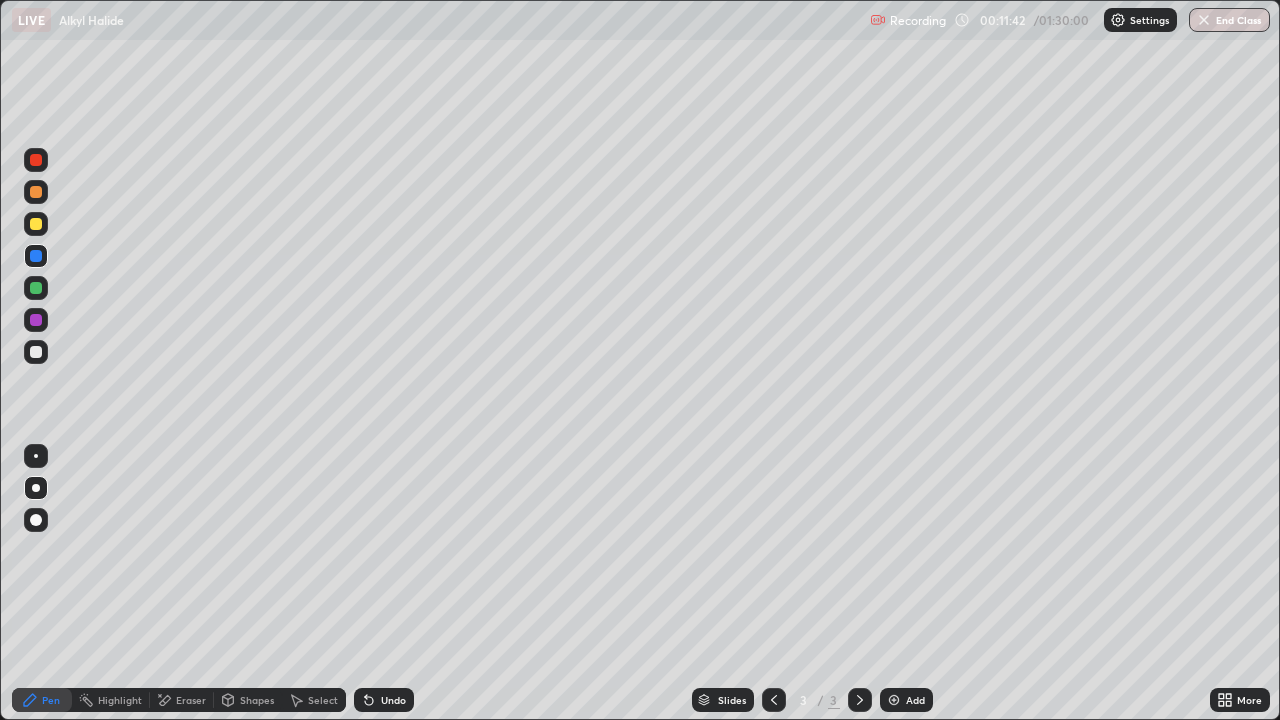 click on "Select" at bounding box center (323, 700) 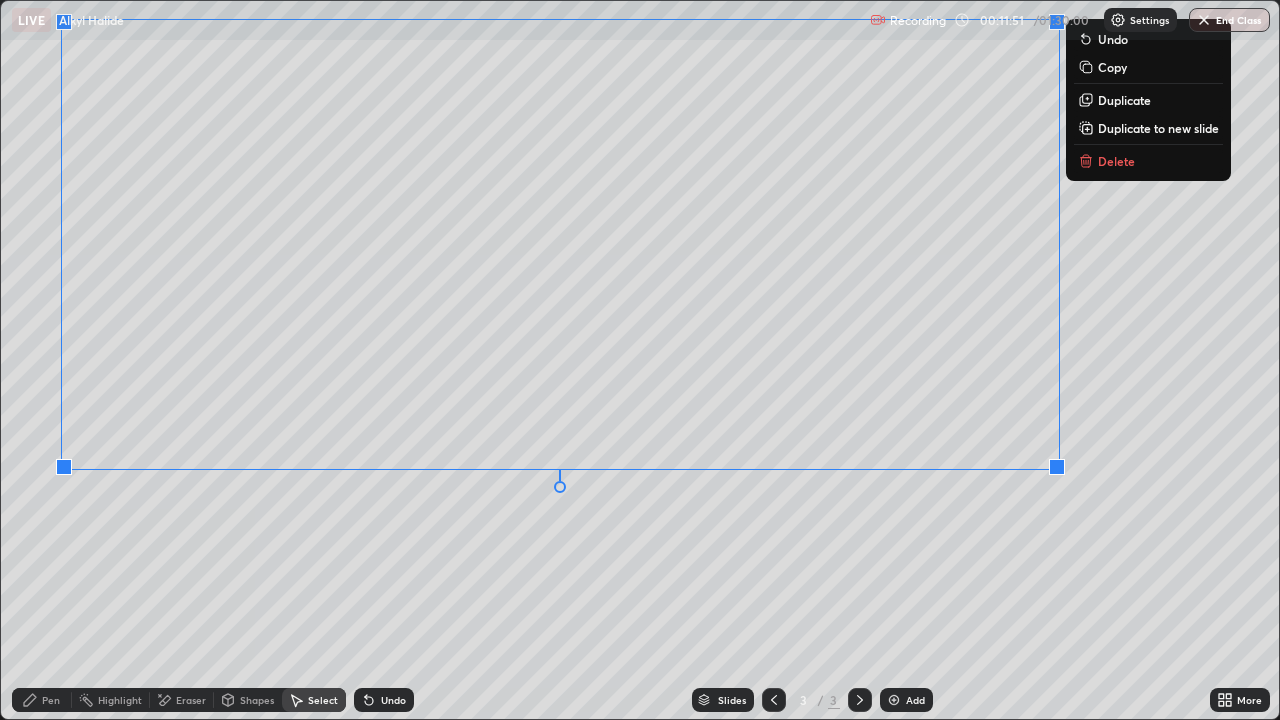 click on "0 ° Undo Copy Duplicate Duplicate to new slide Delete" at bounding box center [640, 360] 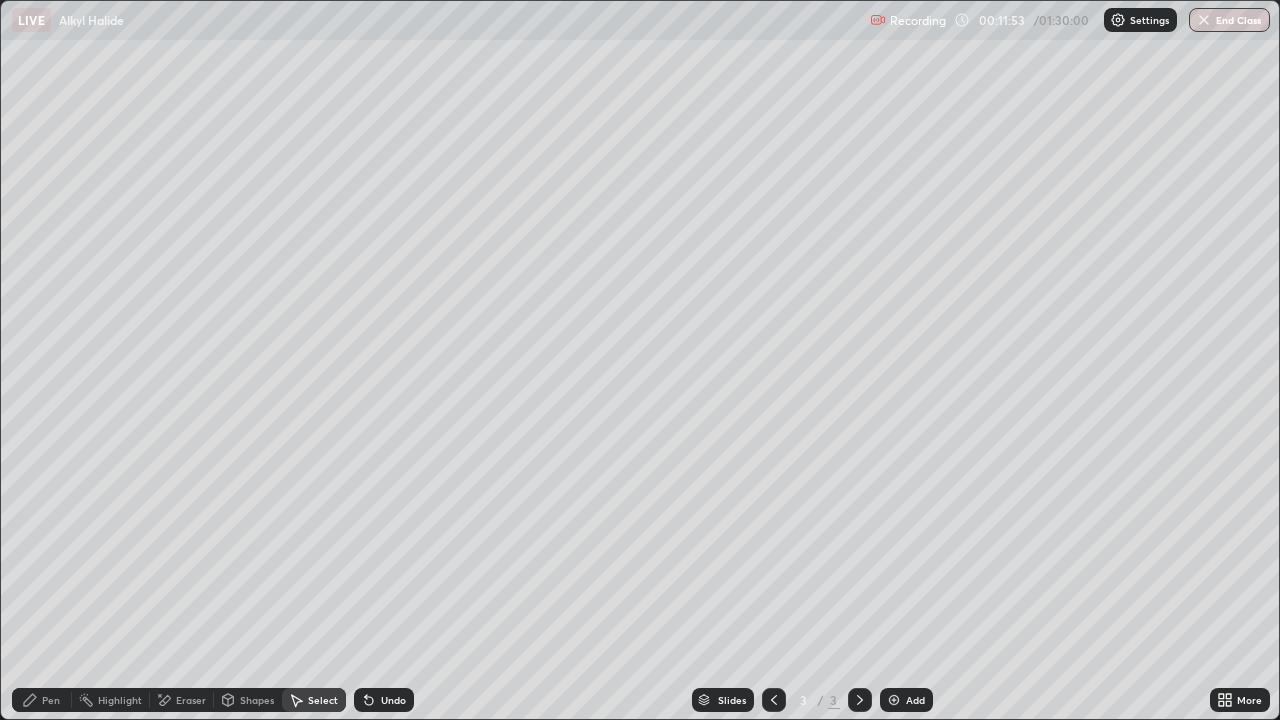 click on "Pen" at bounding box center [51, 700] 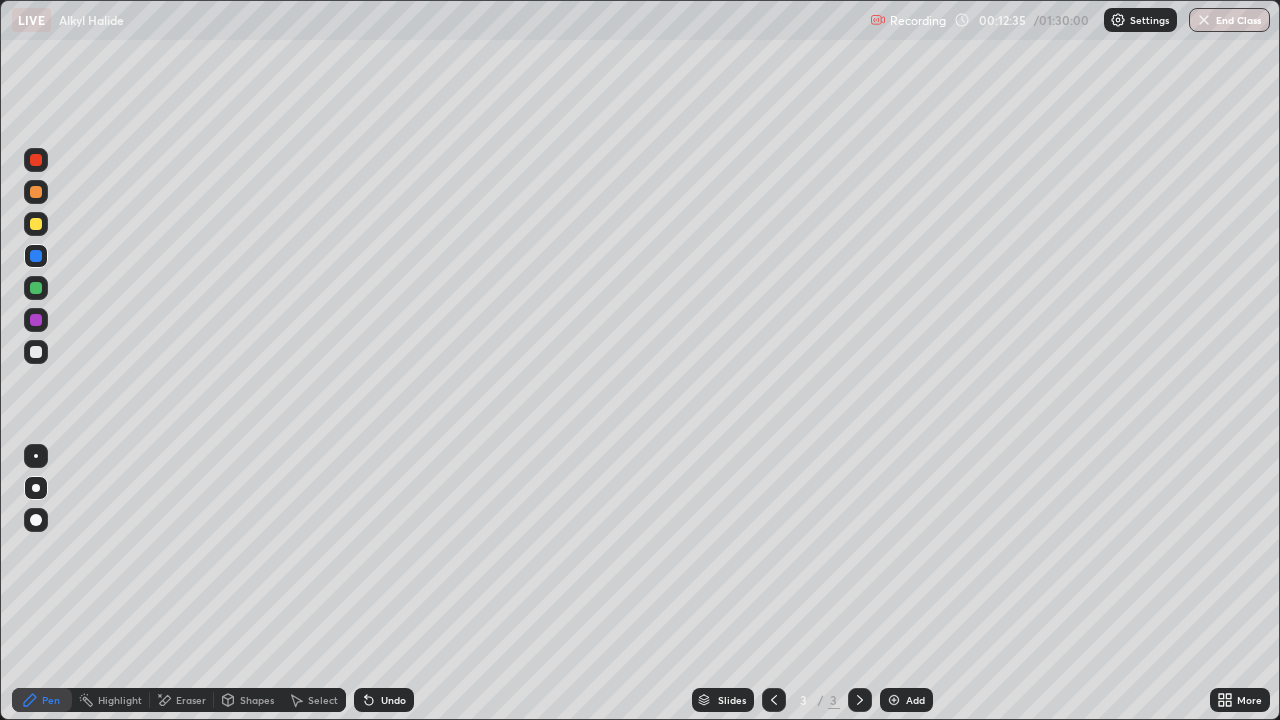 click at bounding box center [36, 160] 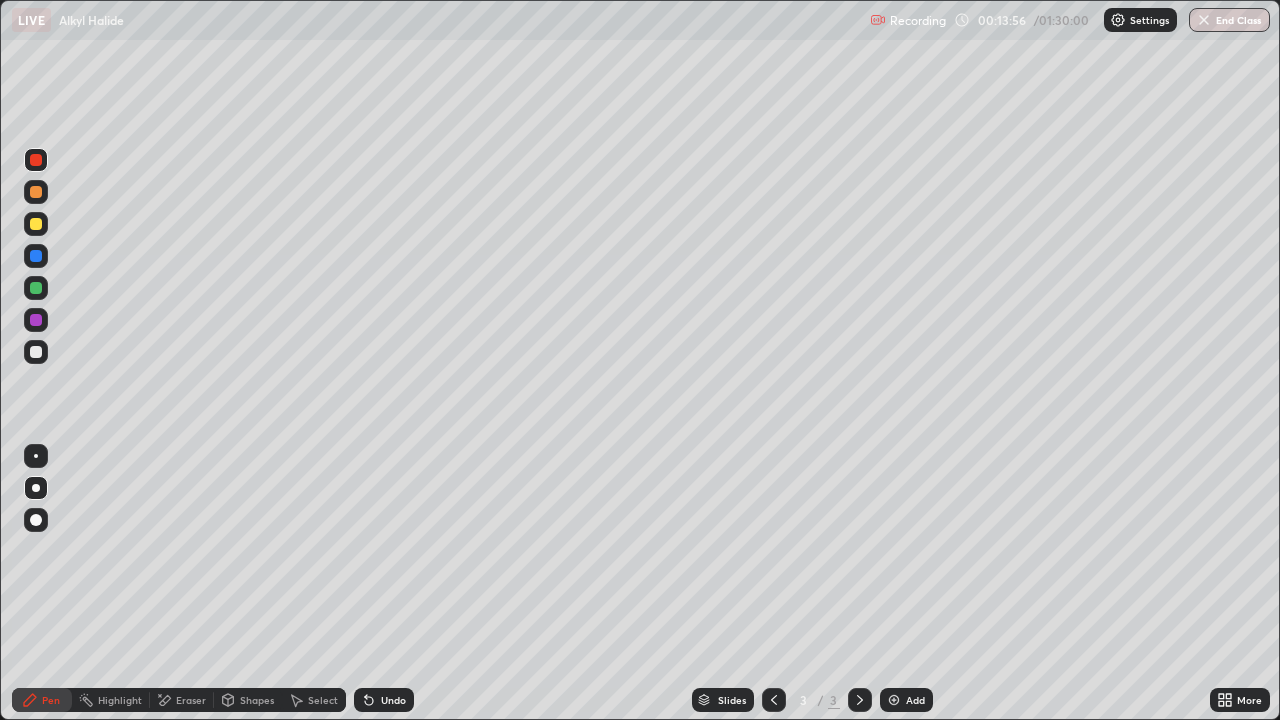 click on "Undo" at bounding box center (384, 700) 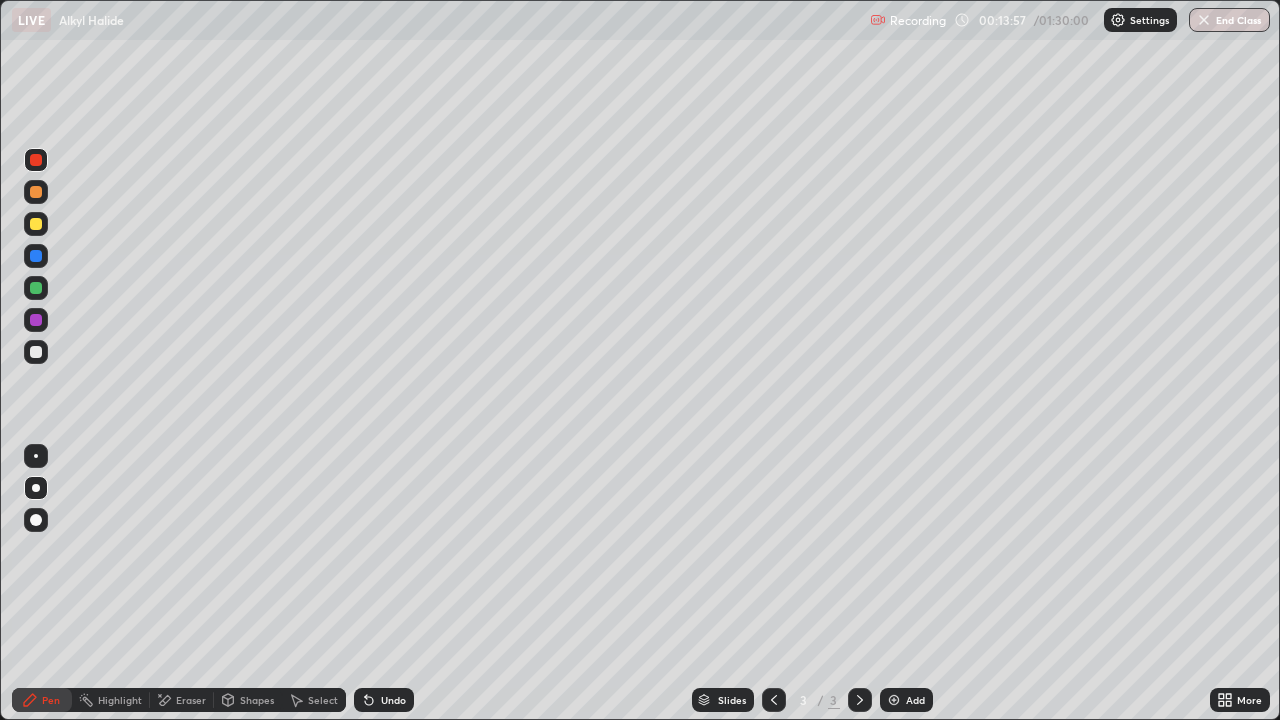 click on "Undo" at bounding box center [384, 700] 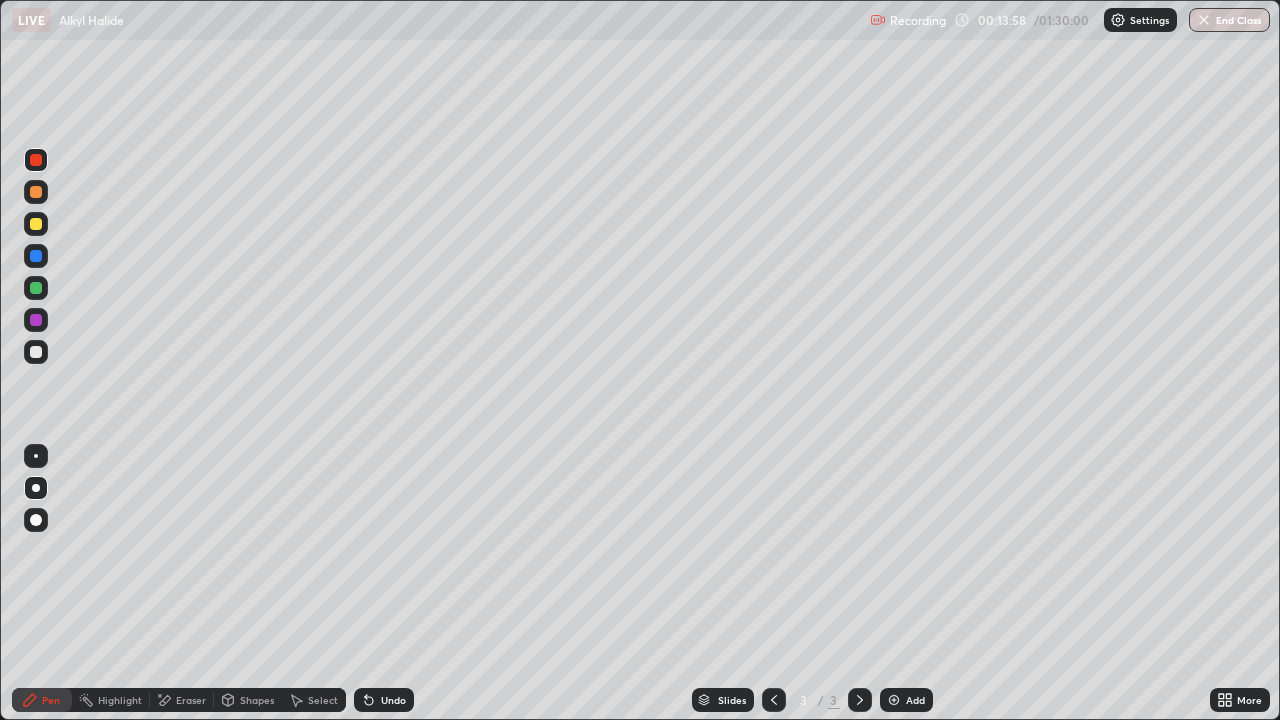click 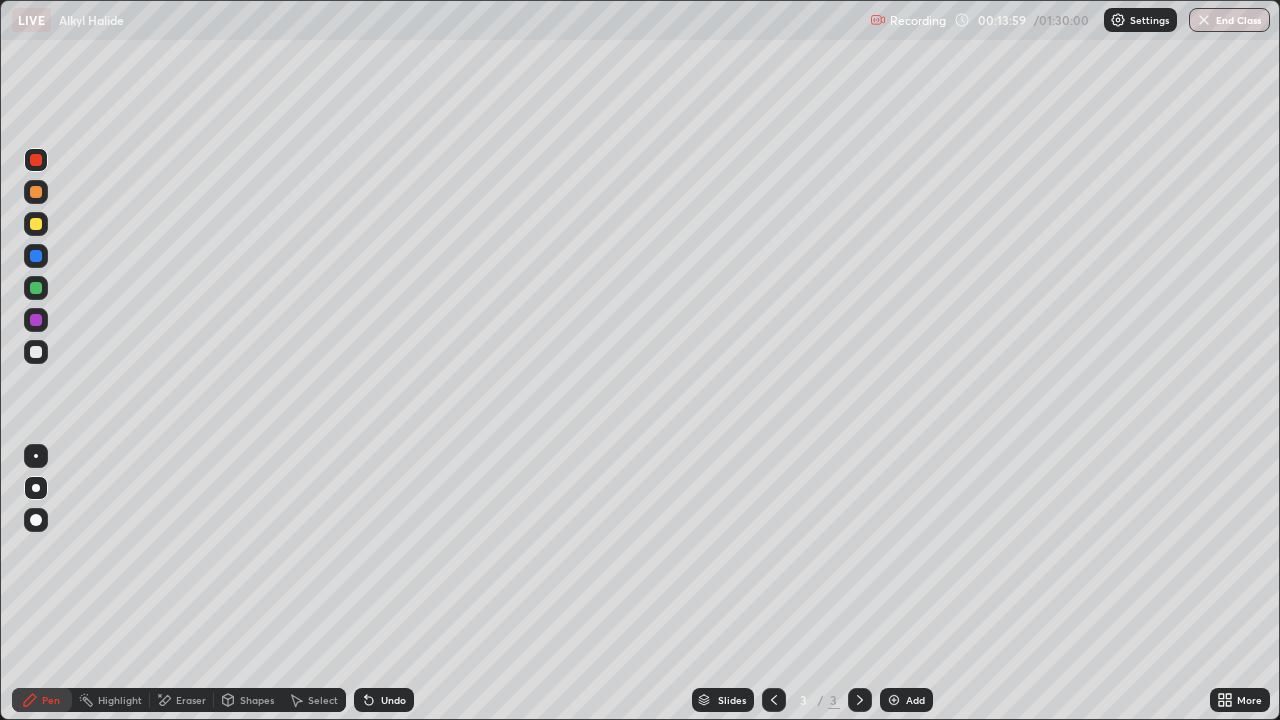 click 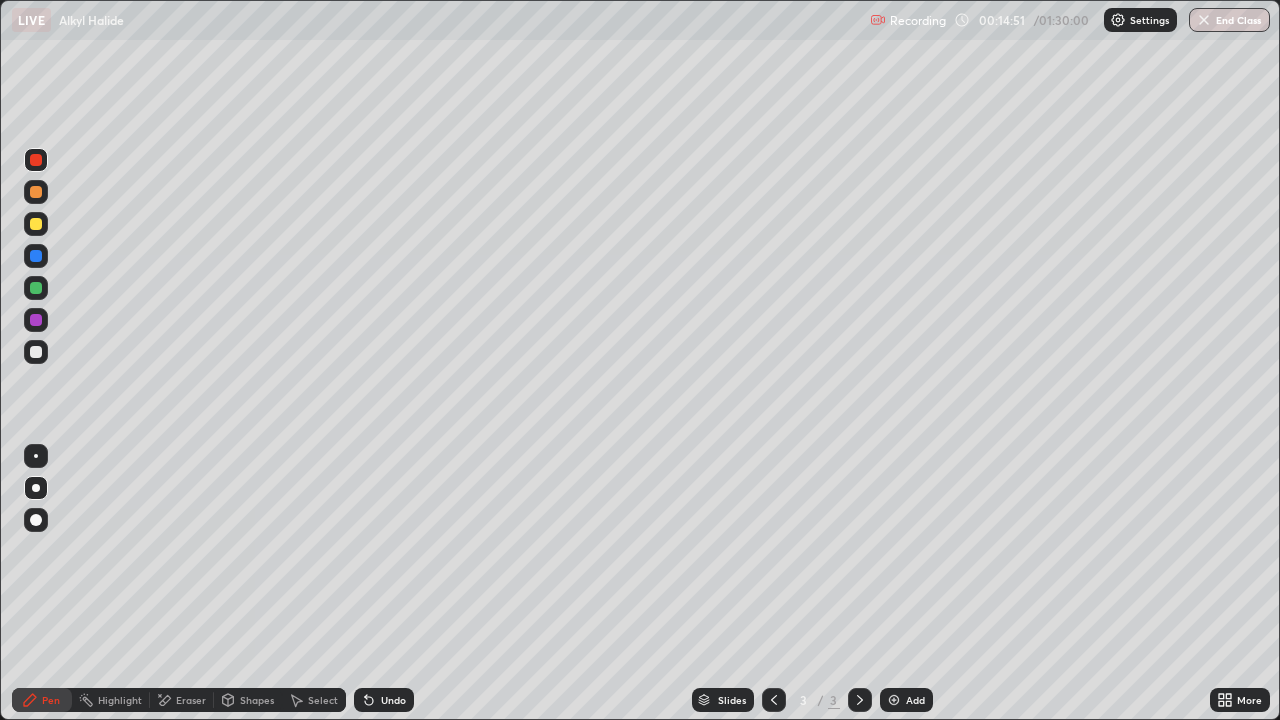 click at bounding box center (36, 352) 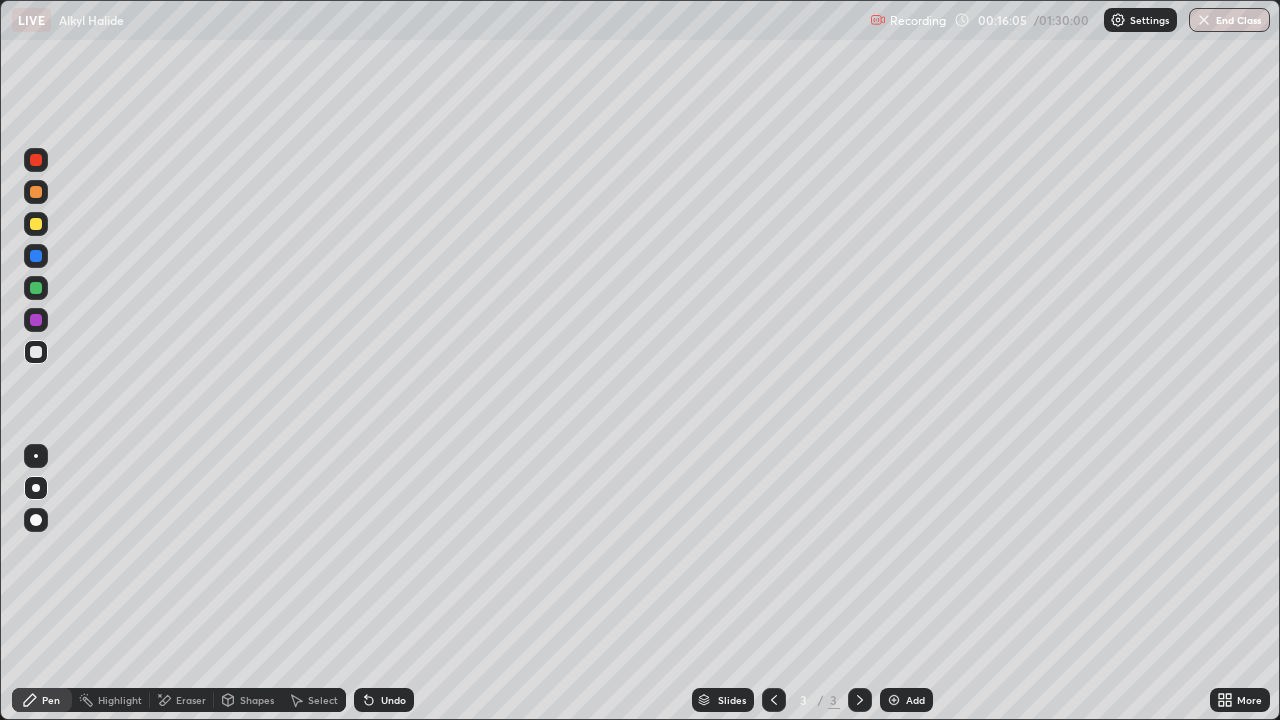 click on "Undo" at bounding box center [393, 700] 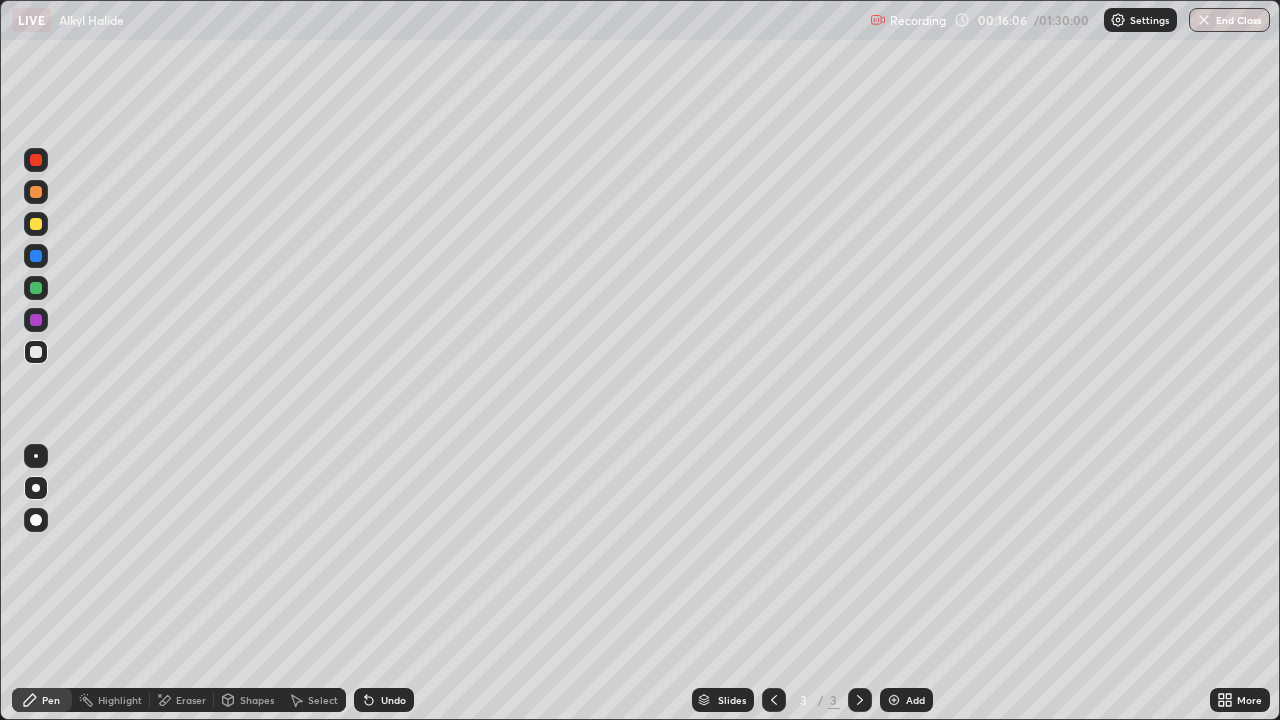 click on "Undo" at bounding box center [393, 700] 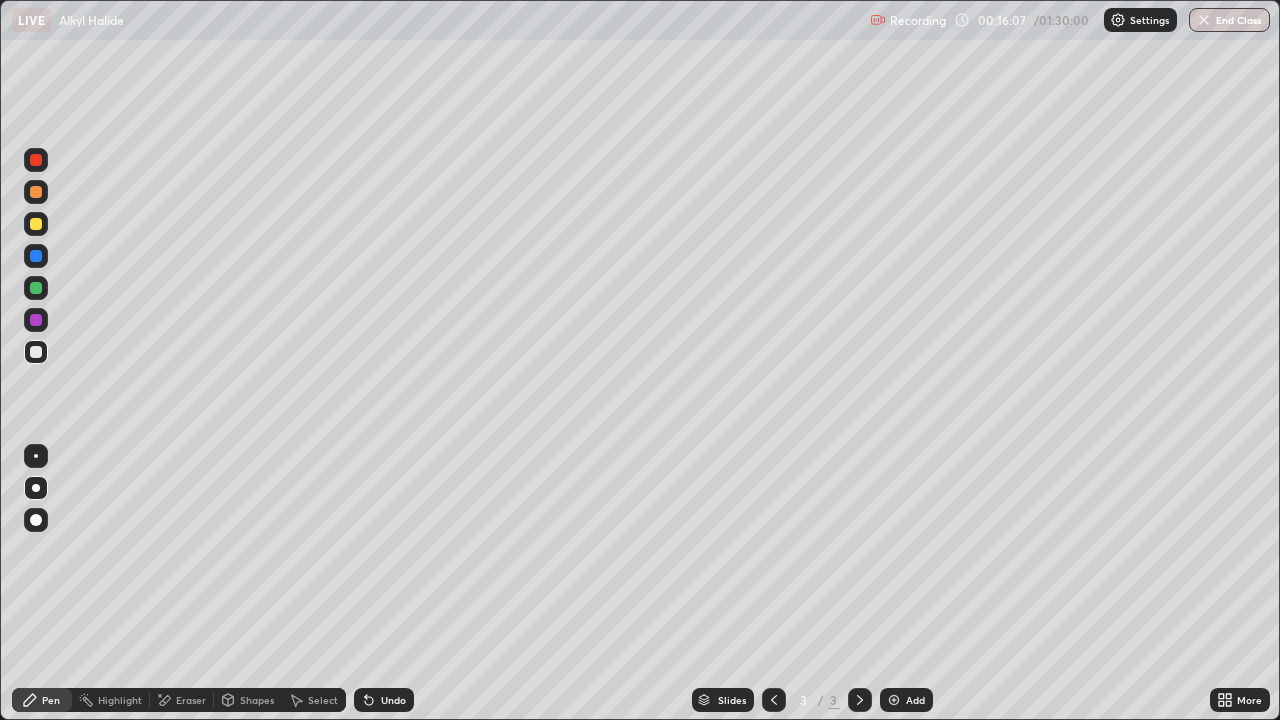 click on "Undo" at bounding box center [393, 700] 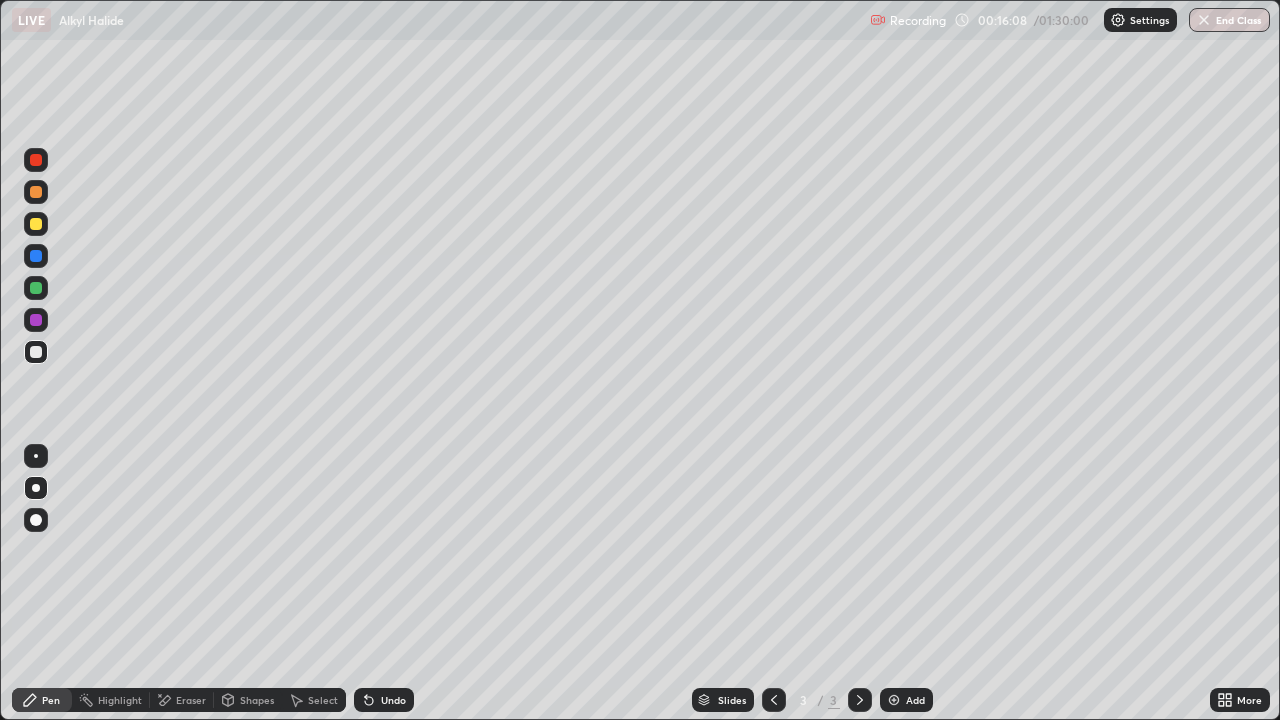 click on "Undo" at bounding box center (393, 700) 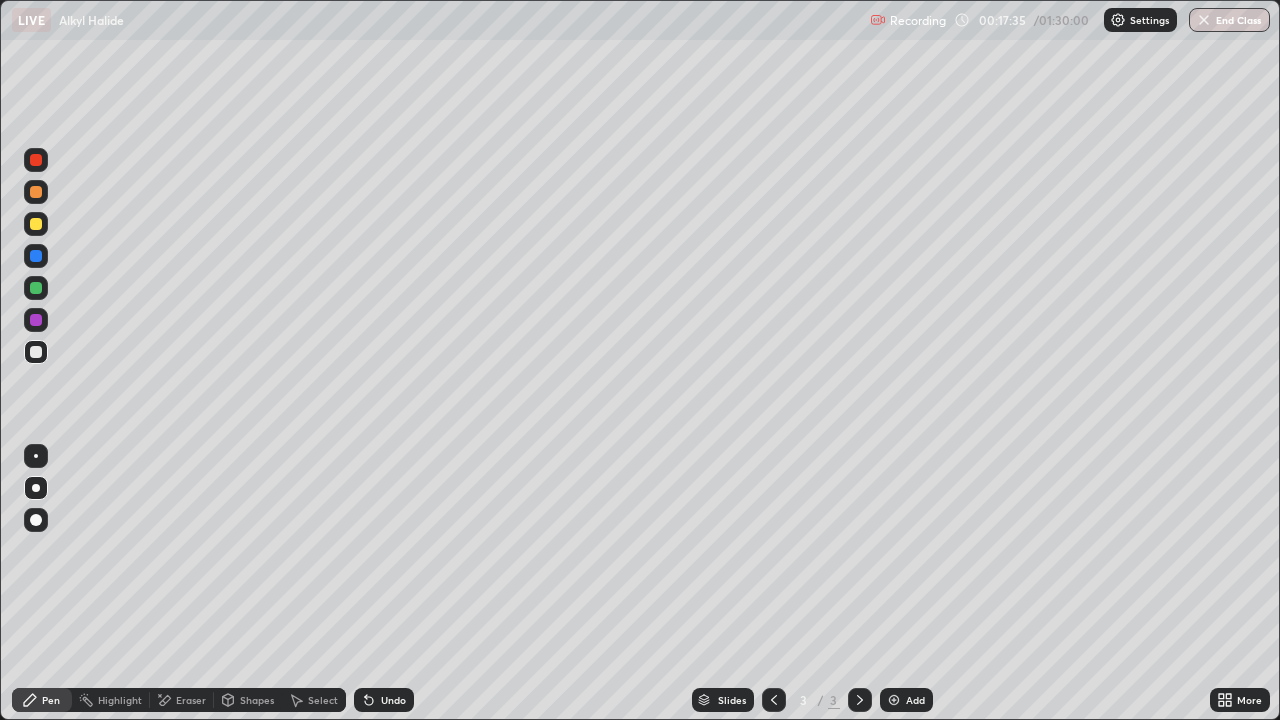 click at bounding box center (36, 160) 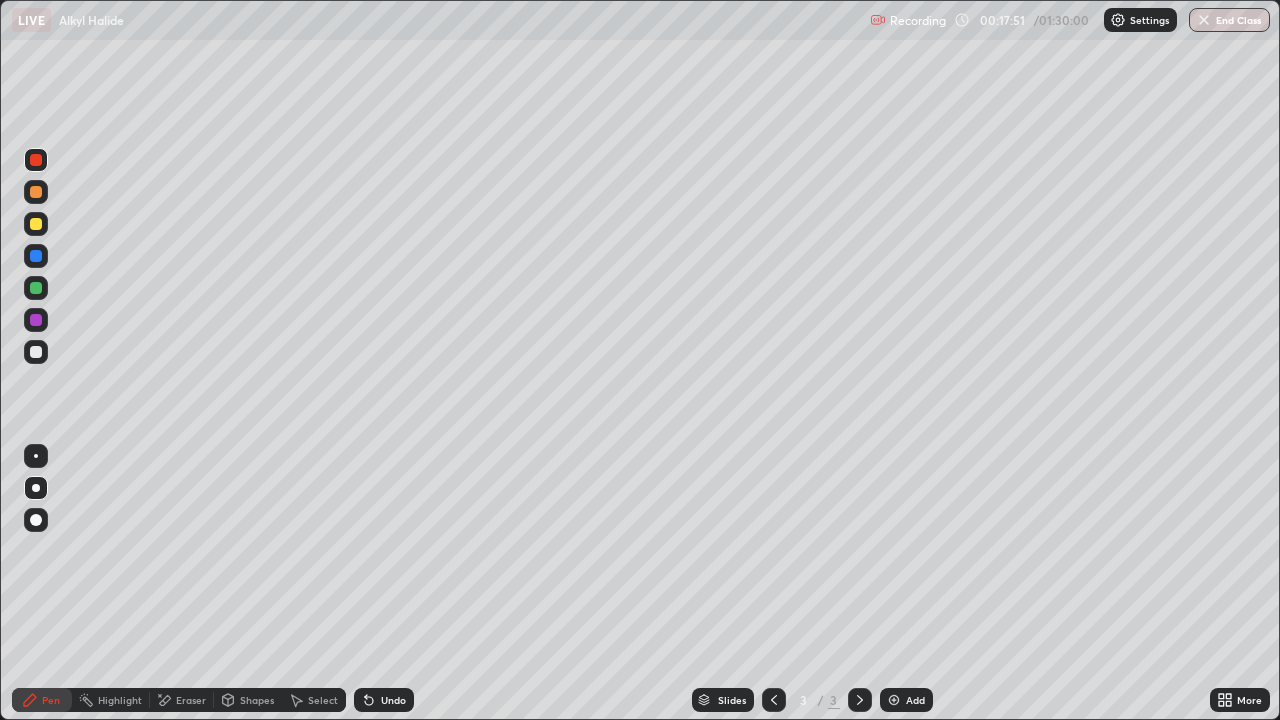 click on "Undo" at bounding box center [393, 700] 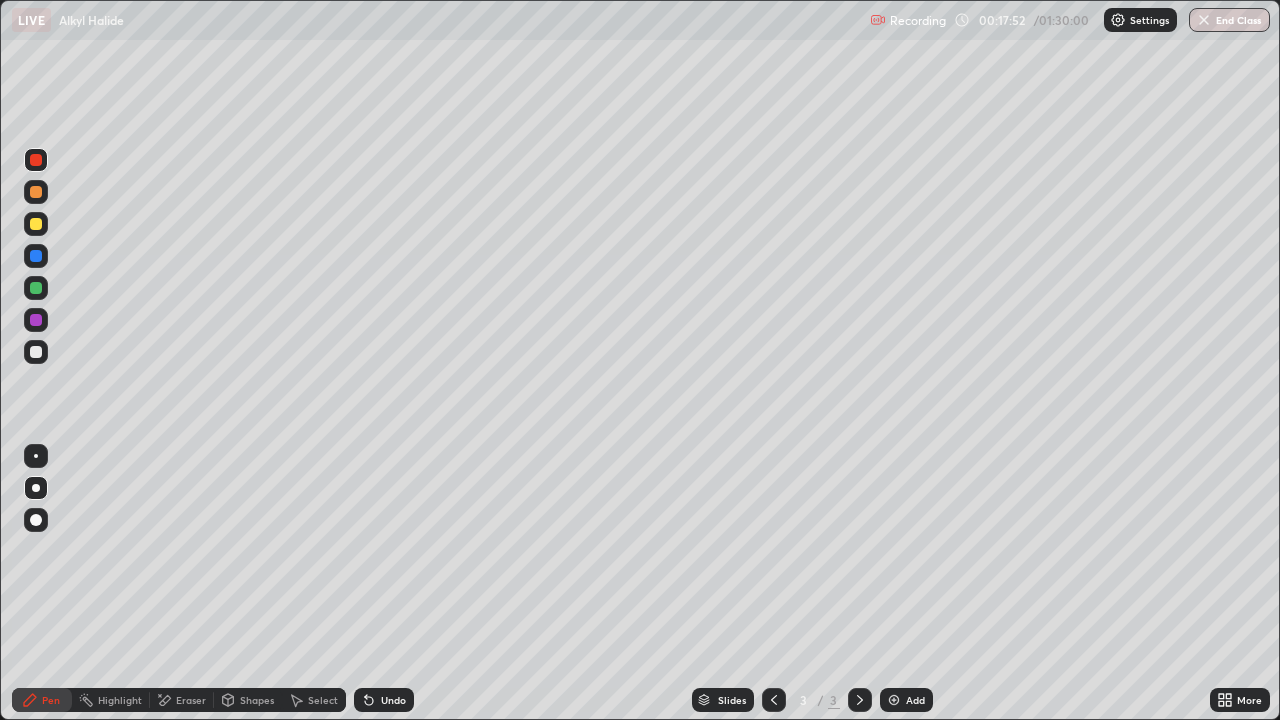 click on "Undo" at bounding box center [393, 700] 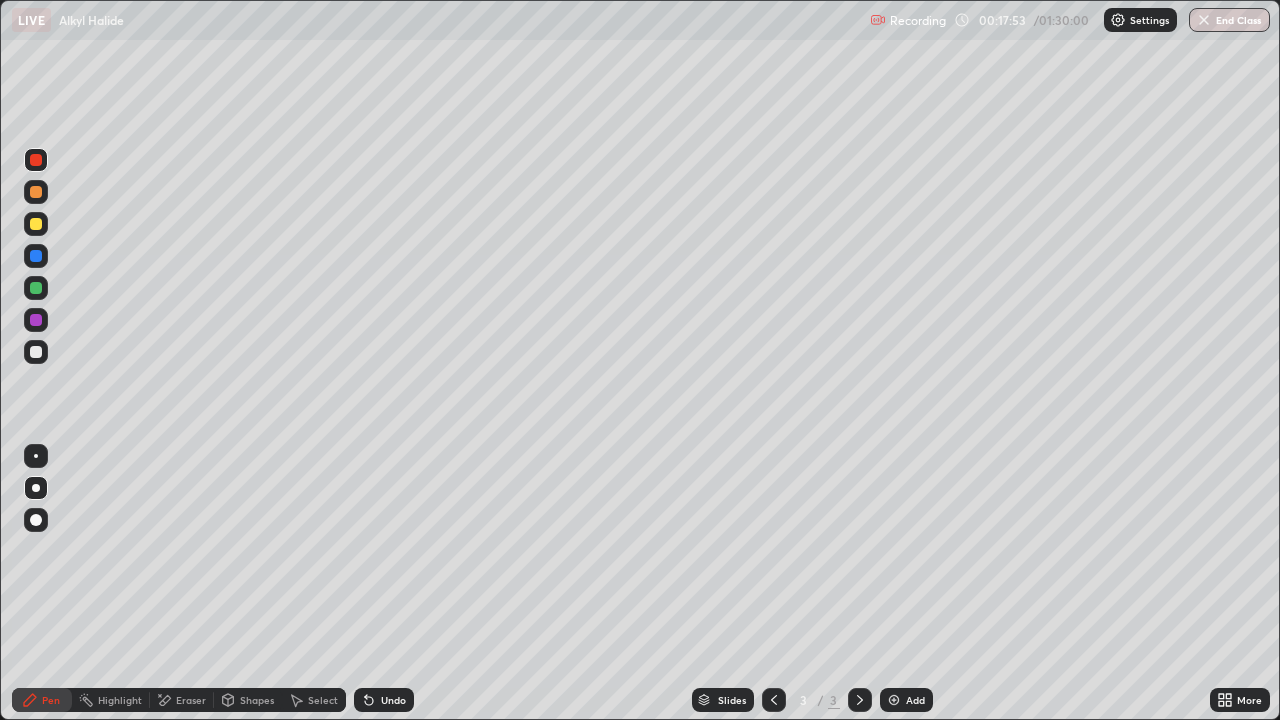 click on "Undo" at bounding box center (384, 700) 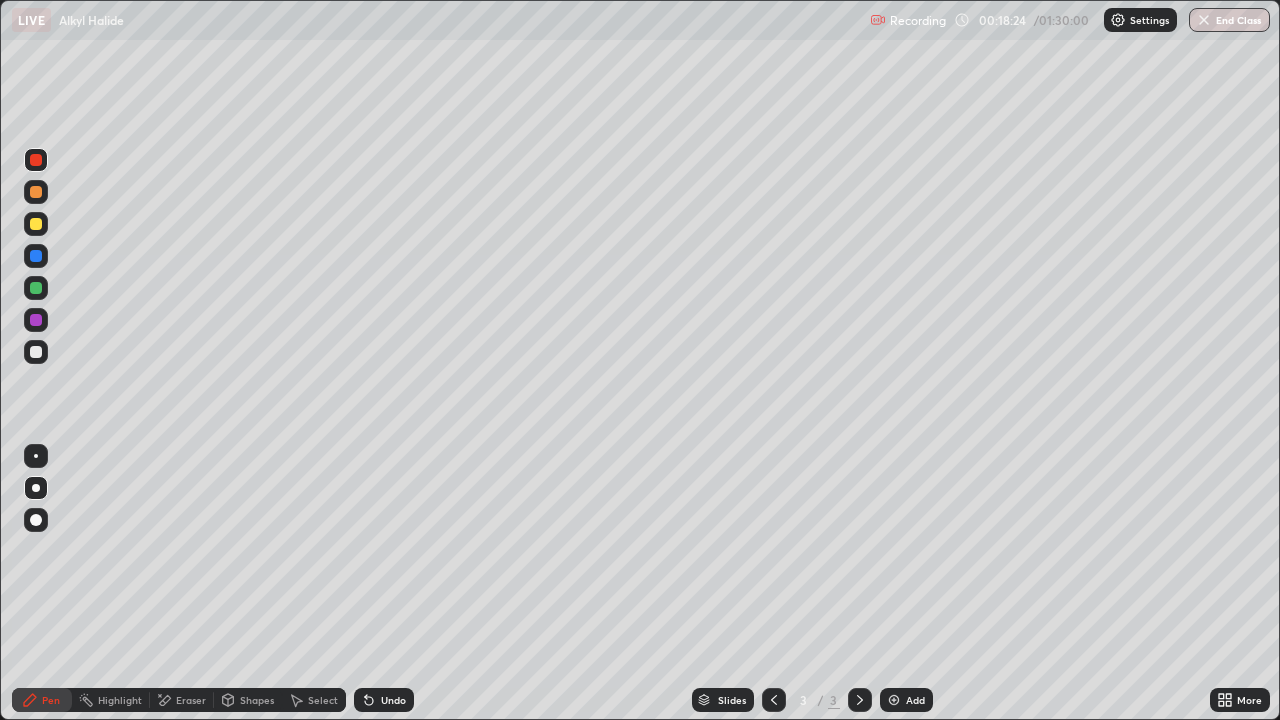 click on "Pen" at bounding box center (42, 700) 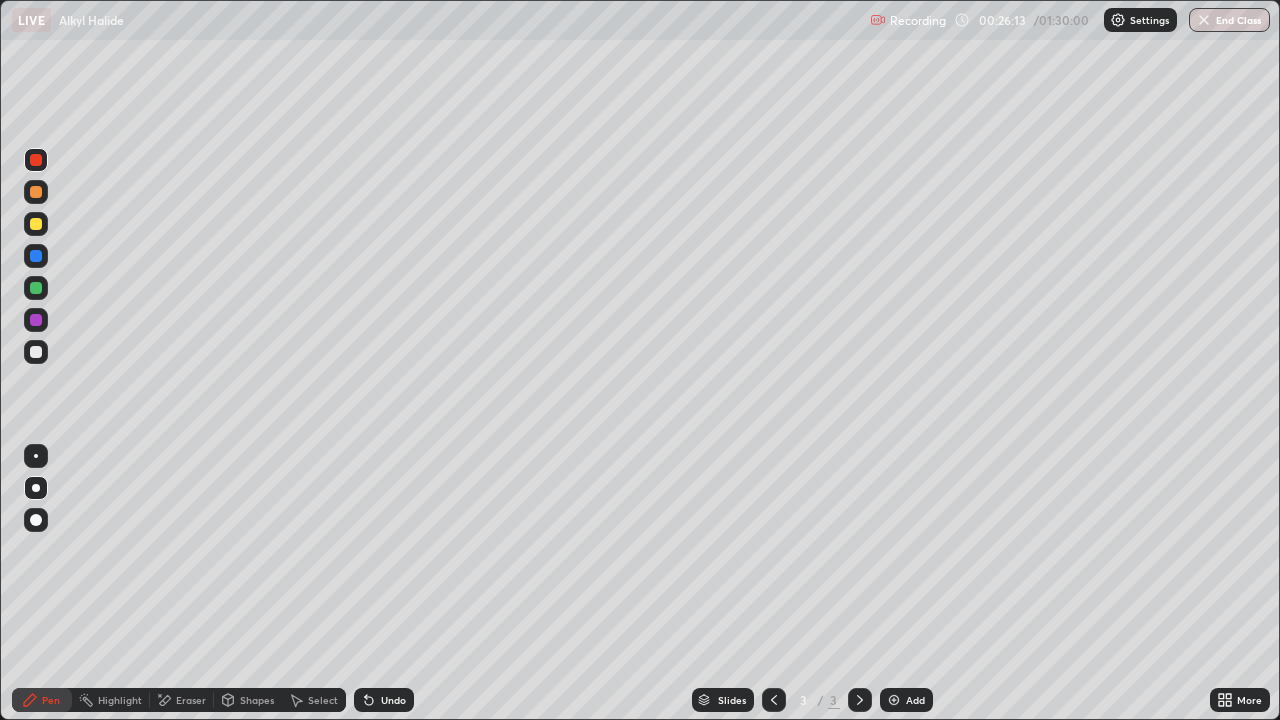 click on "Add" at bounding box center [906, 700] 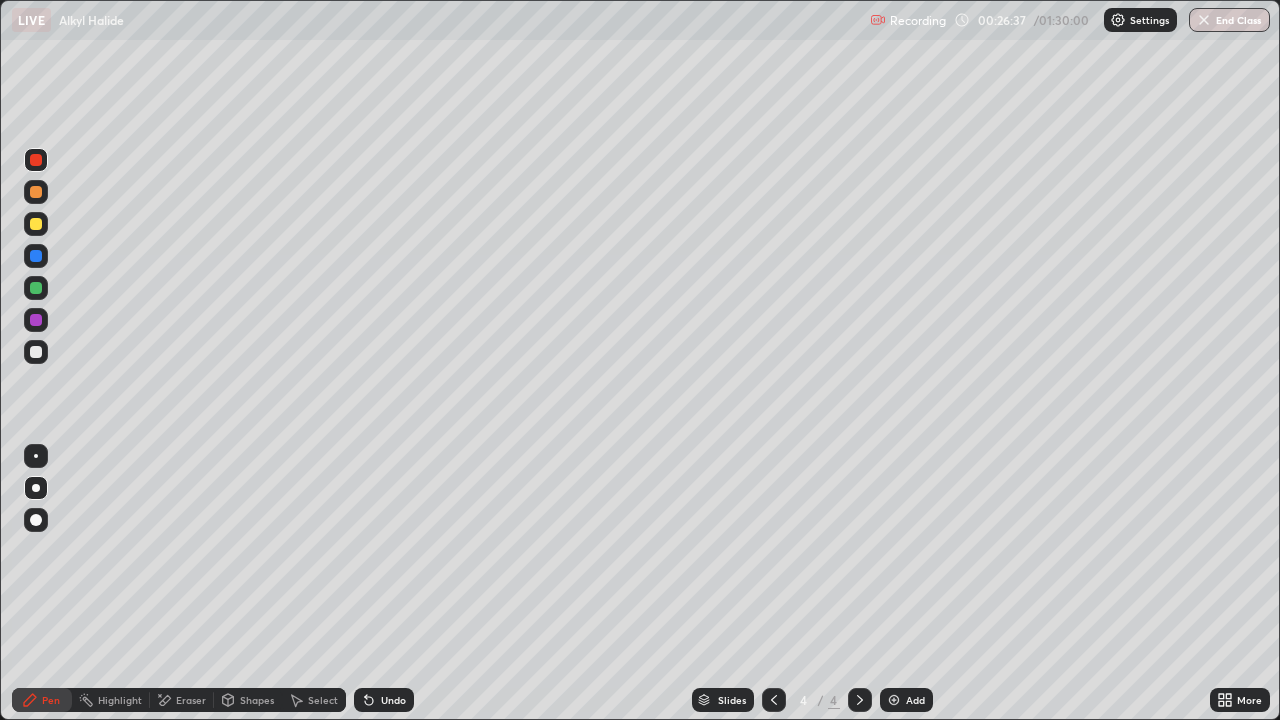 click on "Undo" at bounding box center (384, 700) 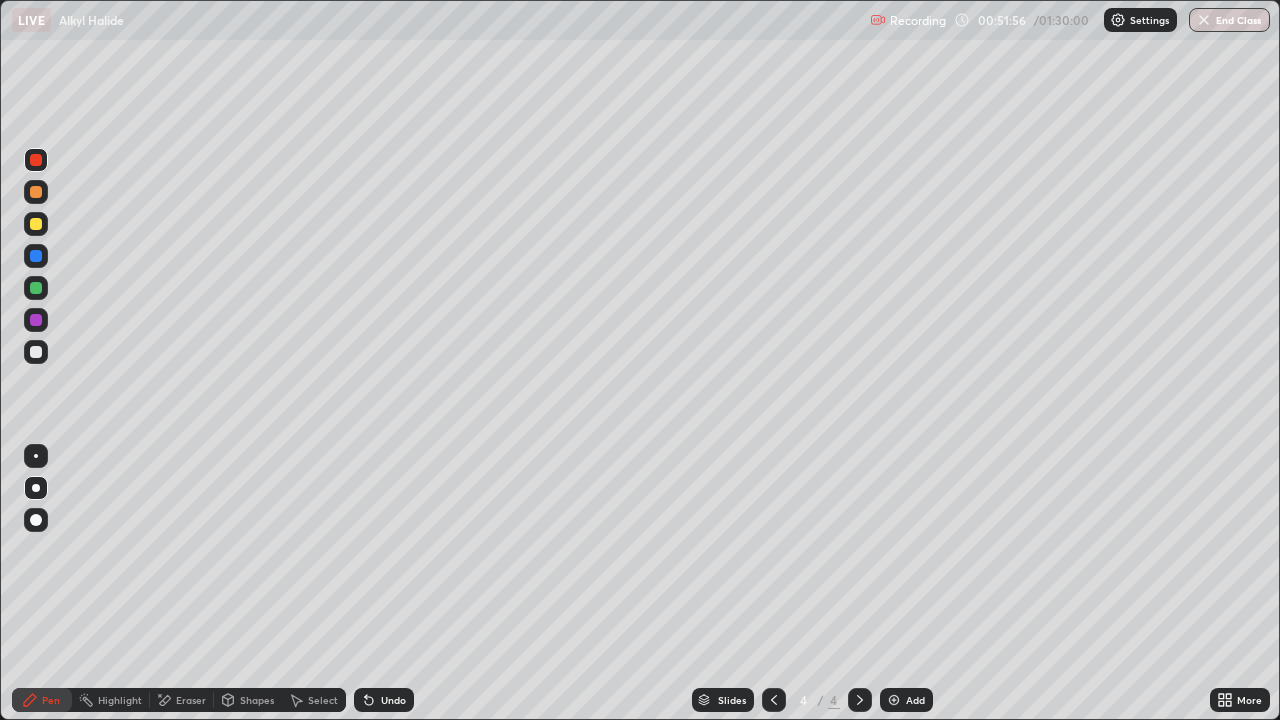 click at bounding box center [36, 288] 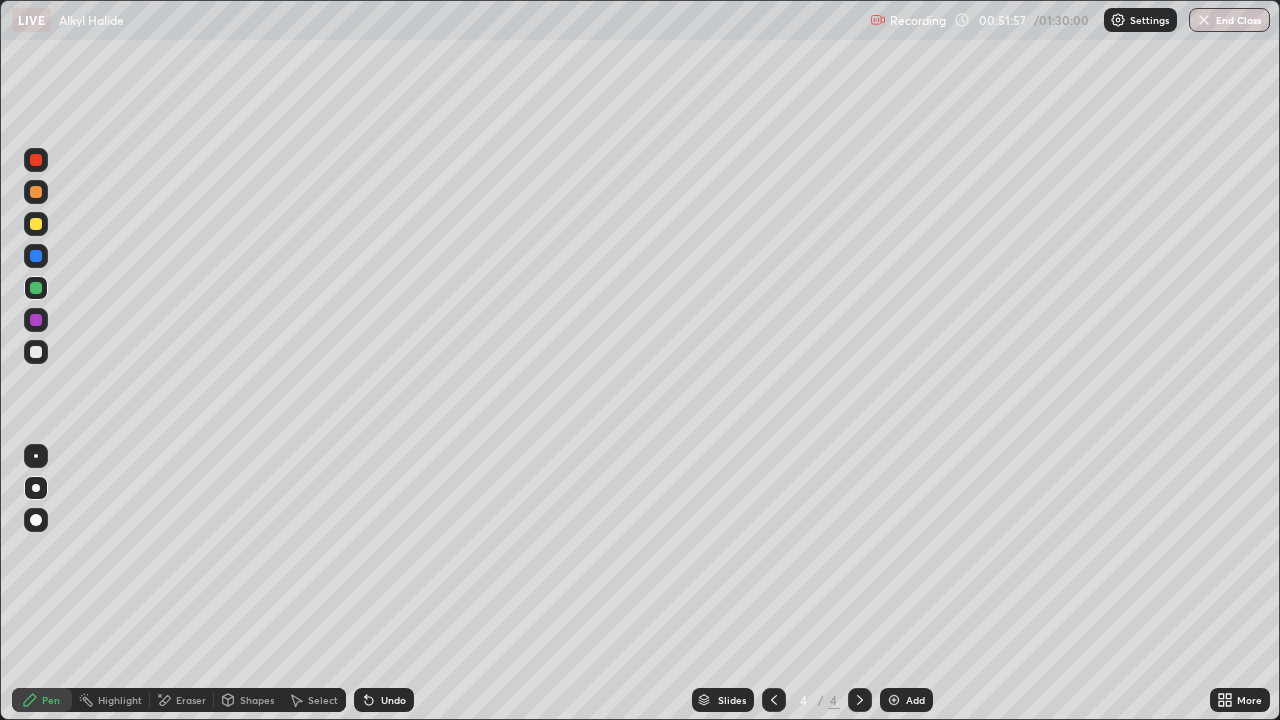click at bounding box center [36, 256] 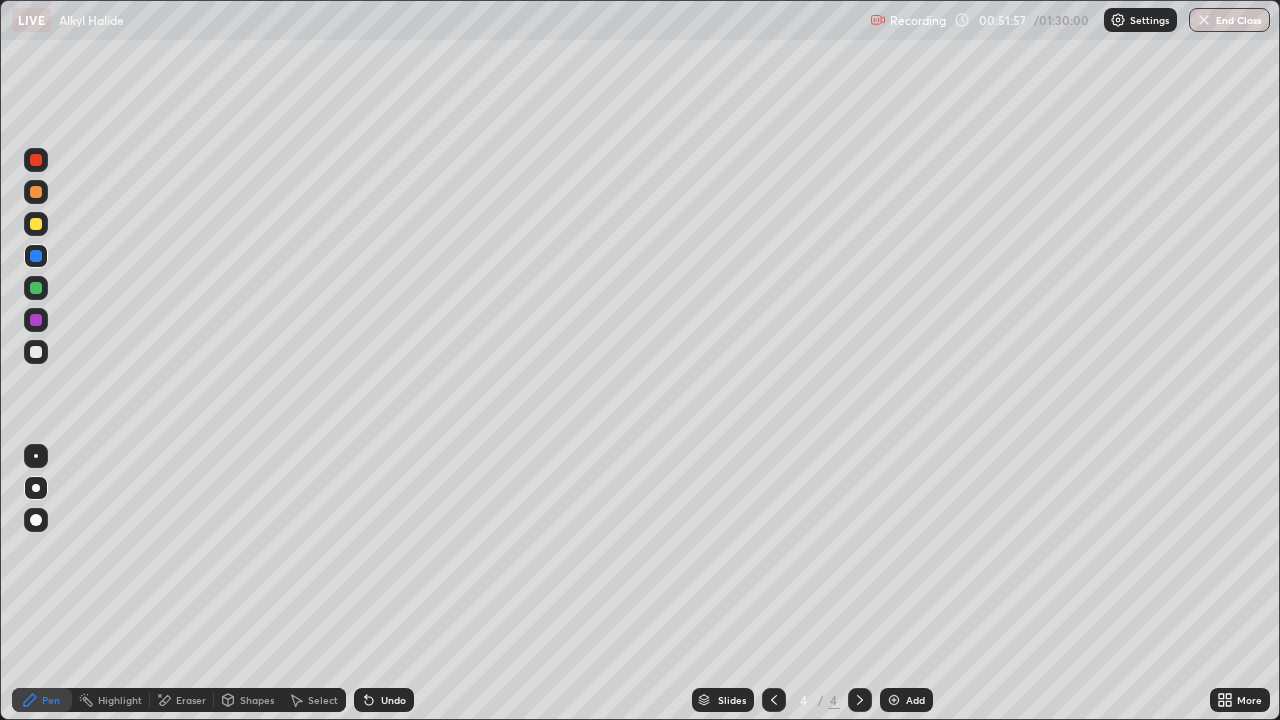 click at bounding box center (36, 224) 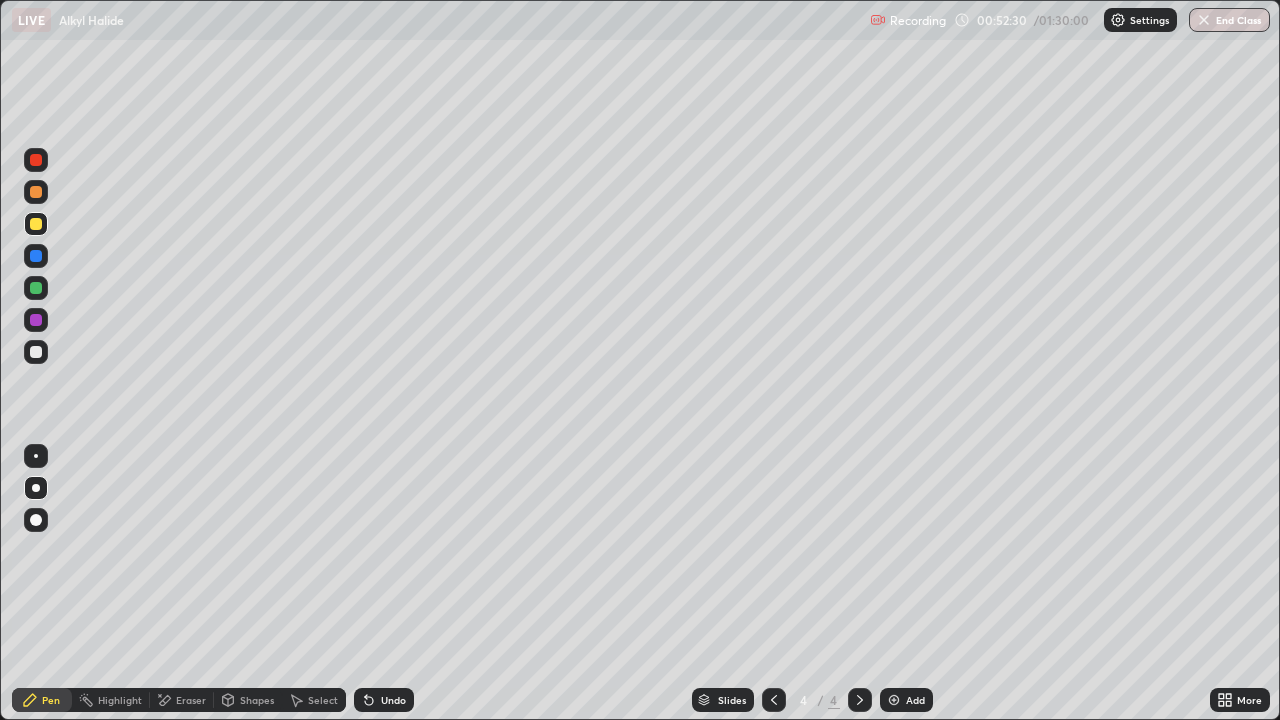 click 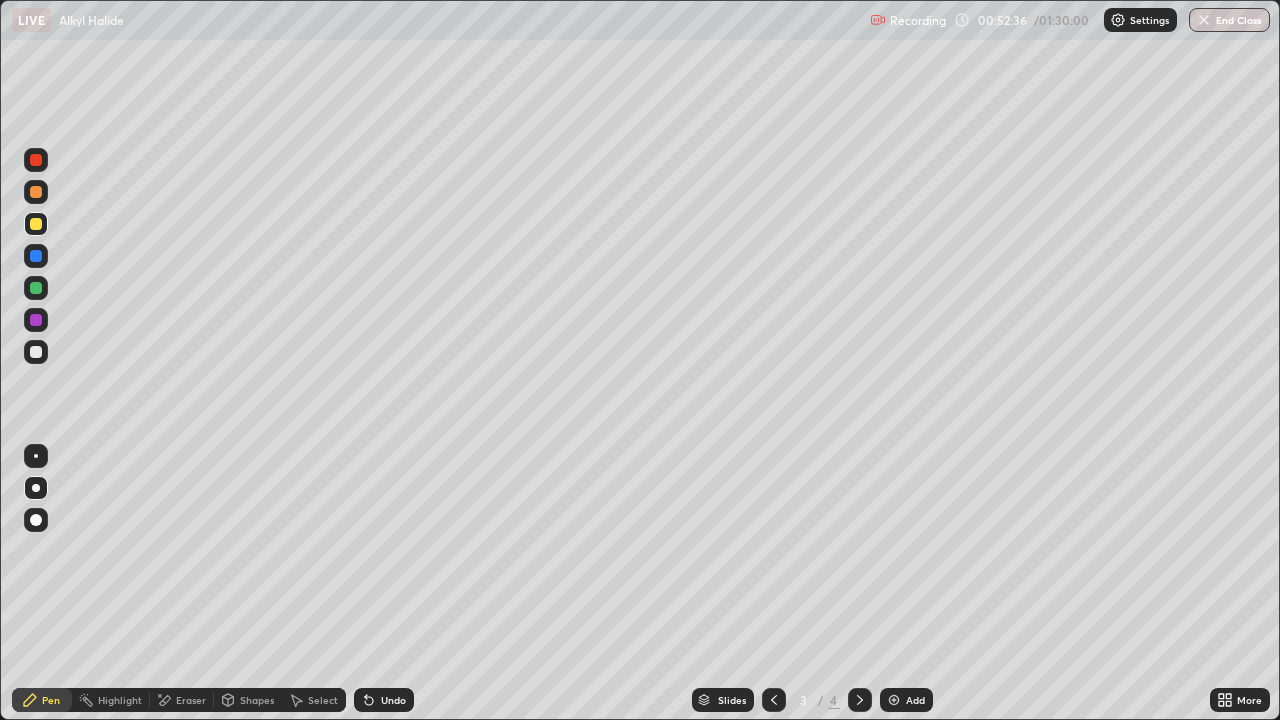 click 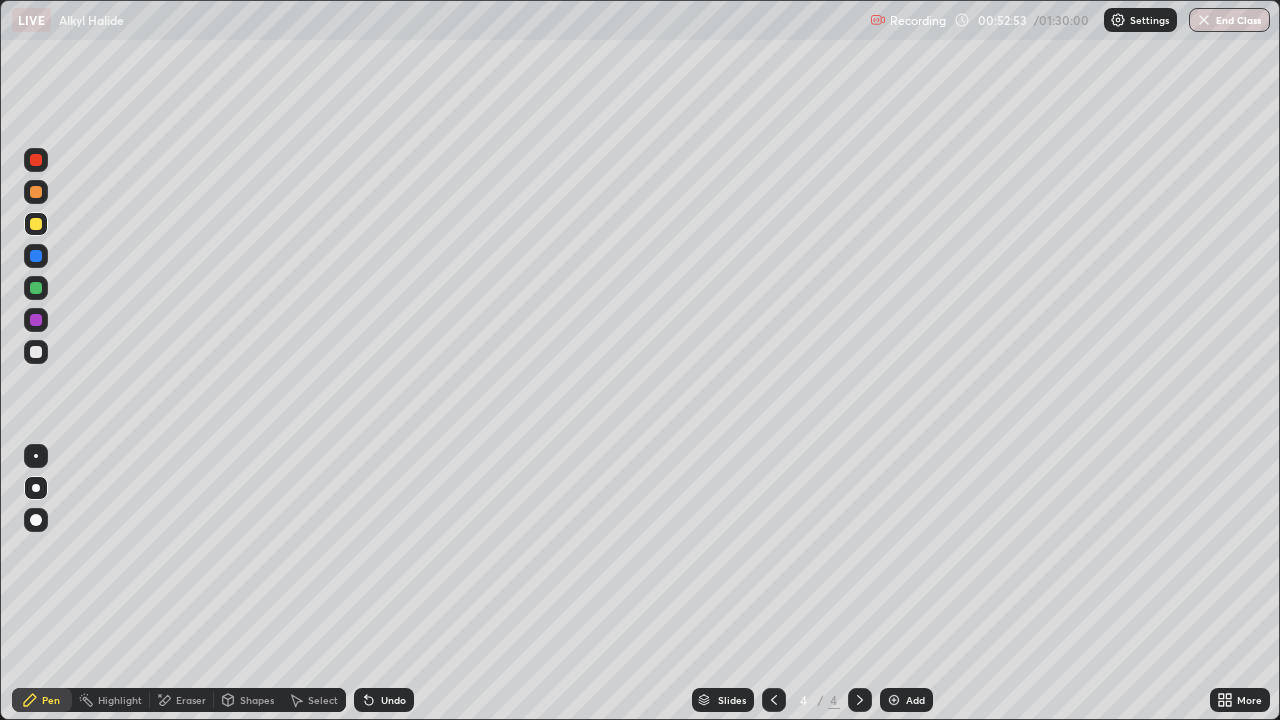 click on "Undo" at bounding box center (384, 700) 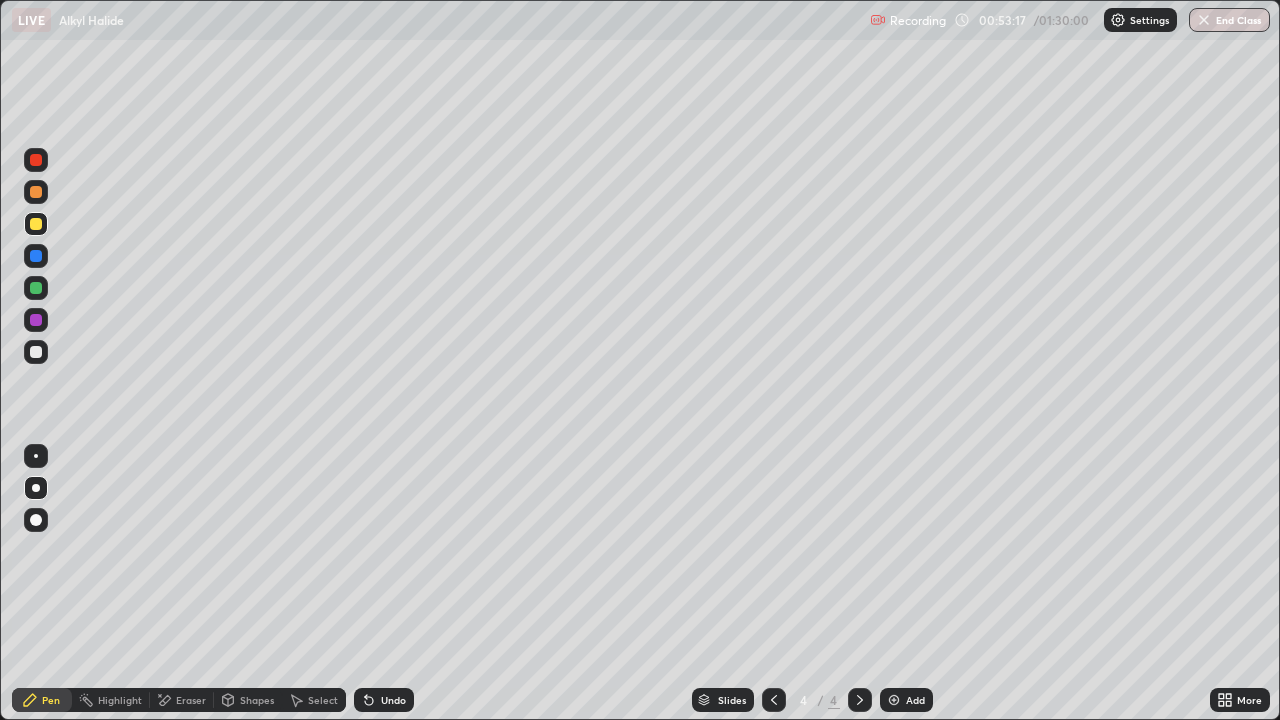 click 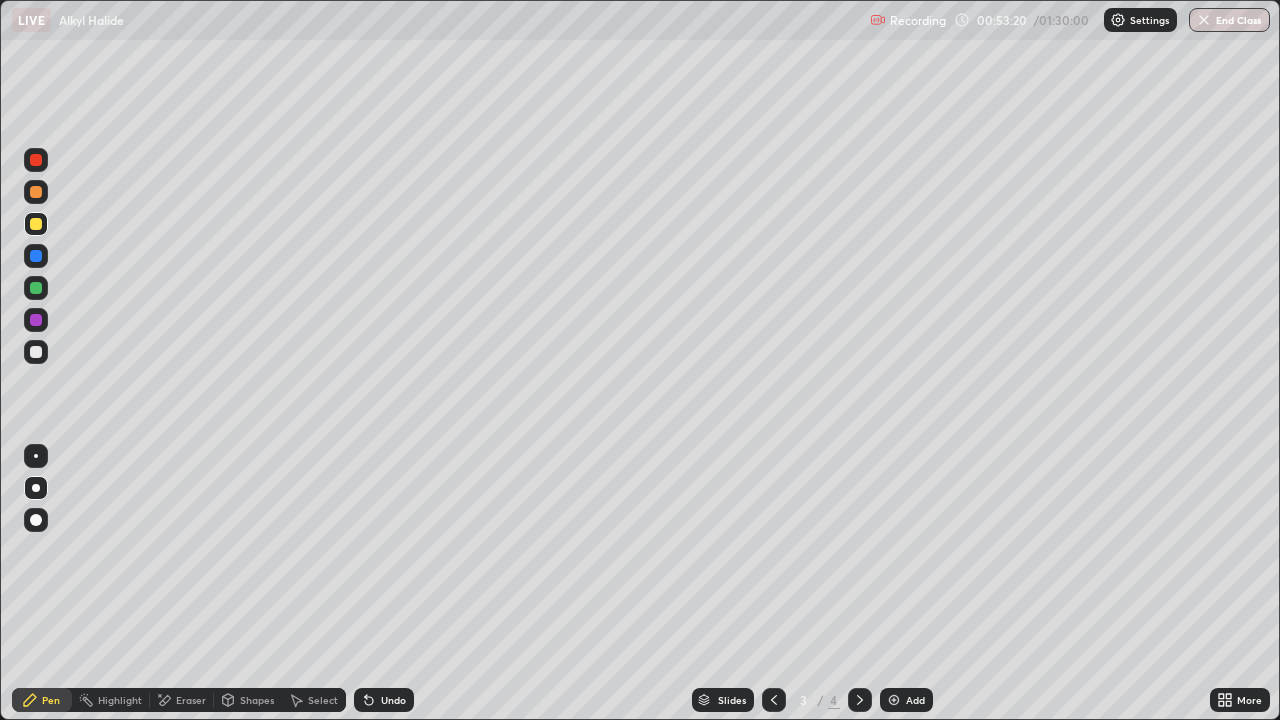 click 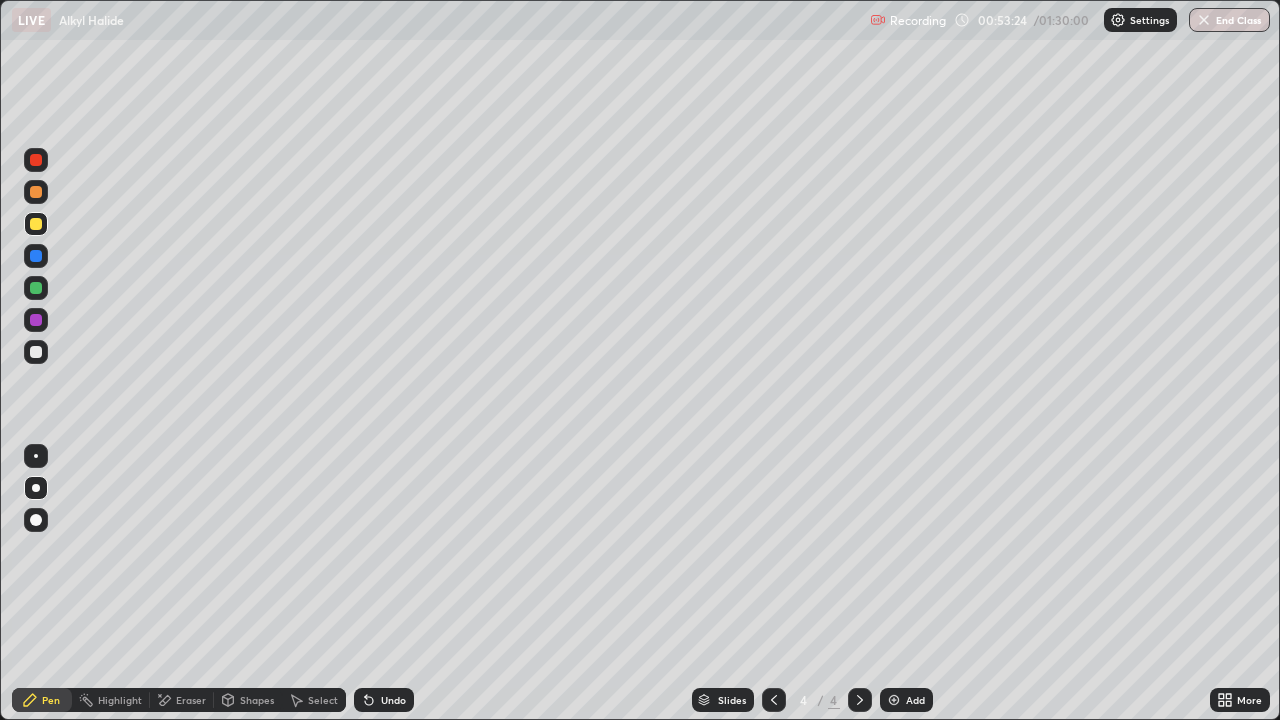 click 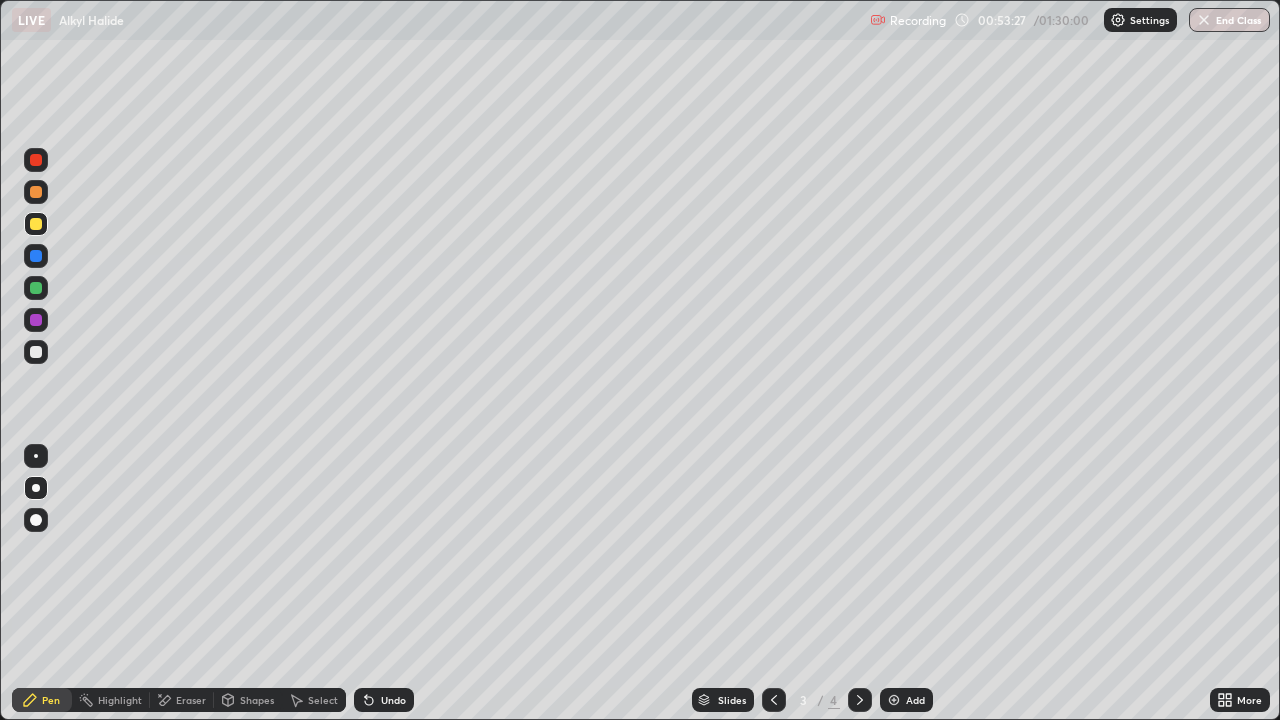 click 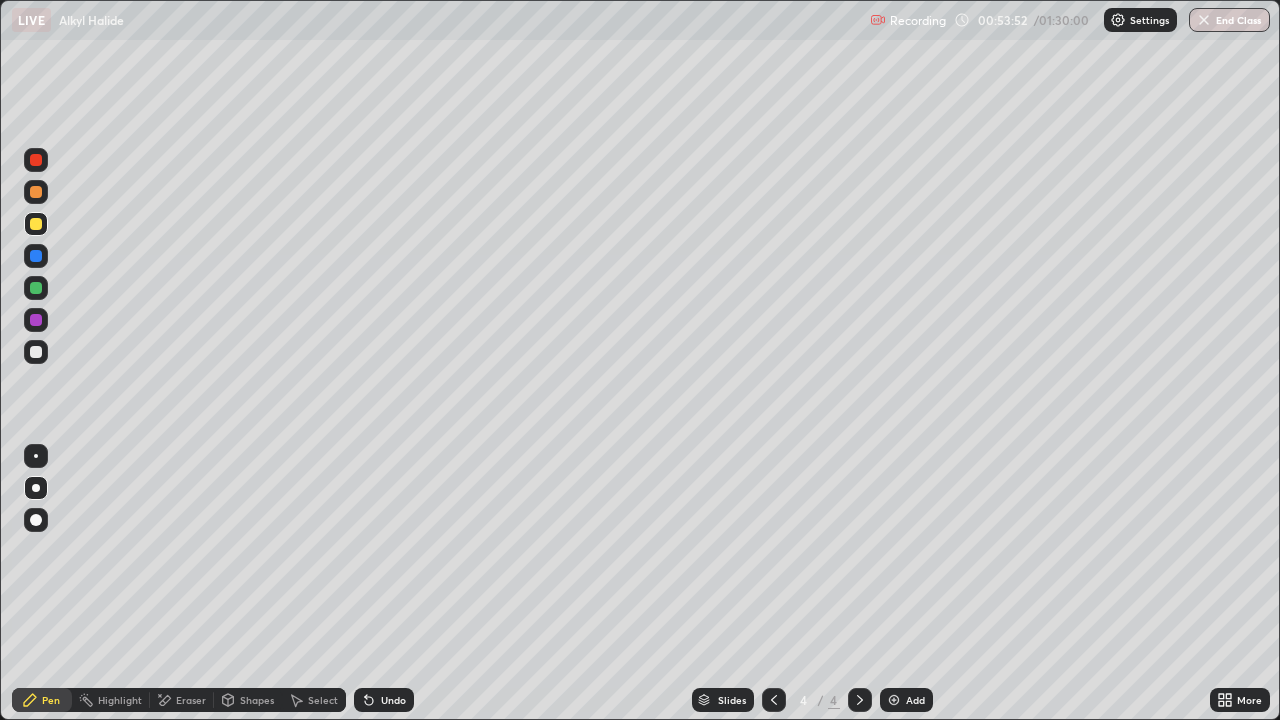 click at bounding box center (774, 700) 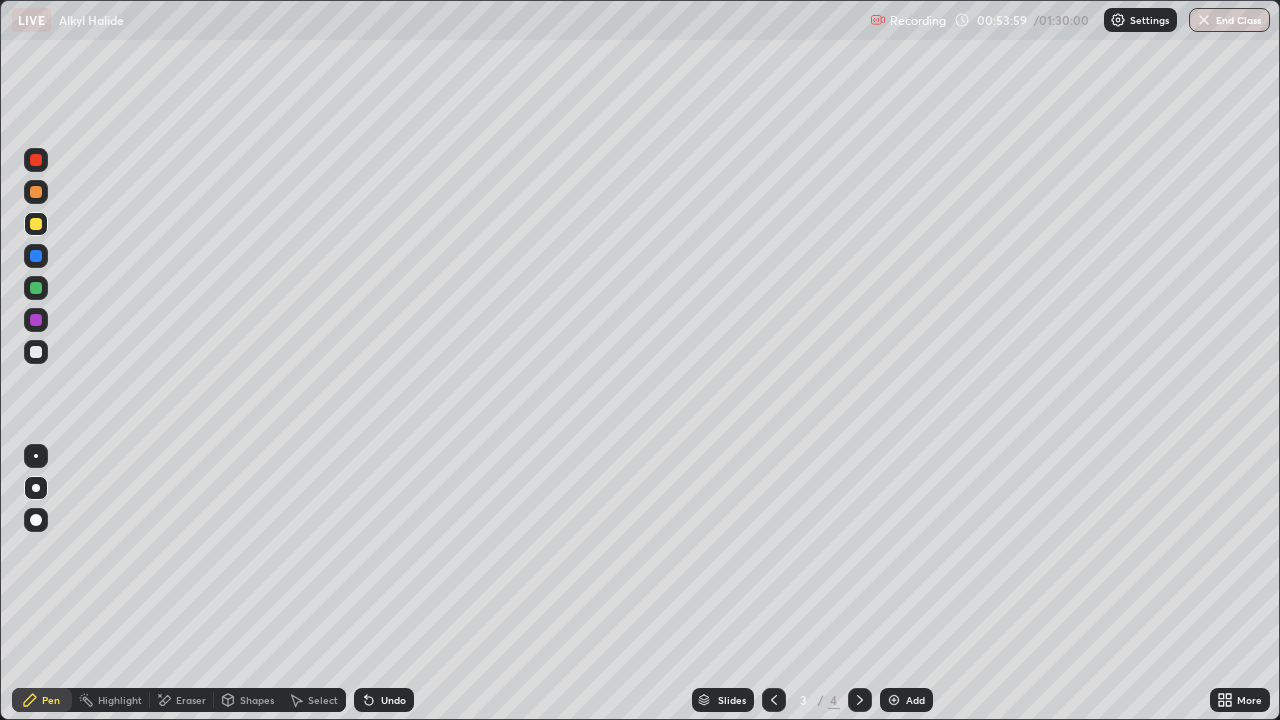 click at bounding box center (860, 700) 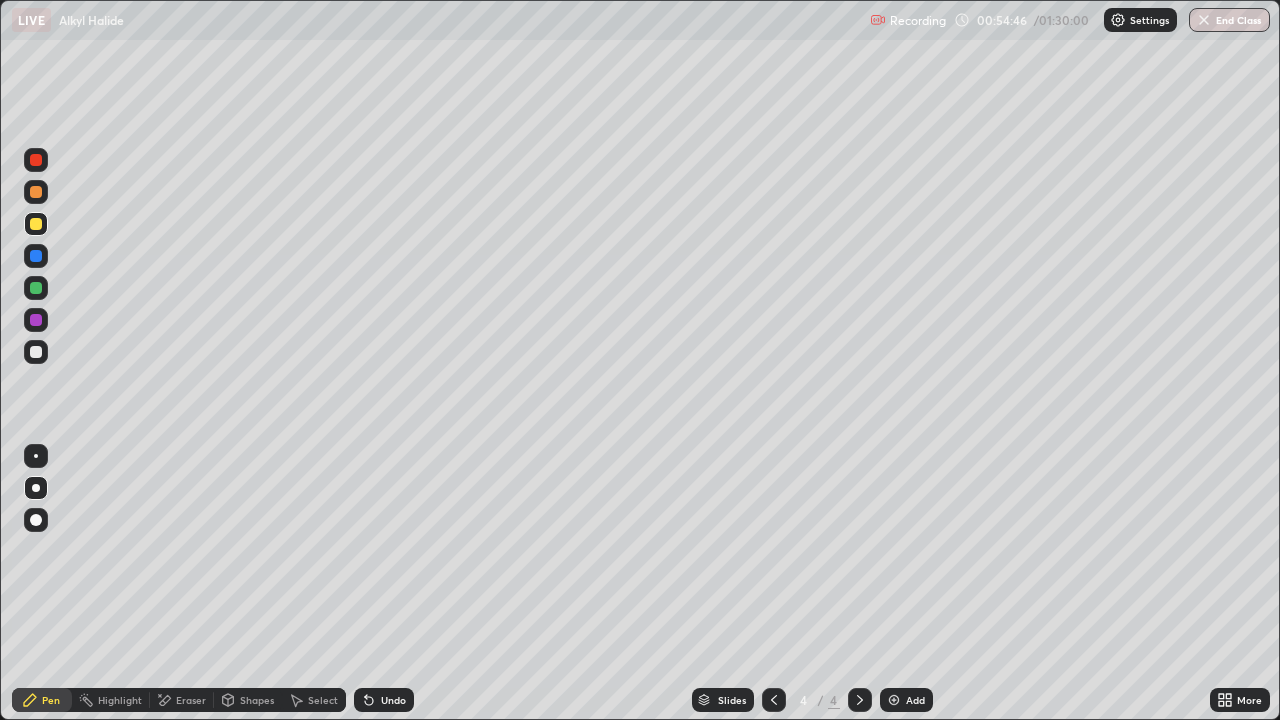 click on "Undo" at bounding box center (384, 700) 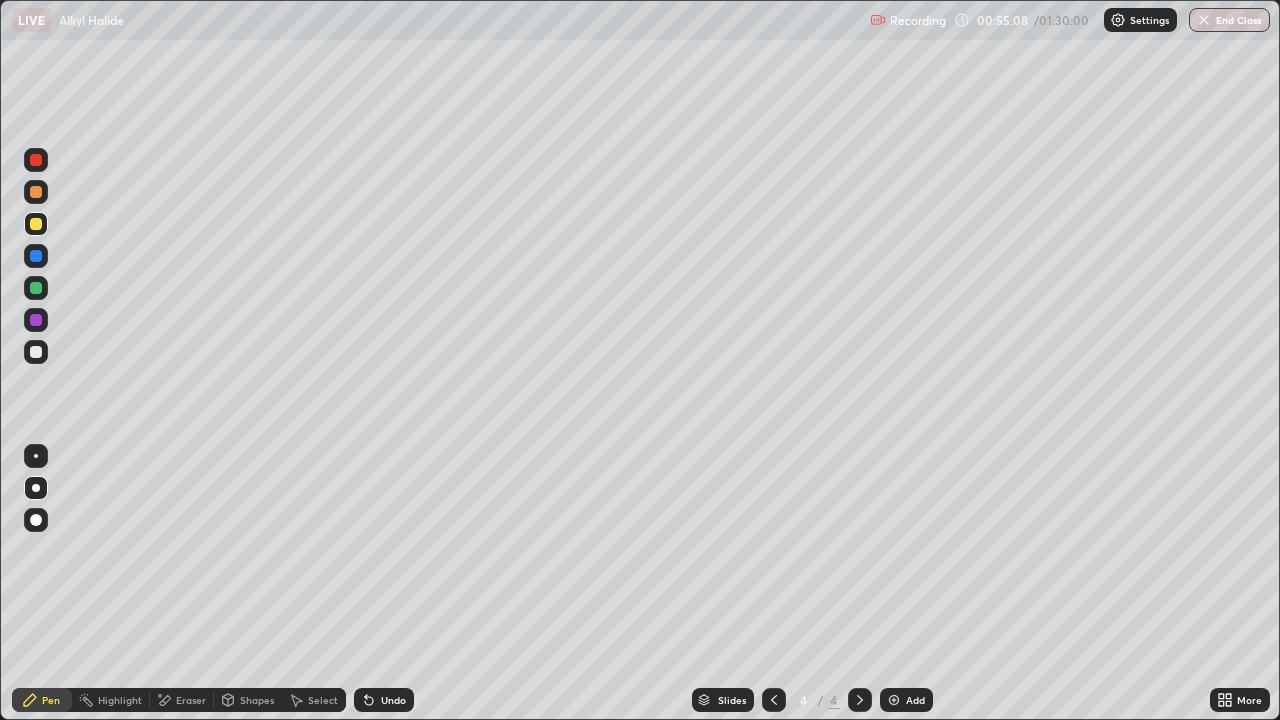 click on "Eraser" at bounding box center [191, 700] 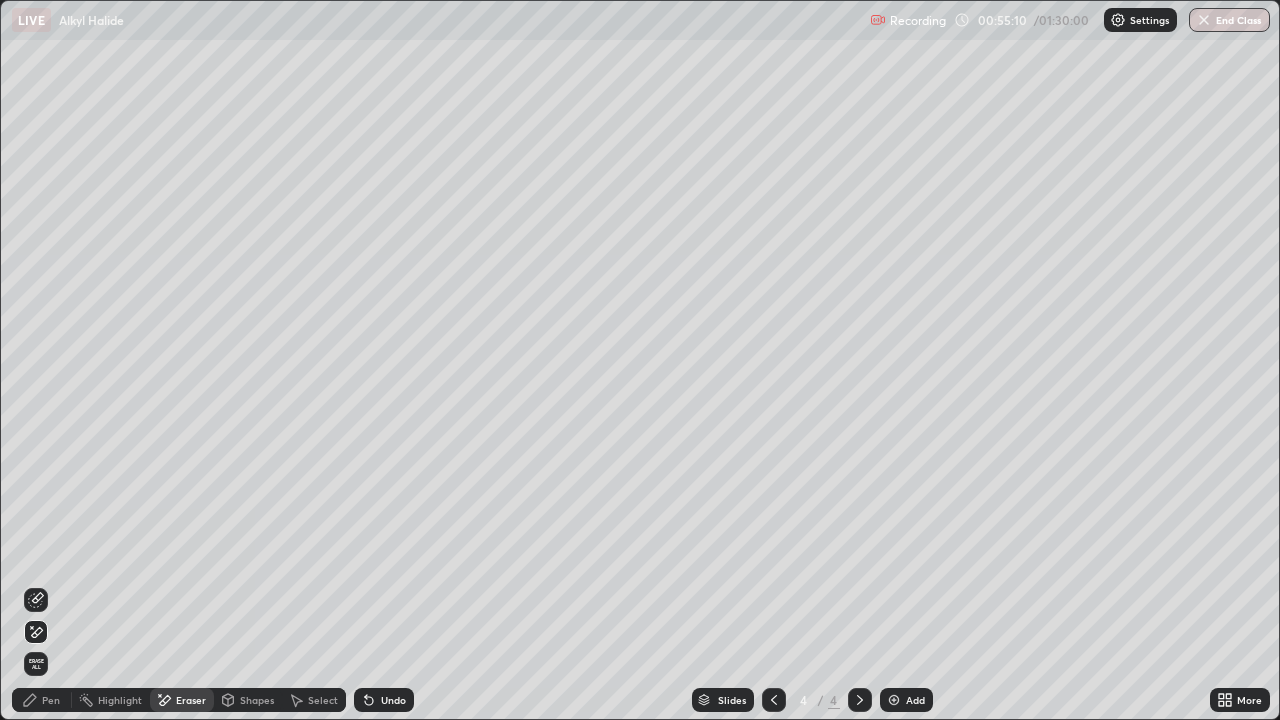 click on "Pen" at bounding box center (42, 700) 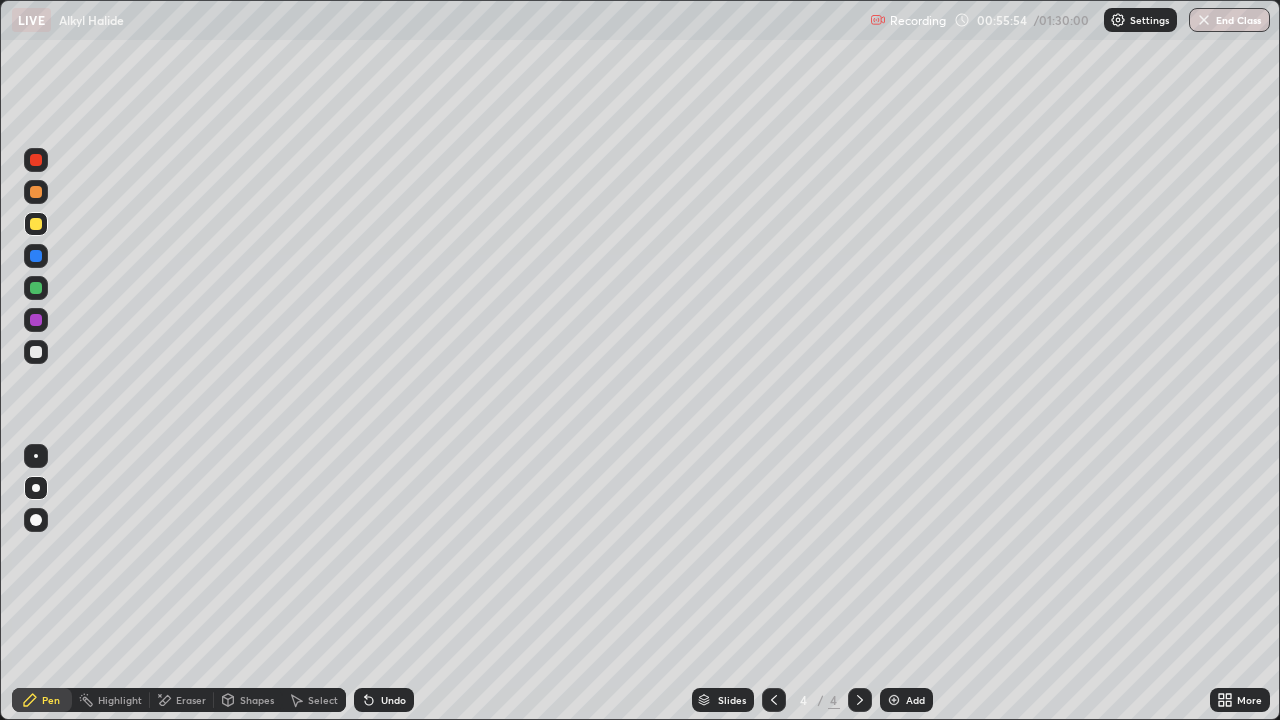 click 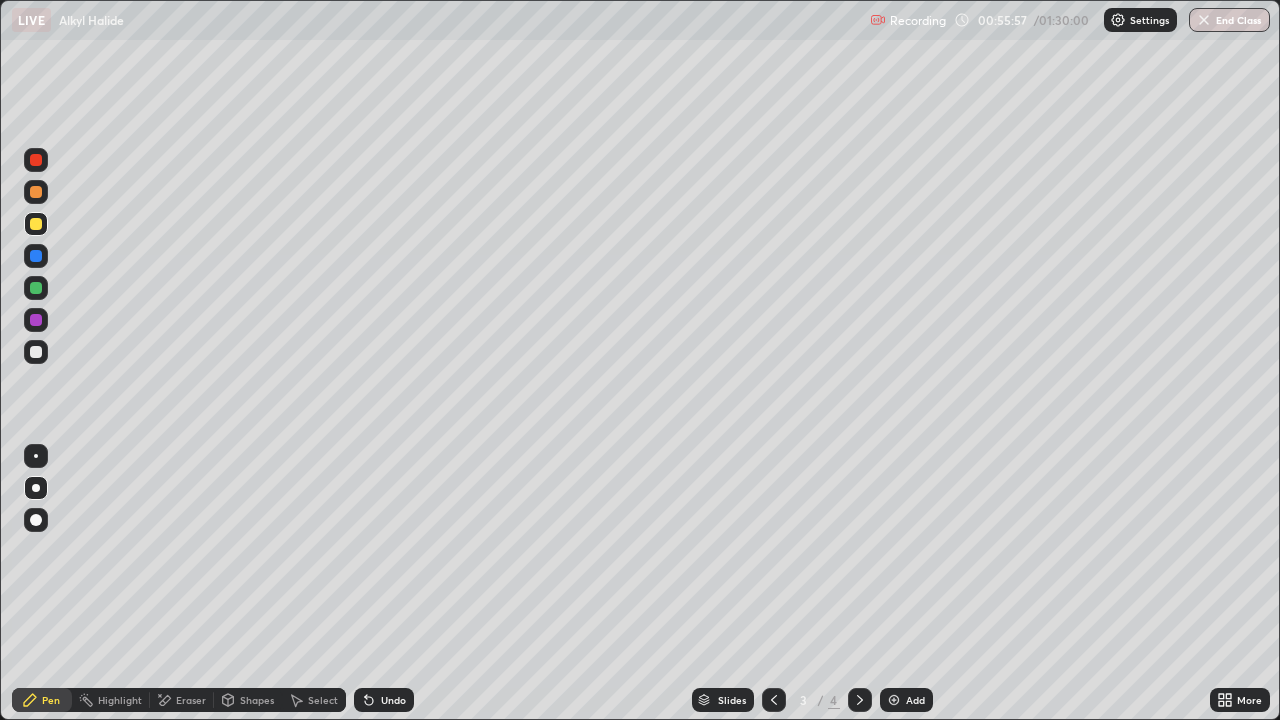 click 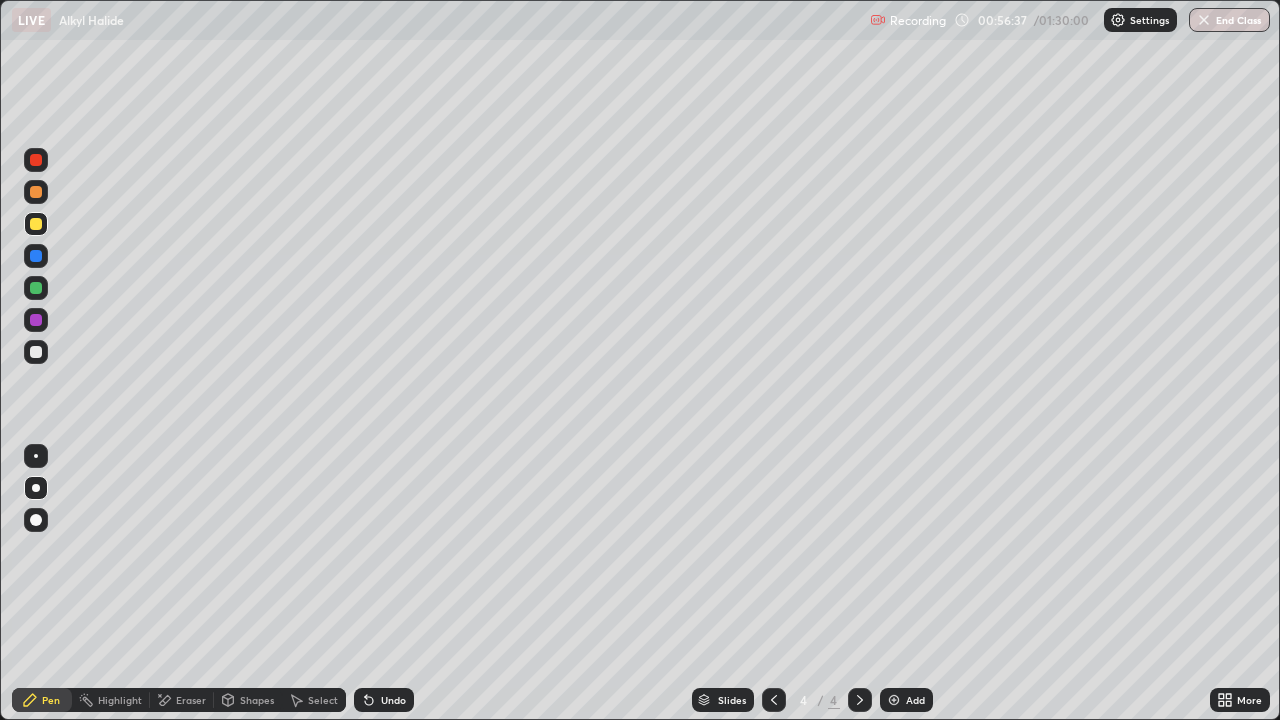 click at bounding box center (774, 700) 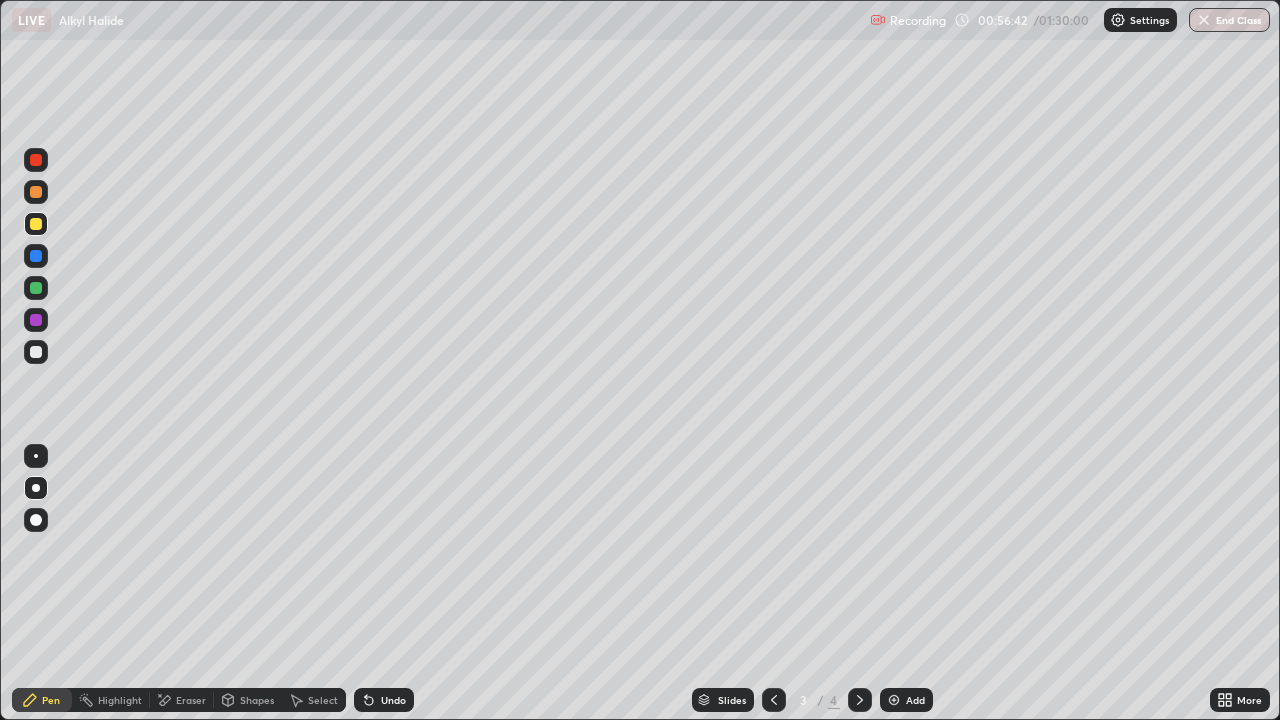 click 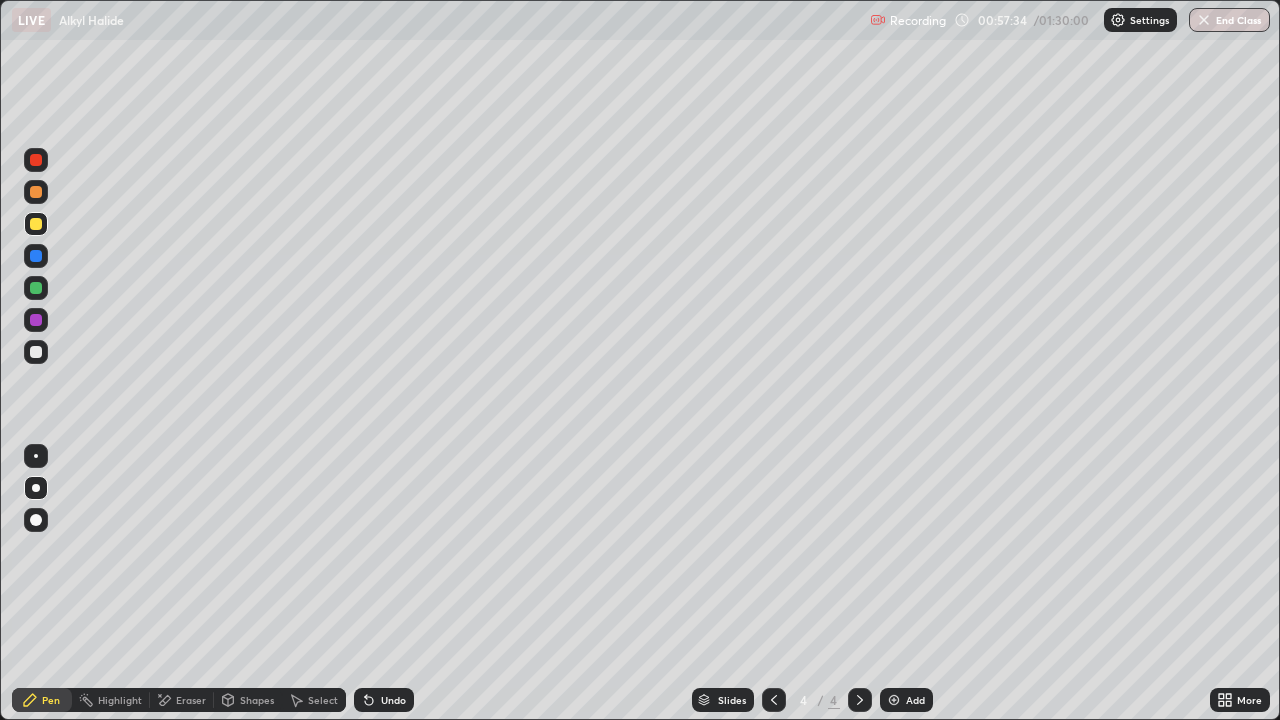 click at bounding box center (774, 700) 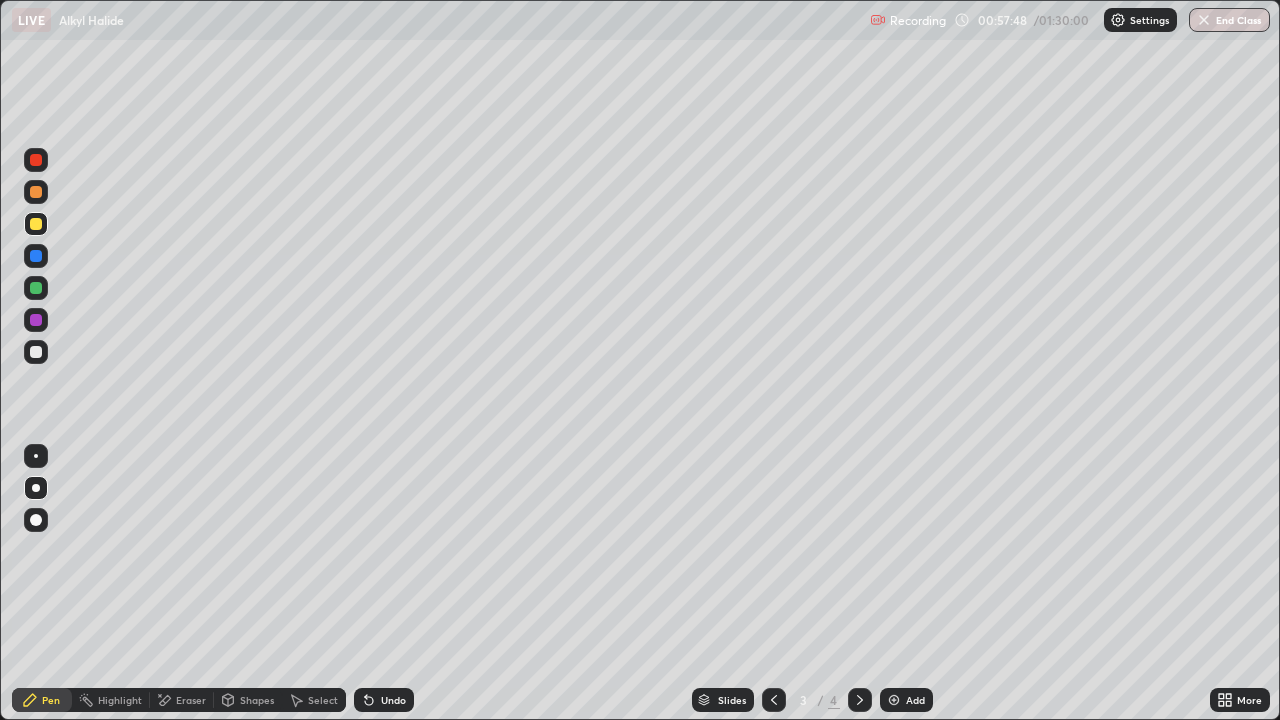 click 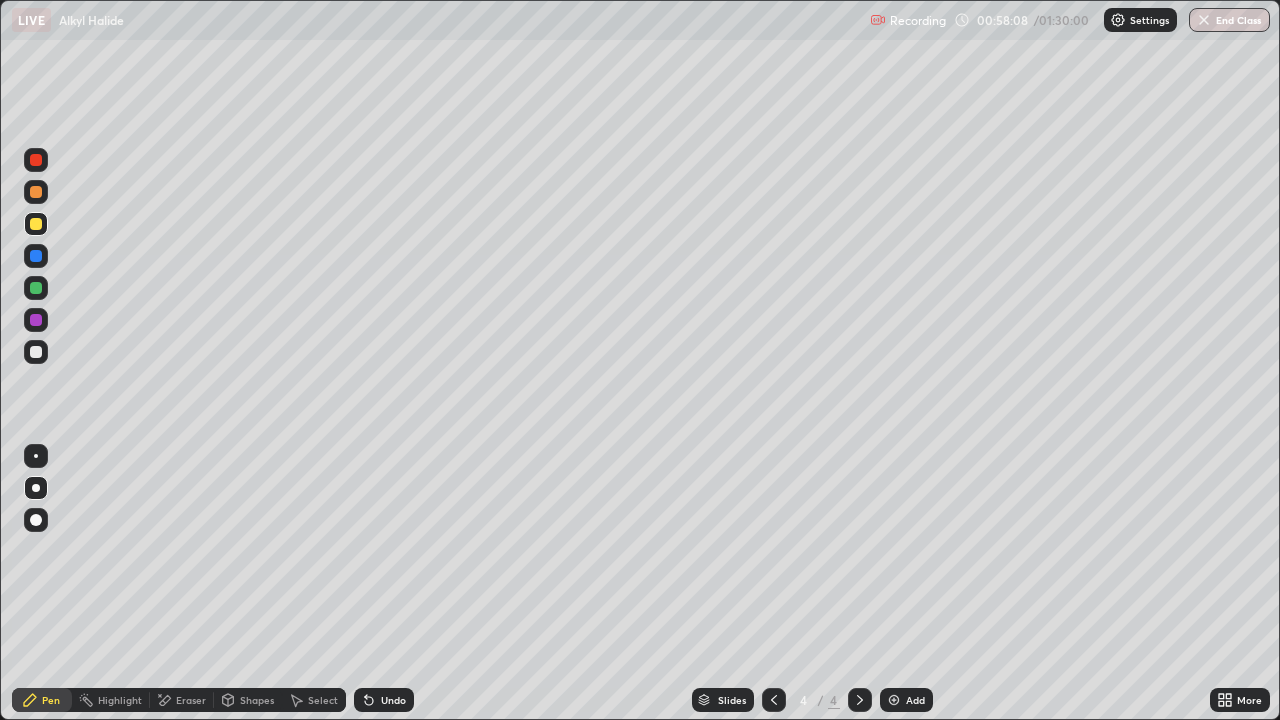 click at bounding box center (774, 700) 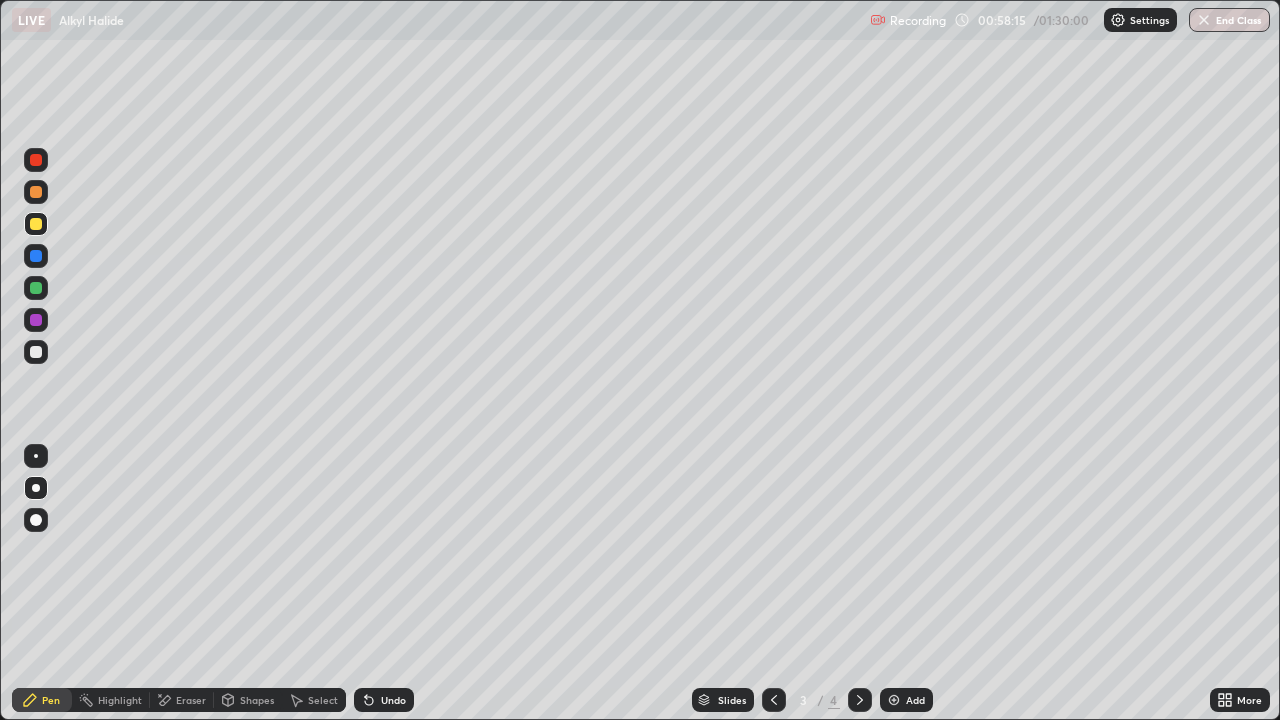 click 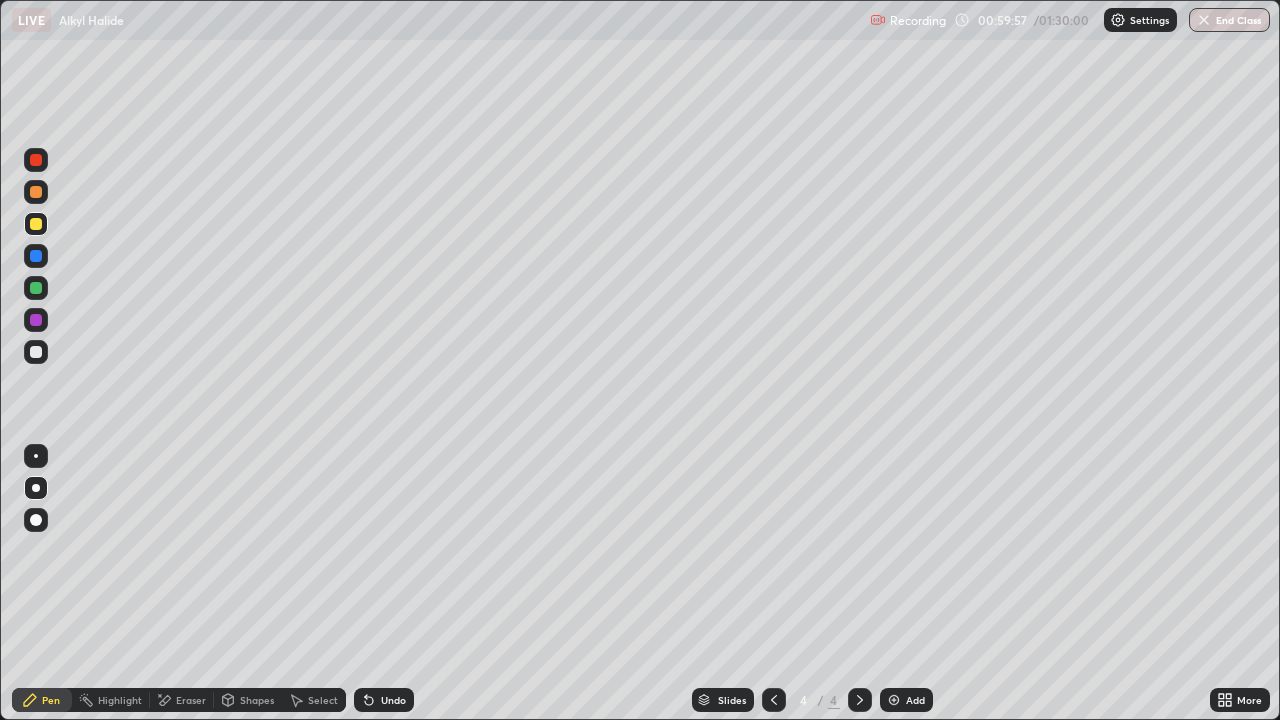 click on "Eraser" at bounding box center [191, 700] 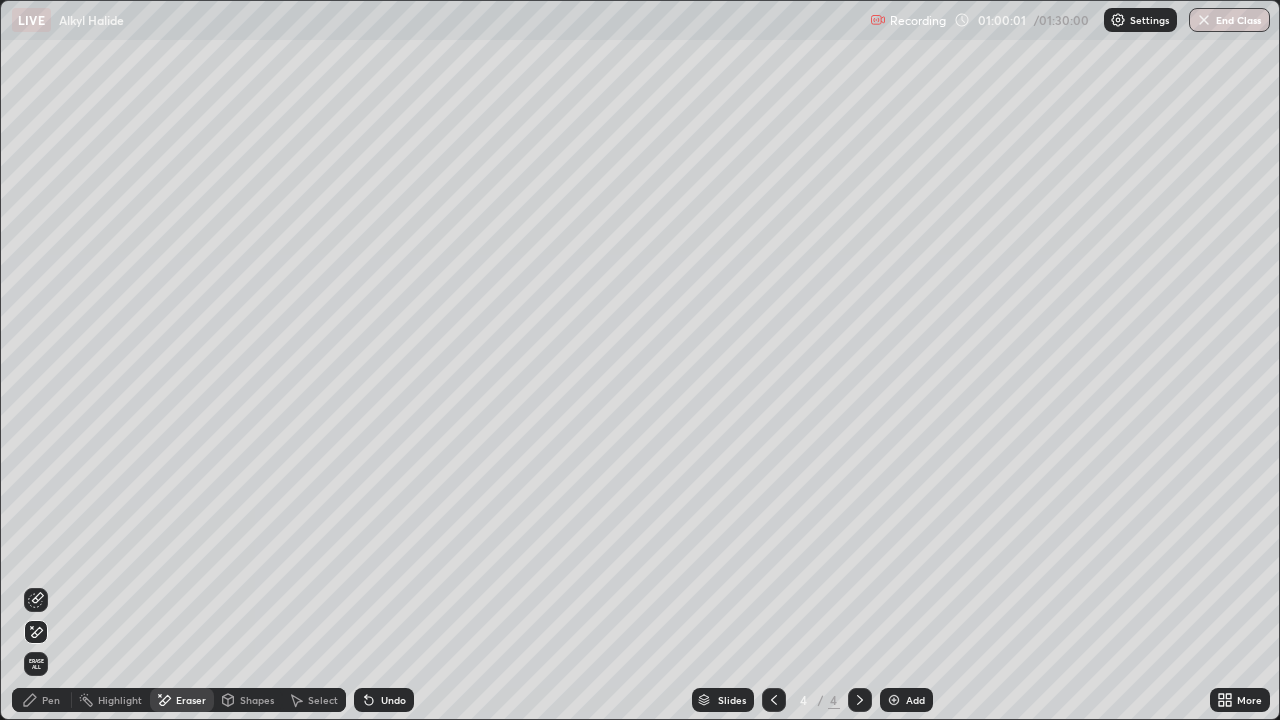 click on "Pen" at bounding box center (42, 700) 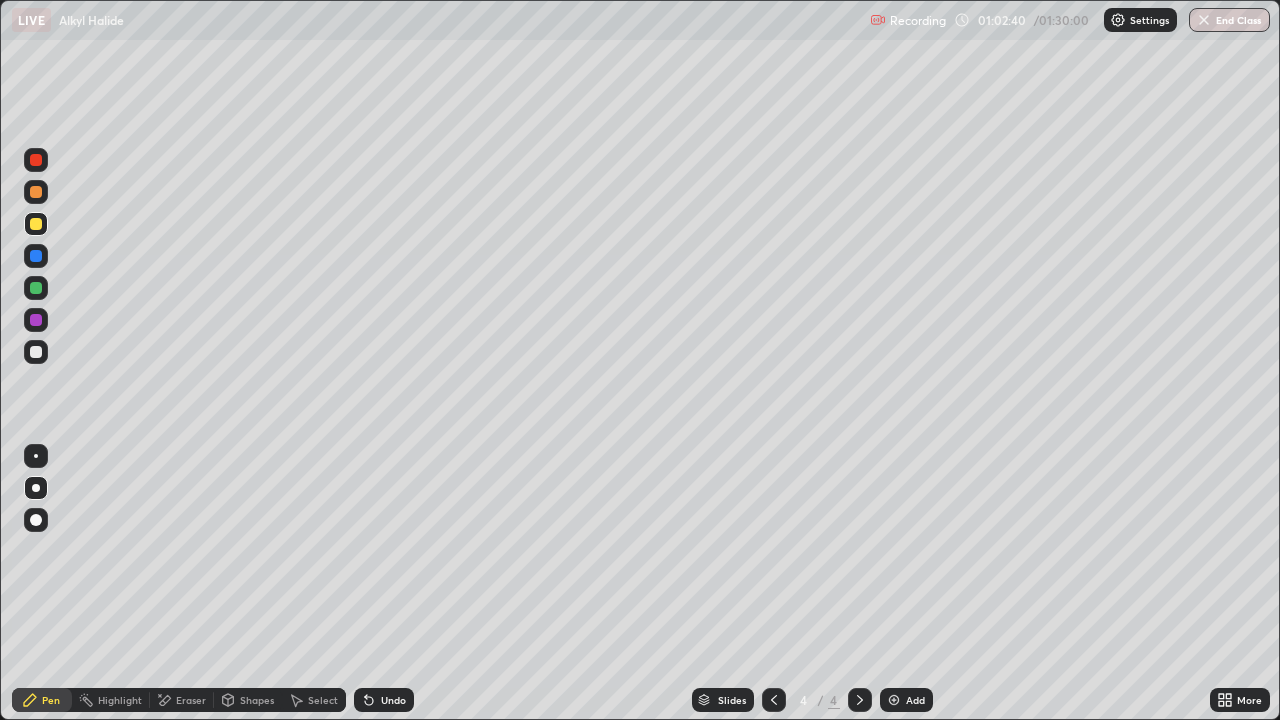 click at bounding box center (894, 700) 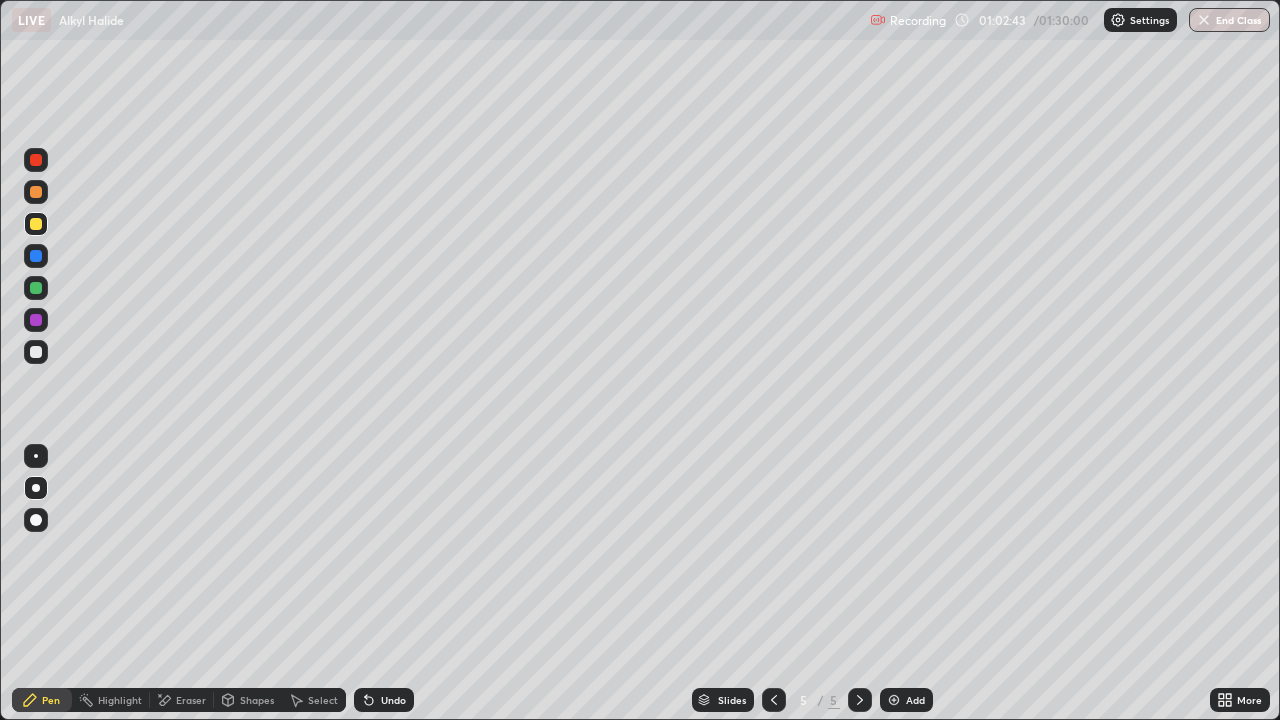 click 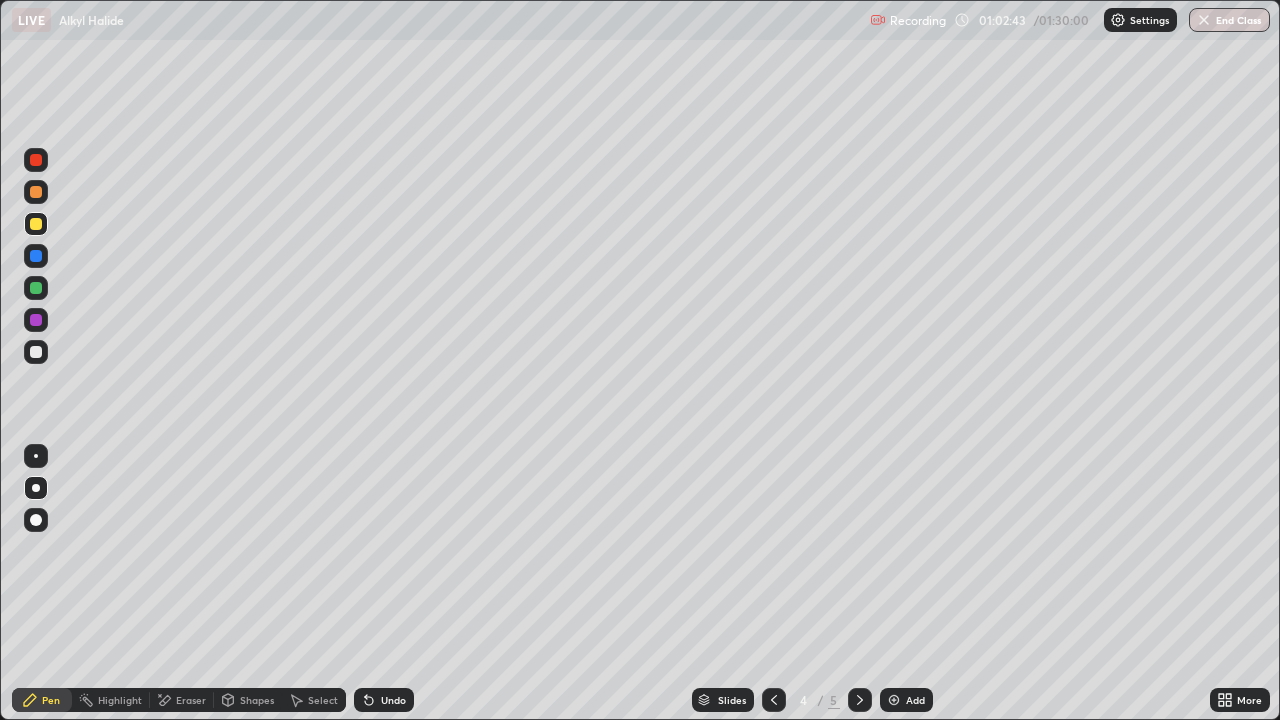 click 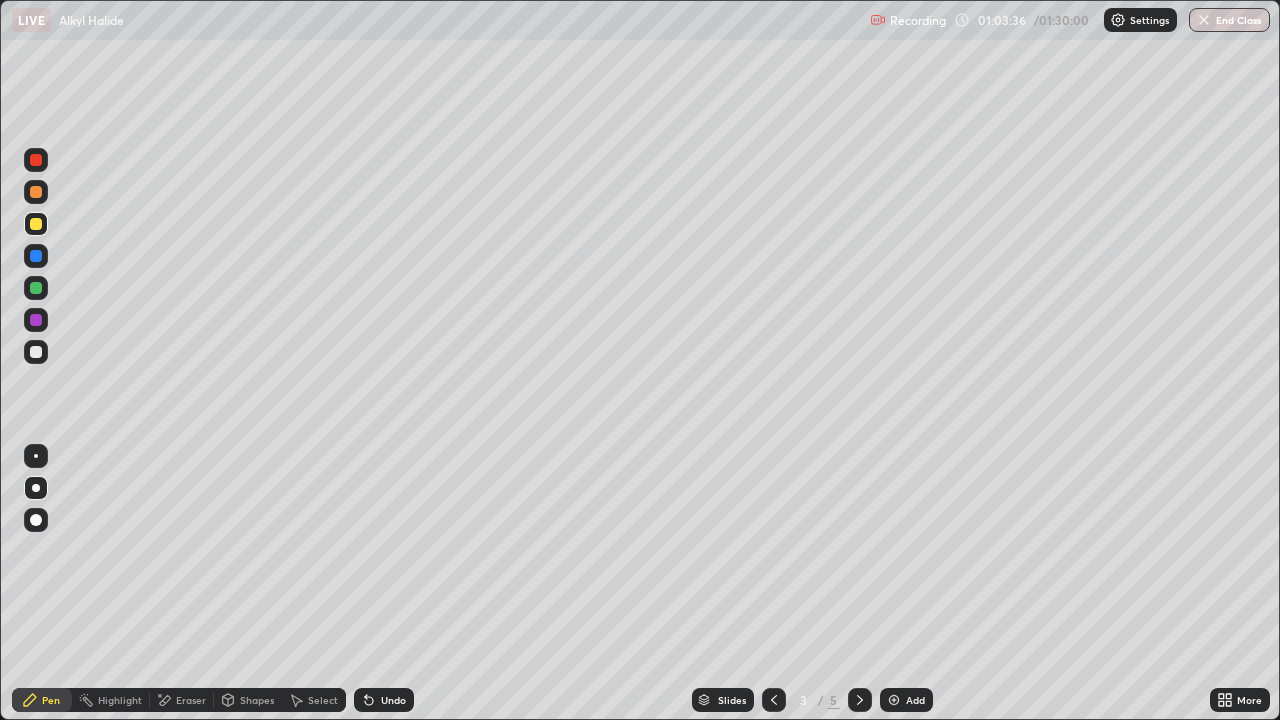 click at bounding box center (860, 700) 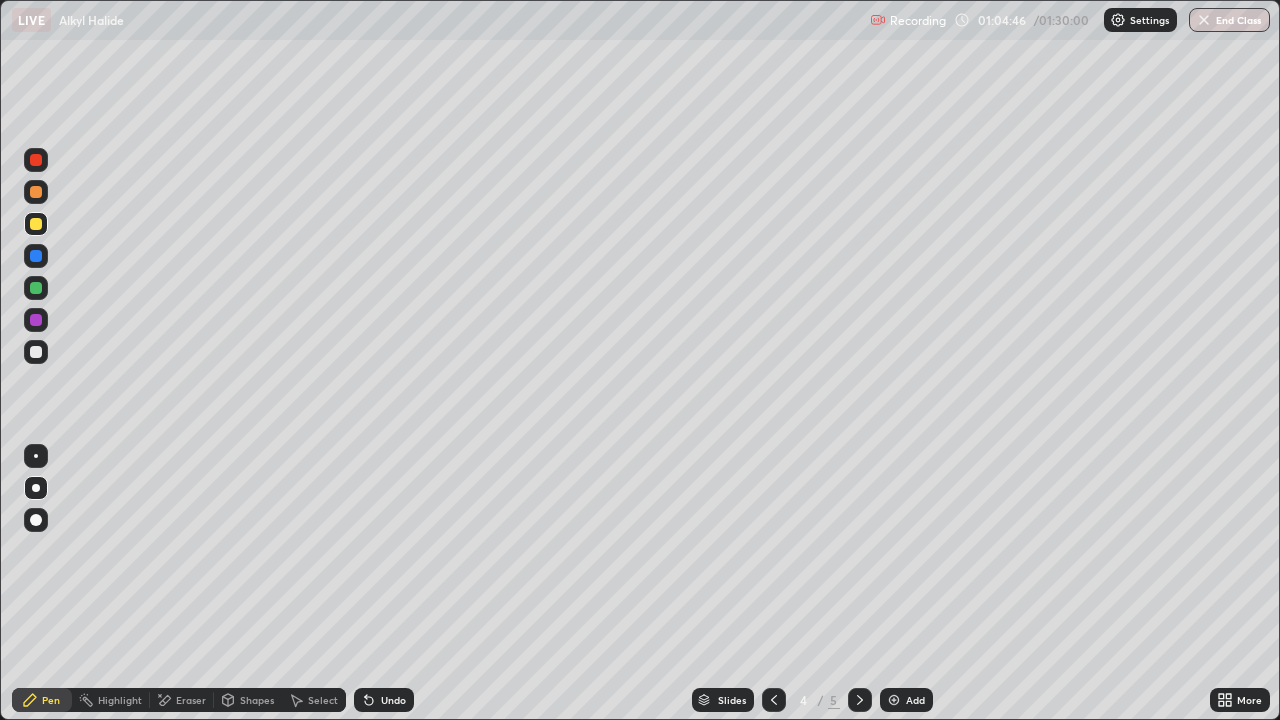 click 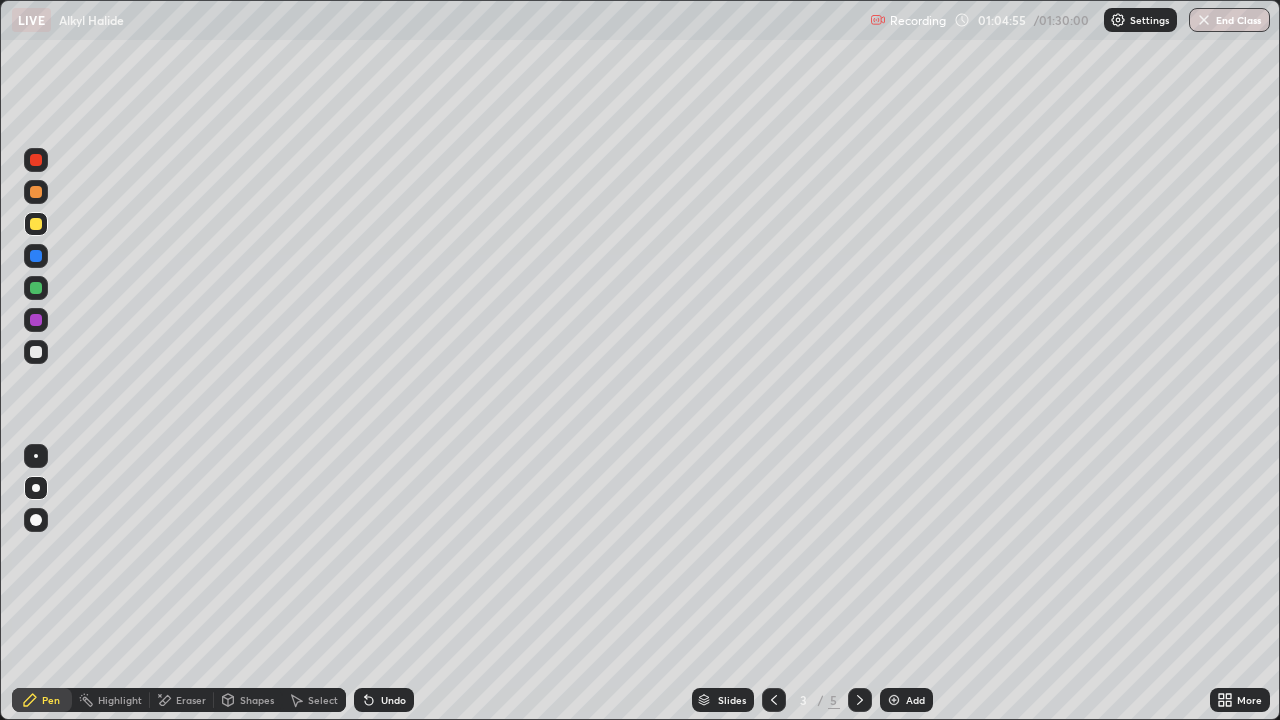 click at bounding box center [860, 700] 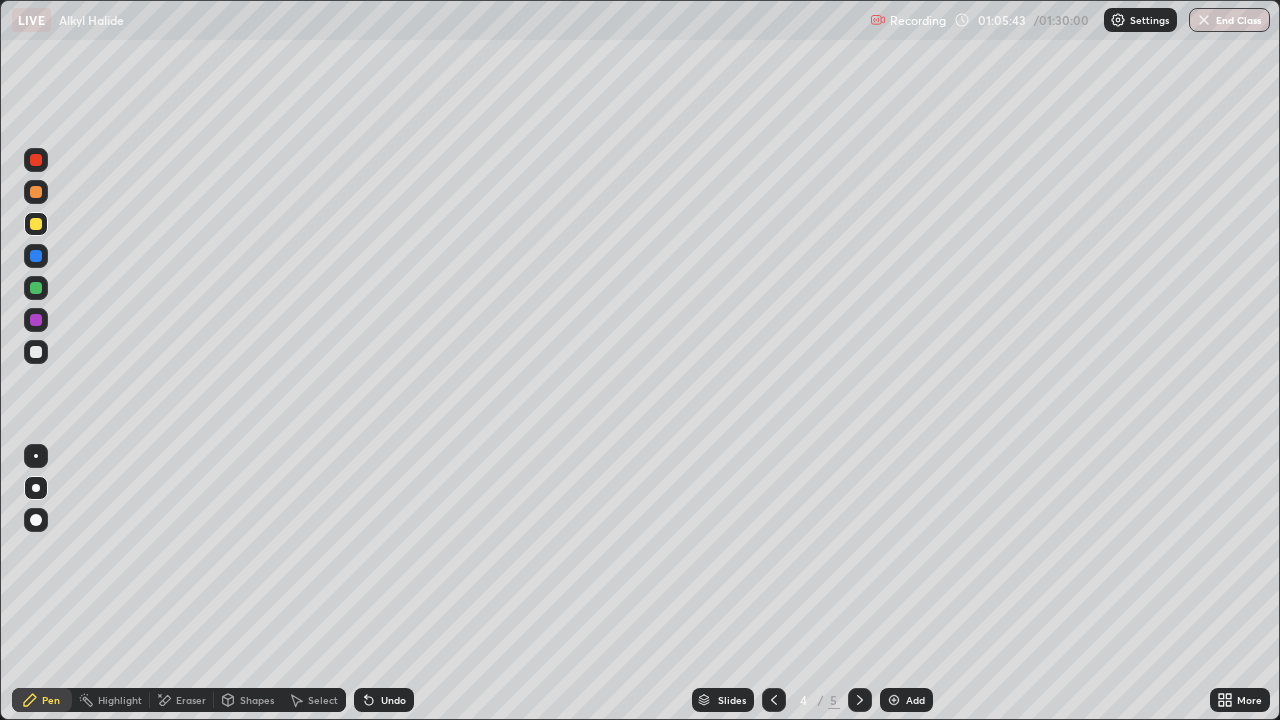 click at bounding box center [860, 700] 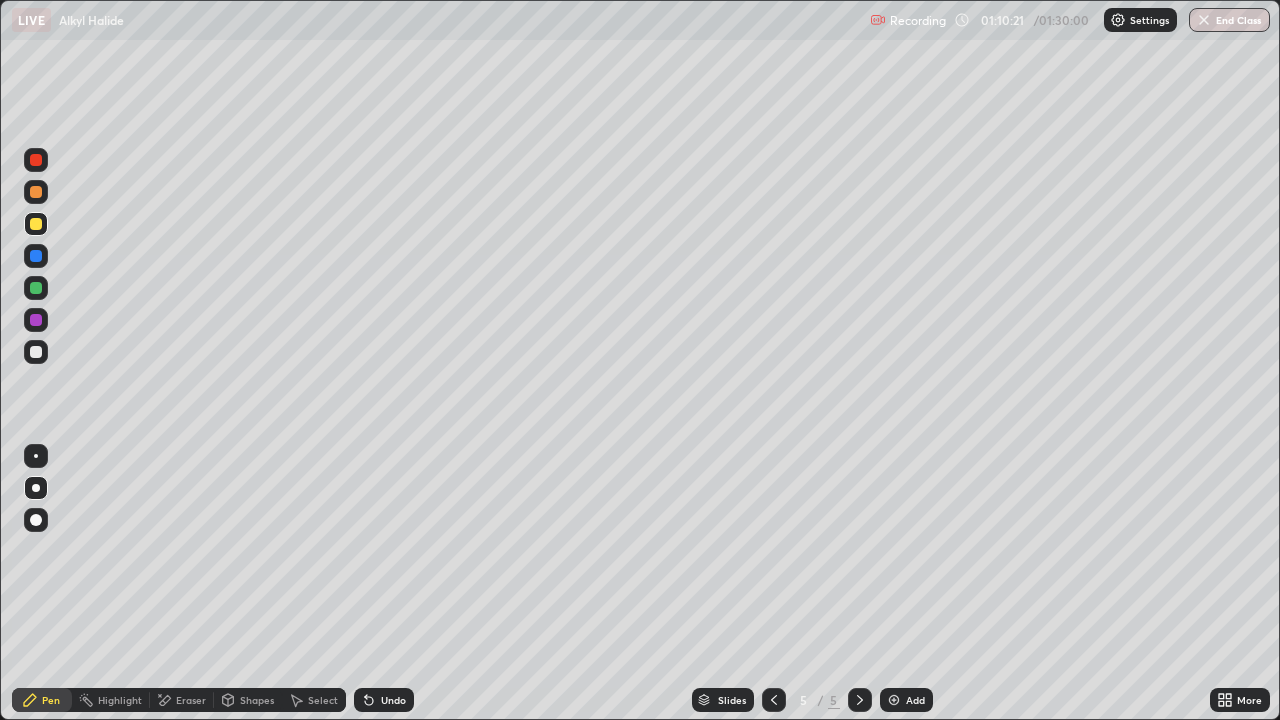 click on "Undo" at bounding box center (393, 700) 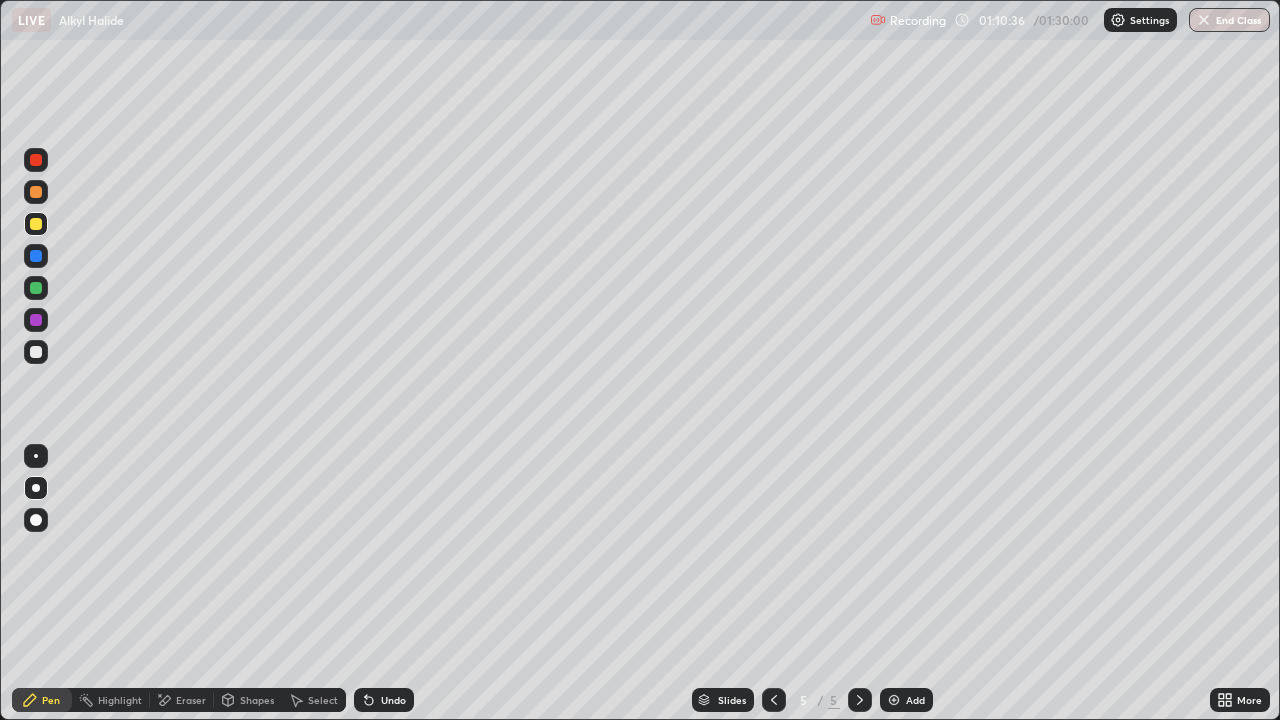 click at bounding box center (36, 160) 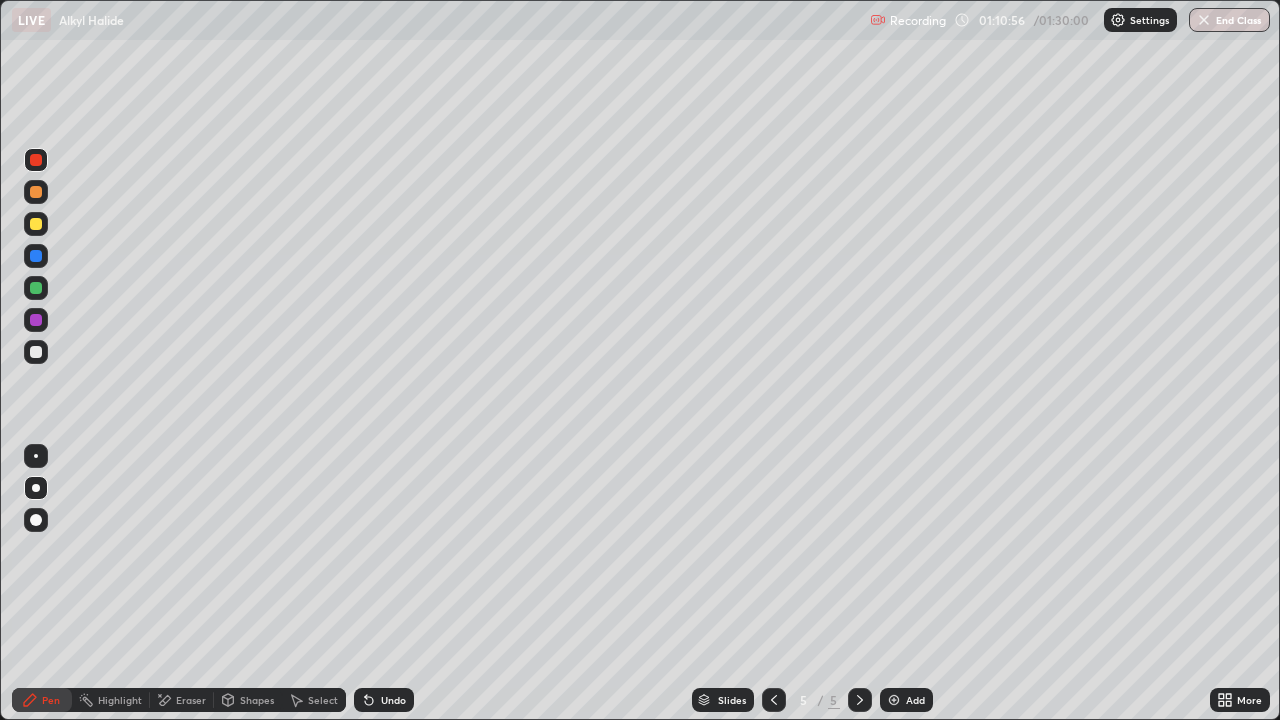 click on "Undo" at bounding box center (393, 700) 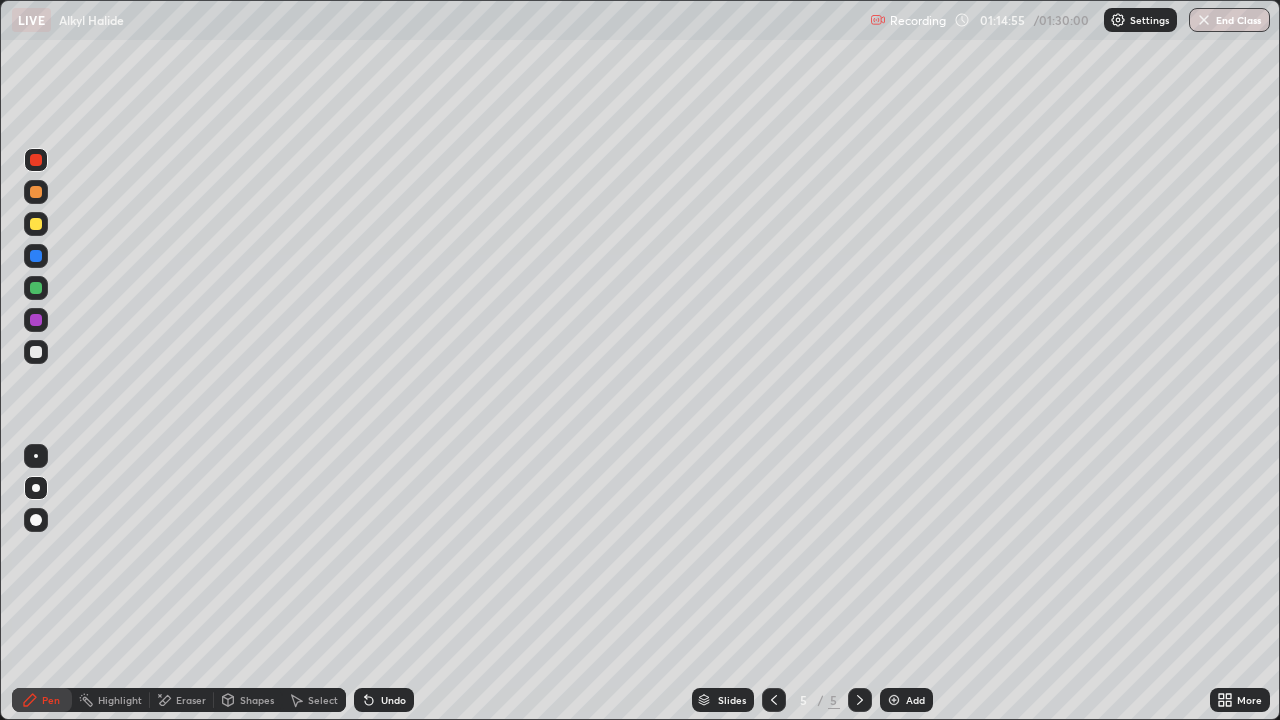 click on "Setting up your live class" at bounding box center (640, 360) 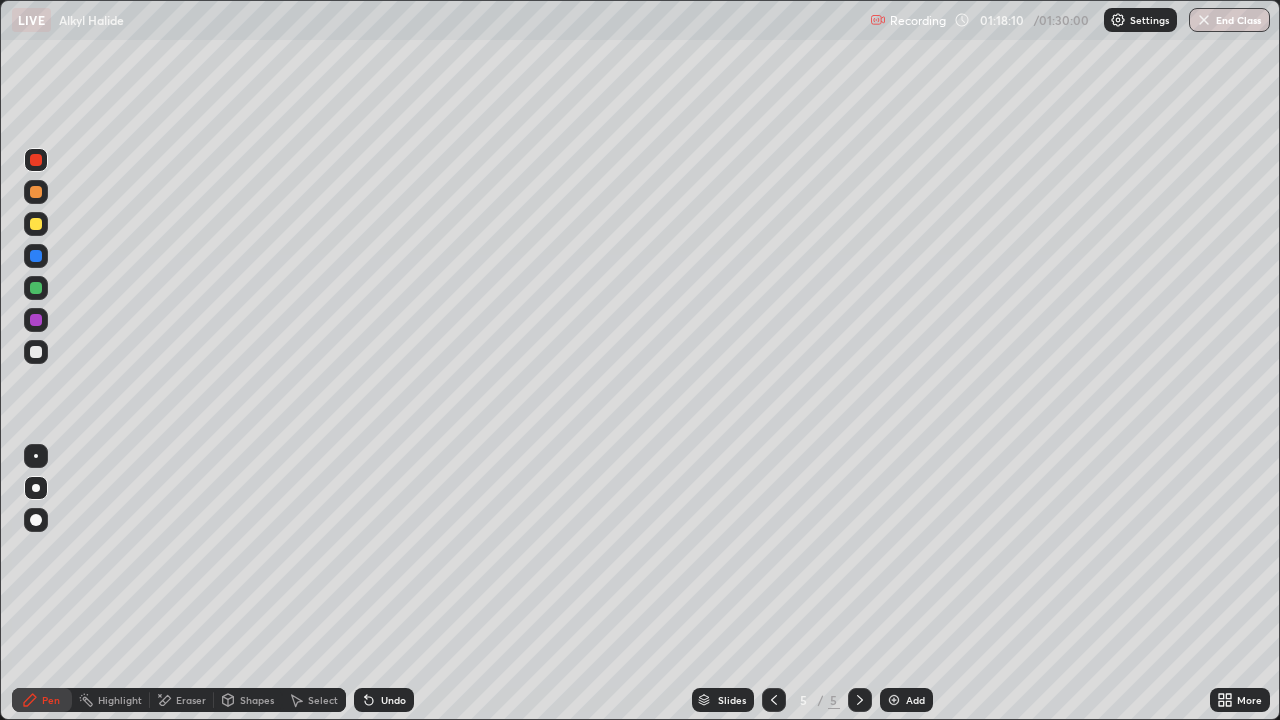 click at bounding box center (894, 700) 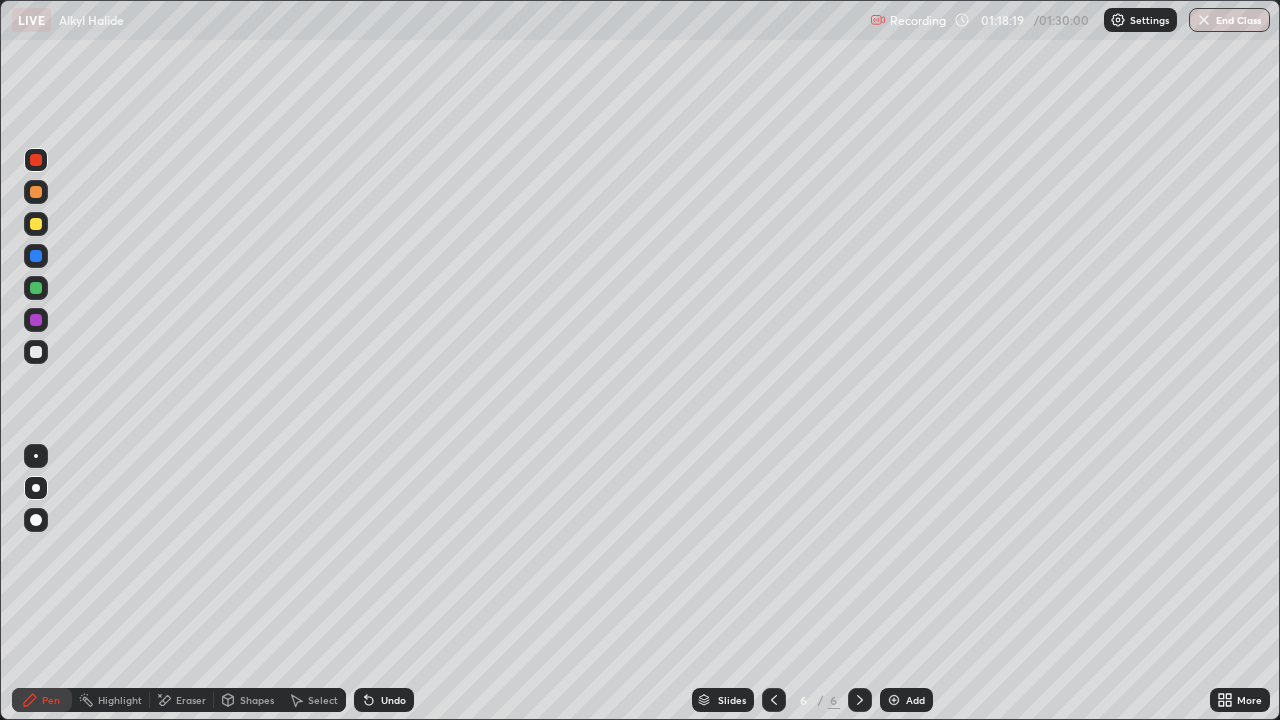 click 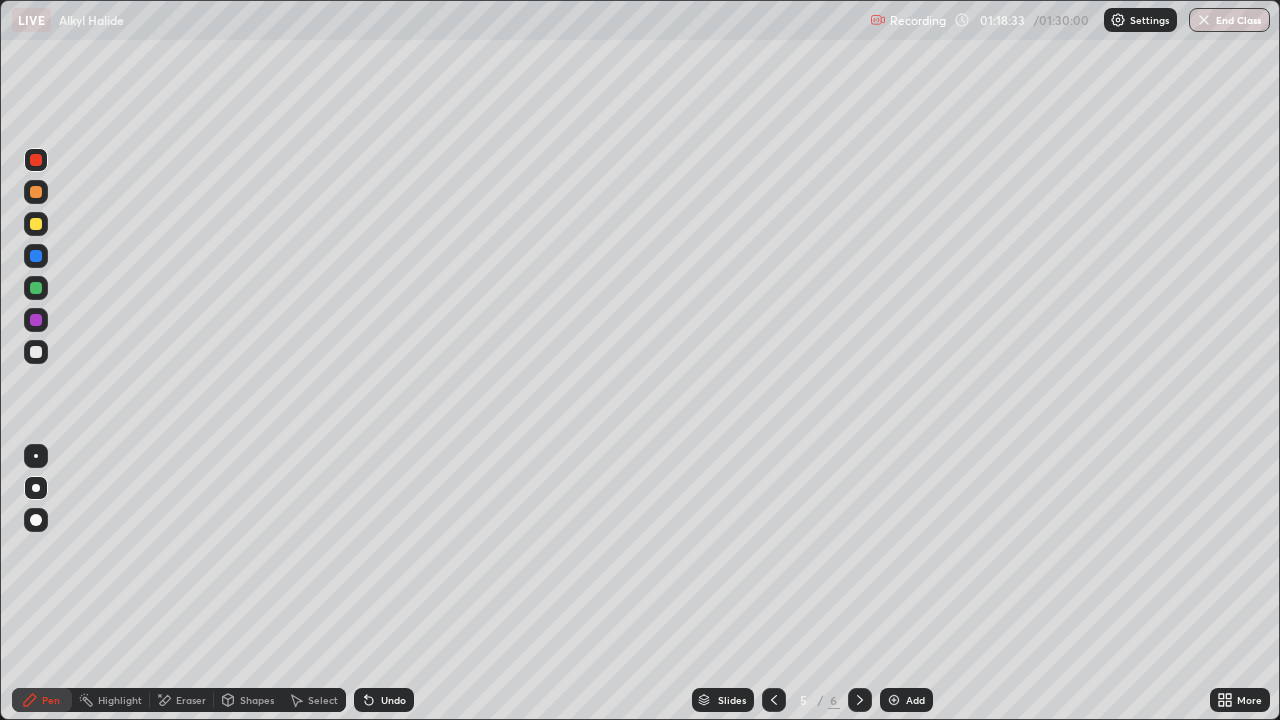 click 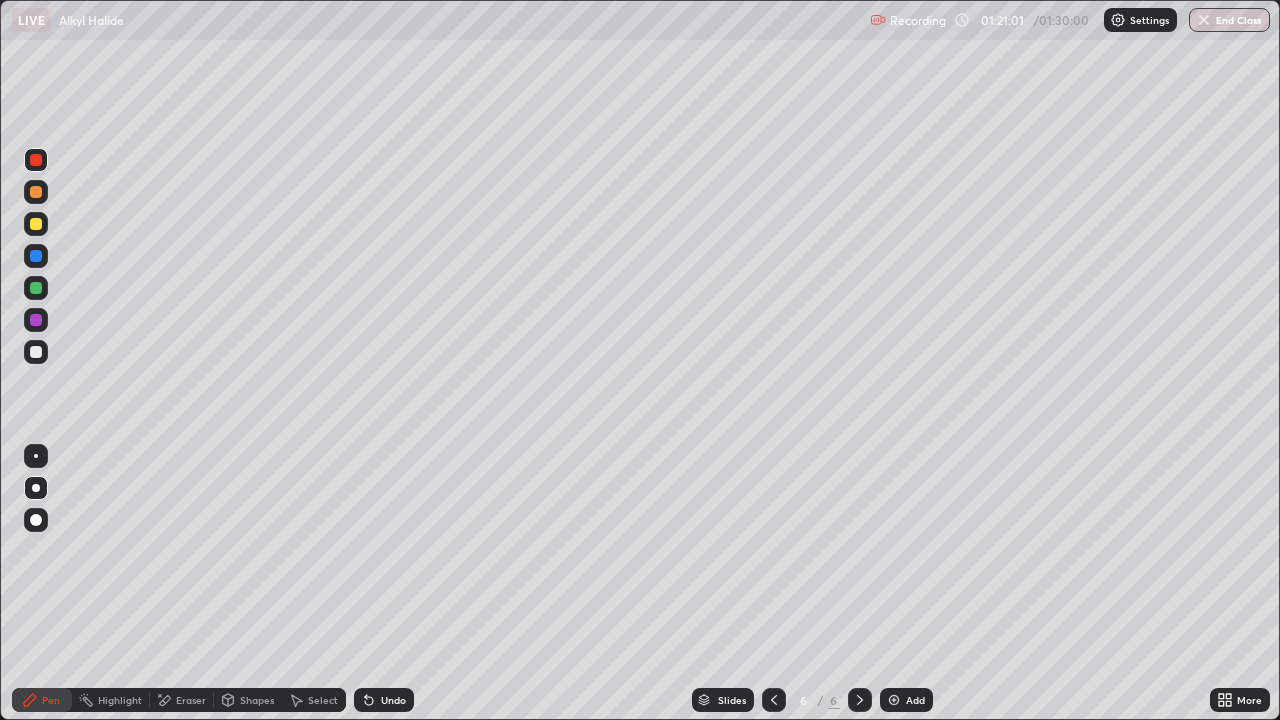 click on "Eraser" at bounding box center (191, 700) 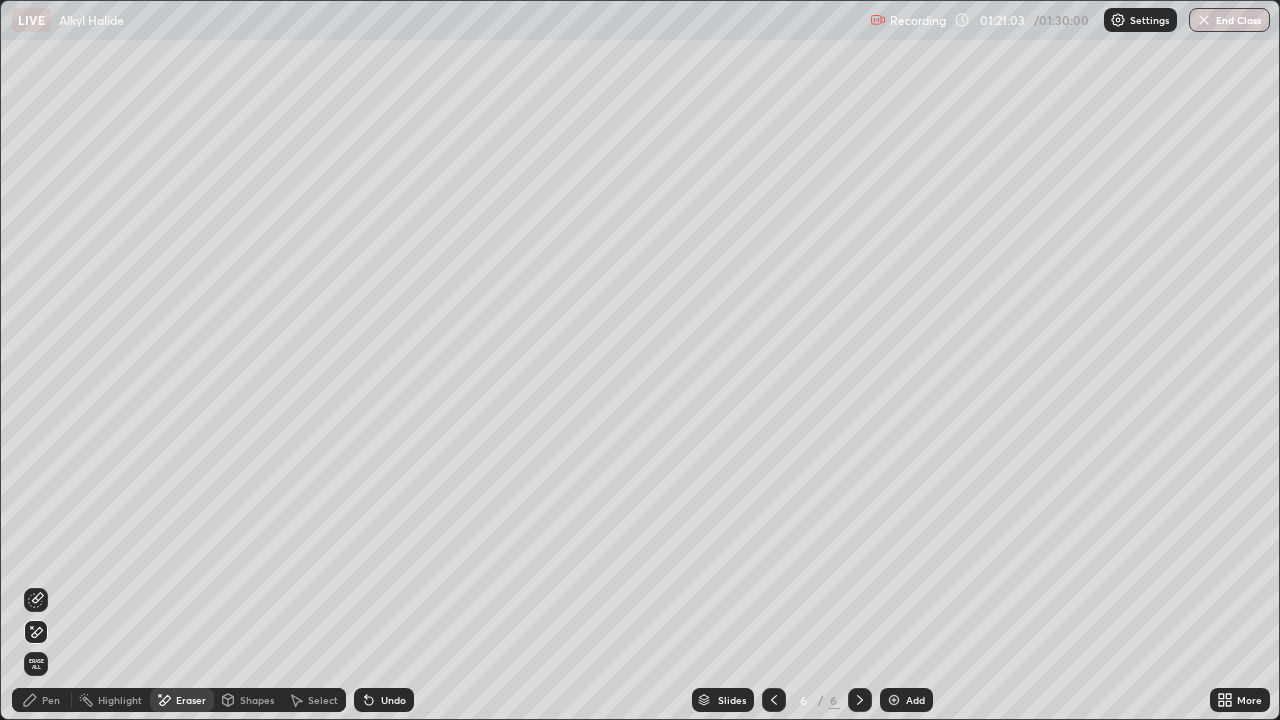 click on "Pen" at bounding box center (51, 700) 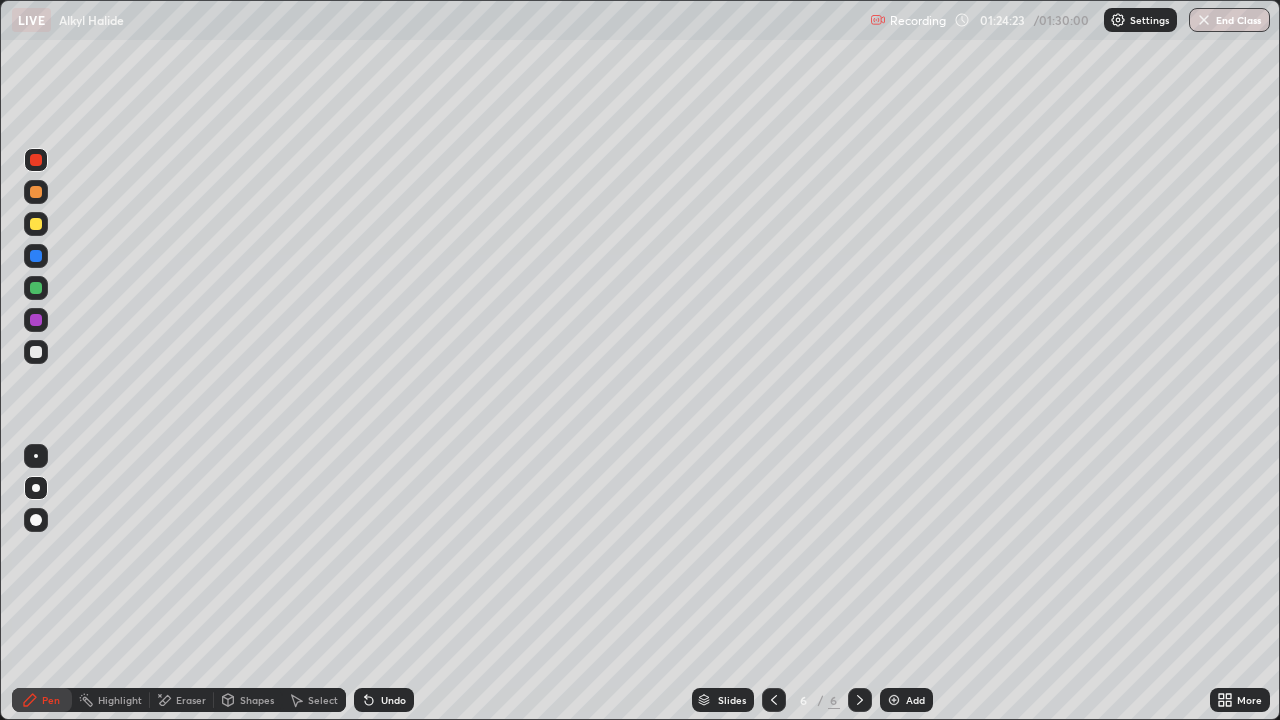 click on "Pen" at bounding box center (42, 700) 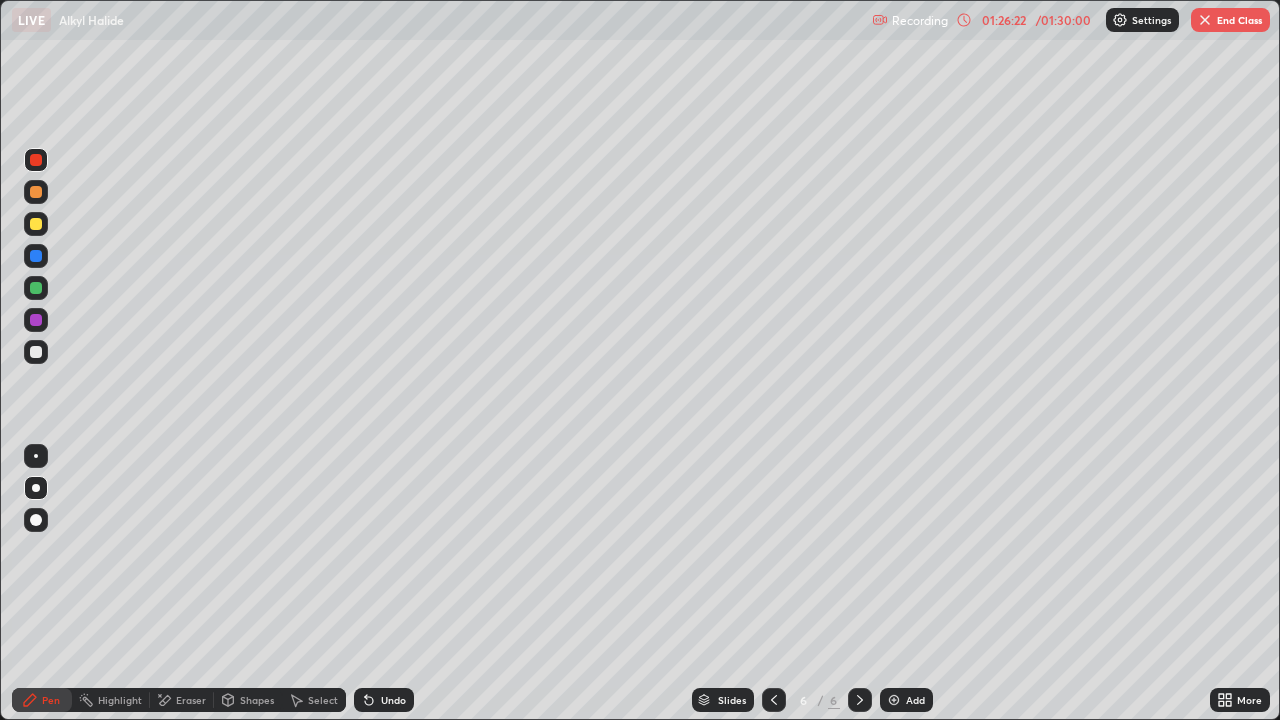 click at bounding box center [36, 288] 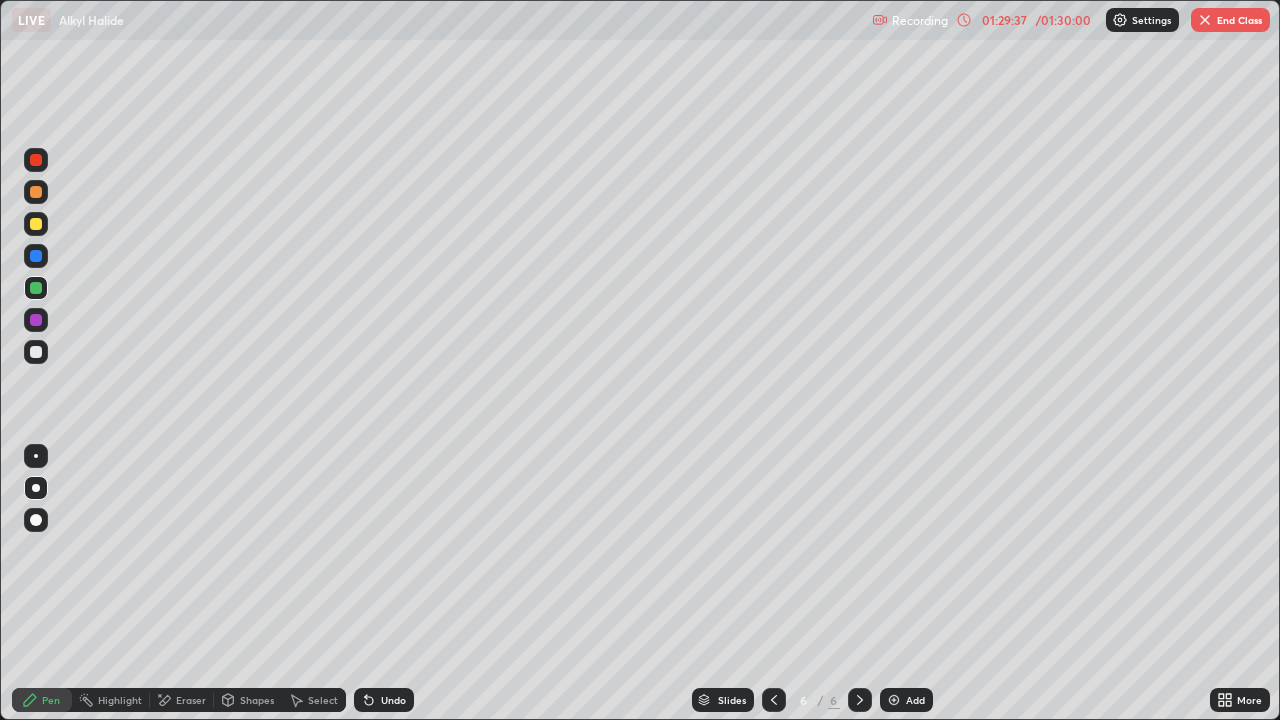 click at bounding box center (894, 700) 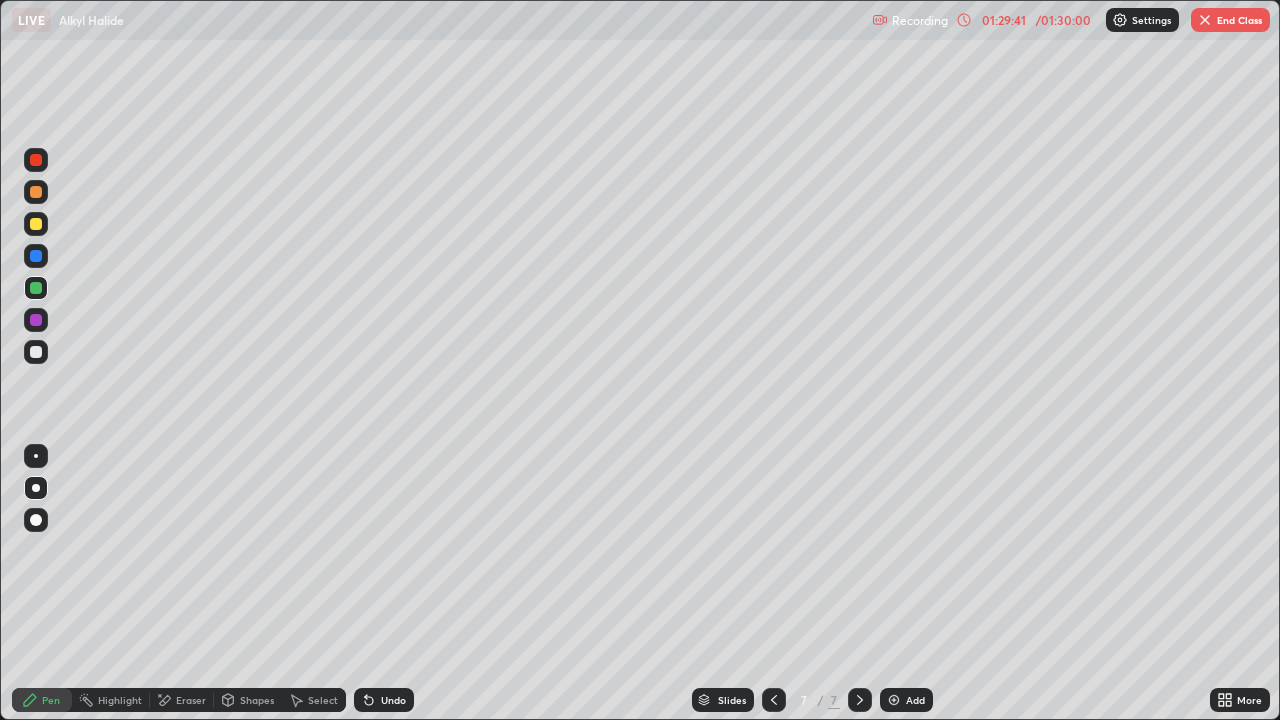 click on "01:29:41" at bounding box center (1004, 20) 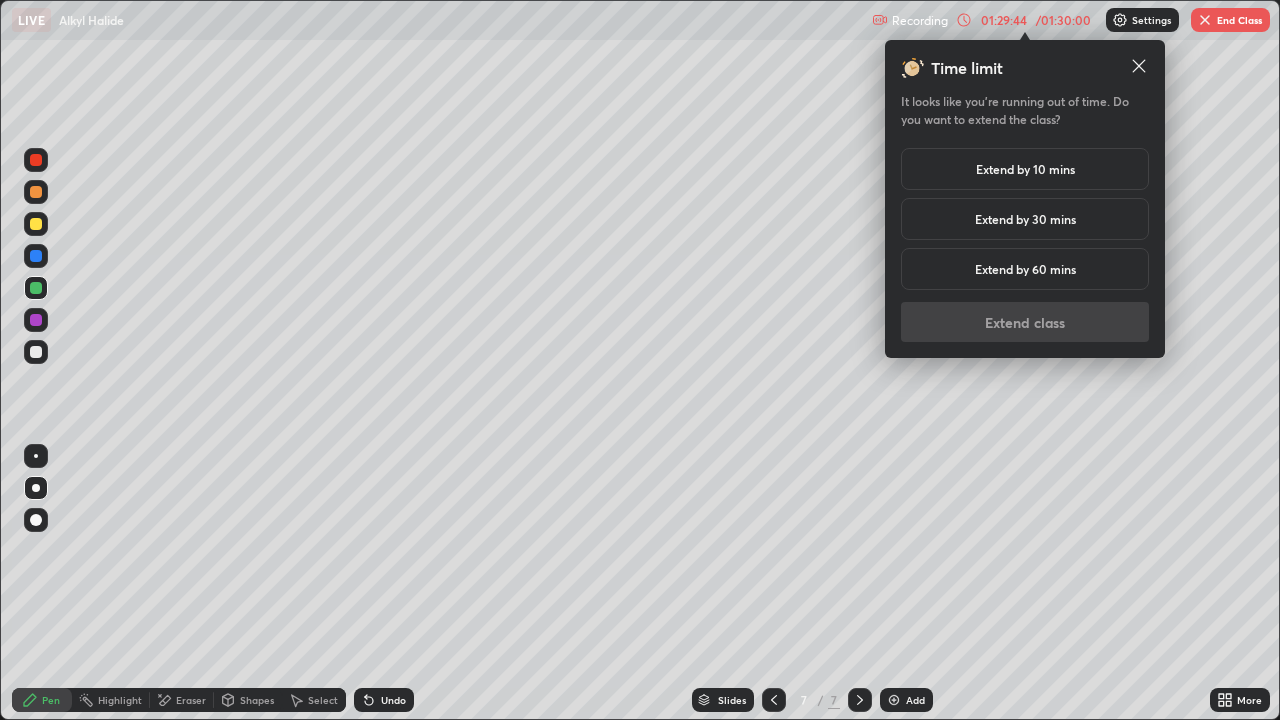 click on "Extend by 30 mins" at bounding box center [1025, 219] 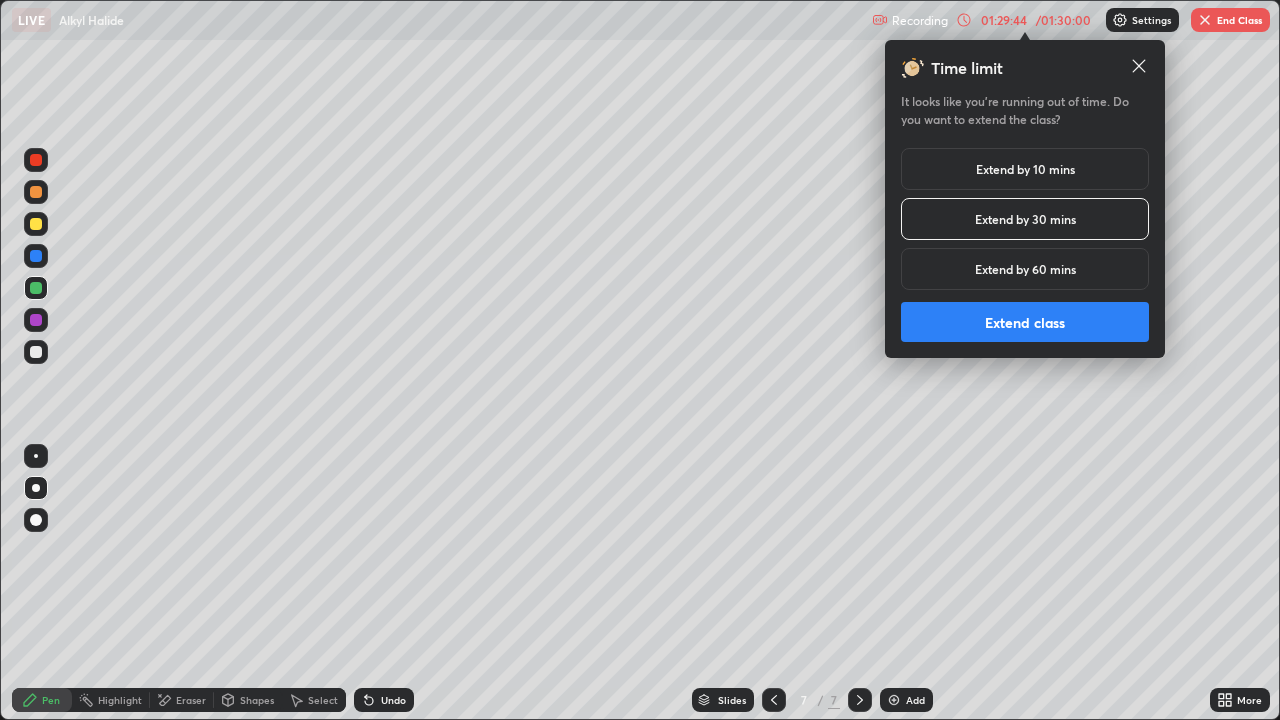 click on "Extend class" at bounding box center (1025, 322) 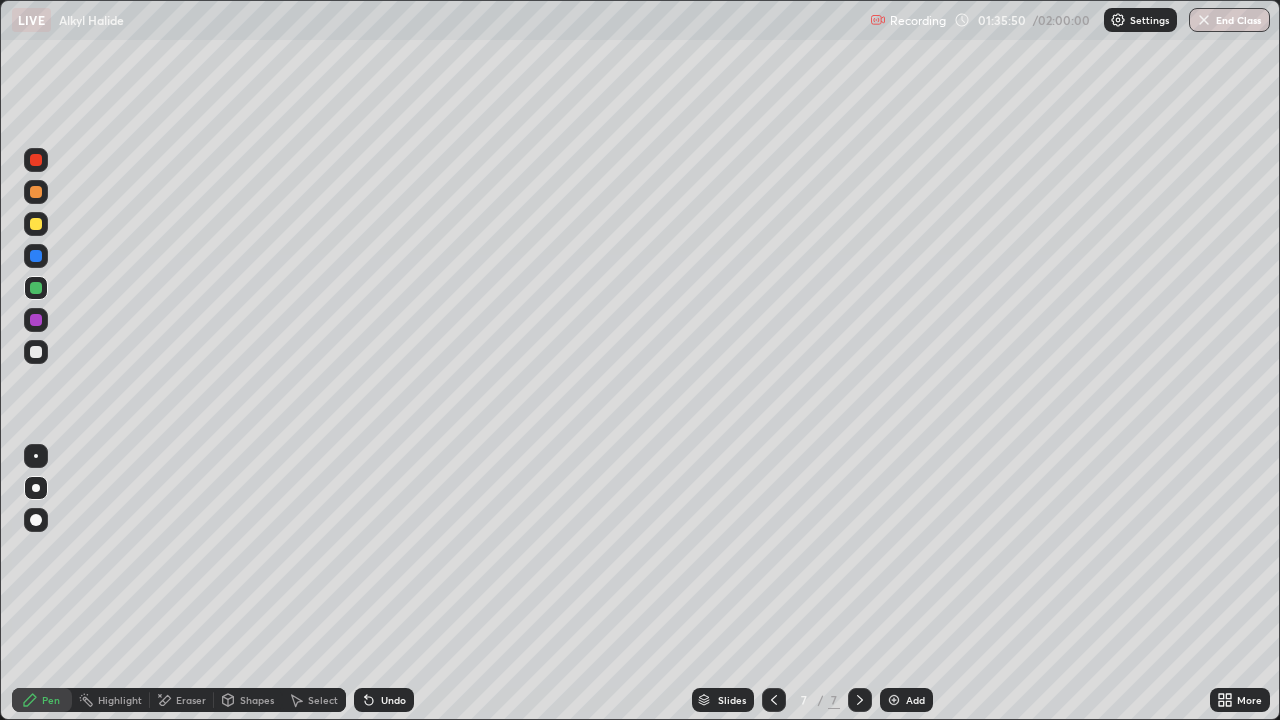 click on "Undo" at bounding box center [384, 700] 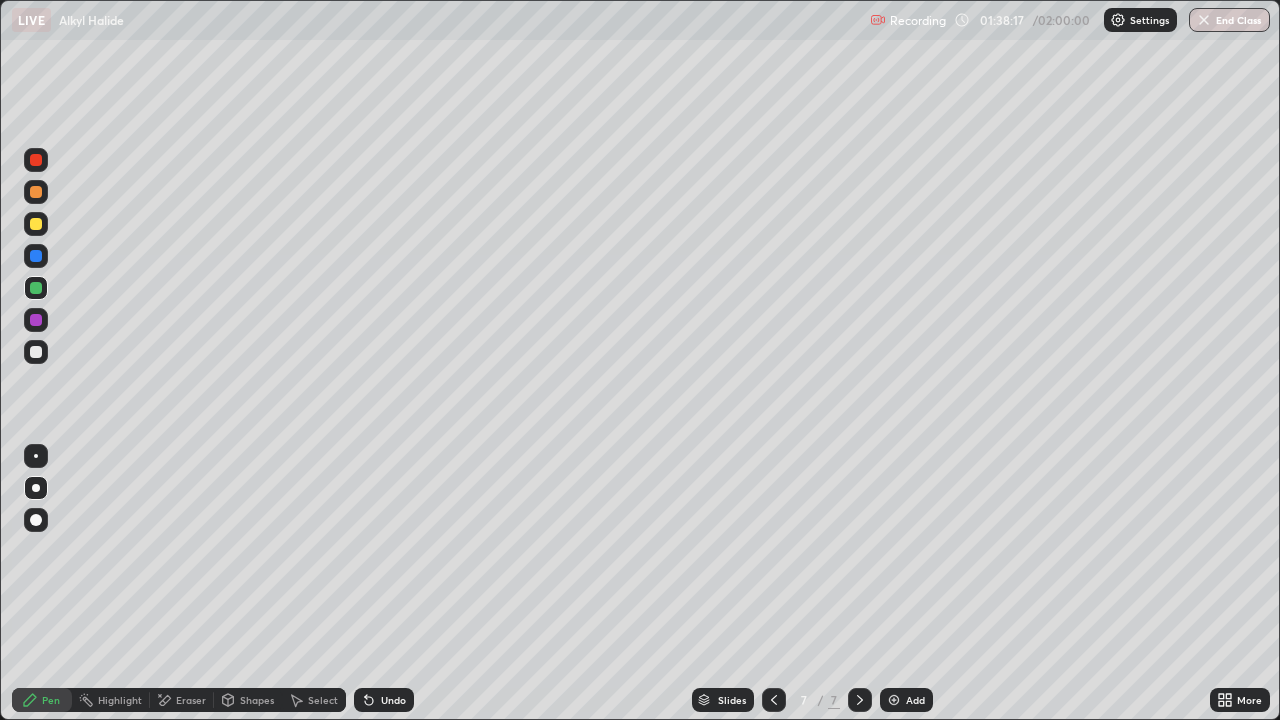 click on "Undo" at bounding box center [393, 700] 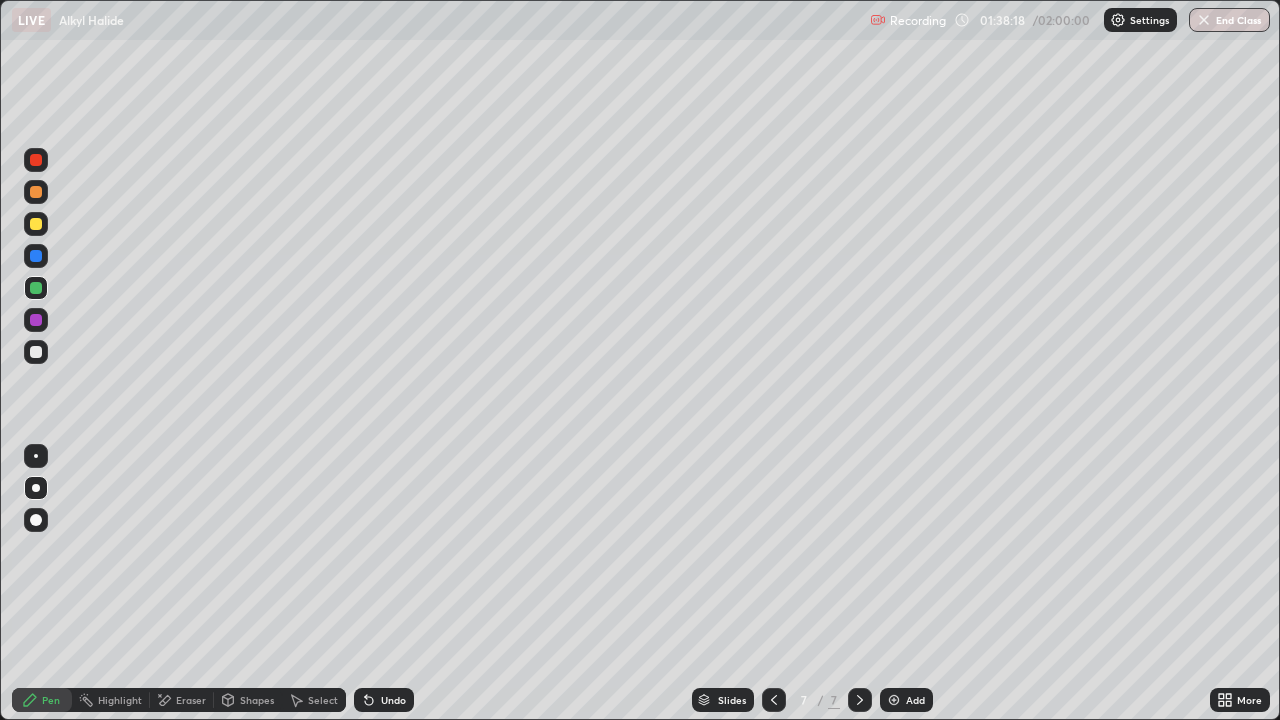 click on "Undo" at bounding box center [384, 700] 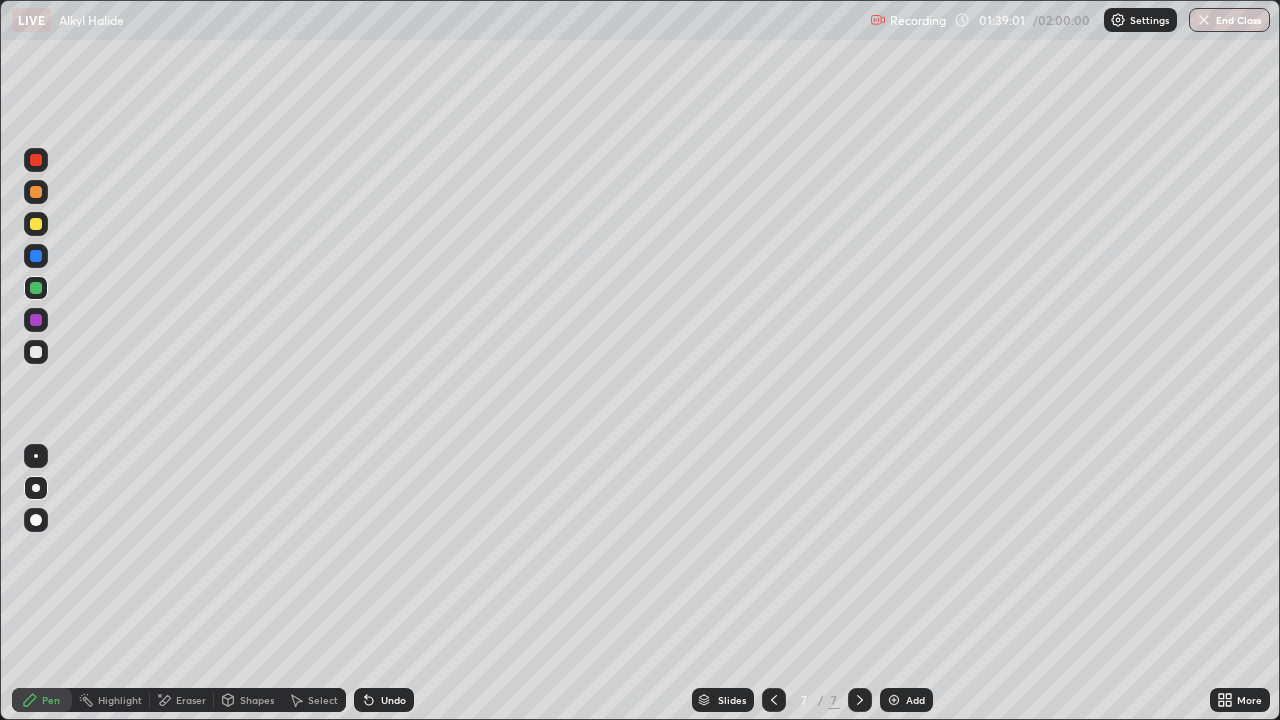 click 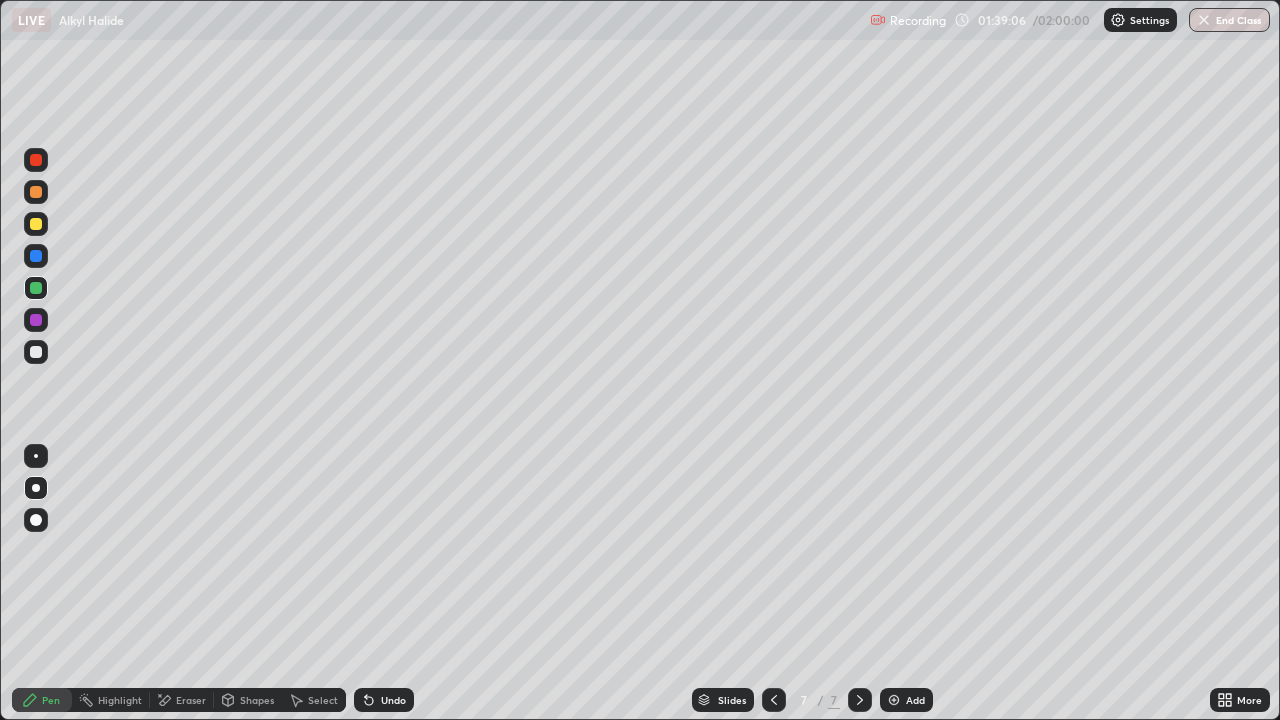 click on "Eraser" at bounding box center (191, 700) 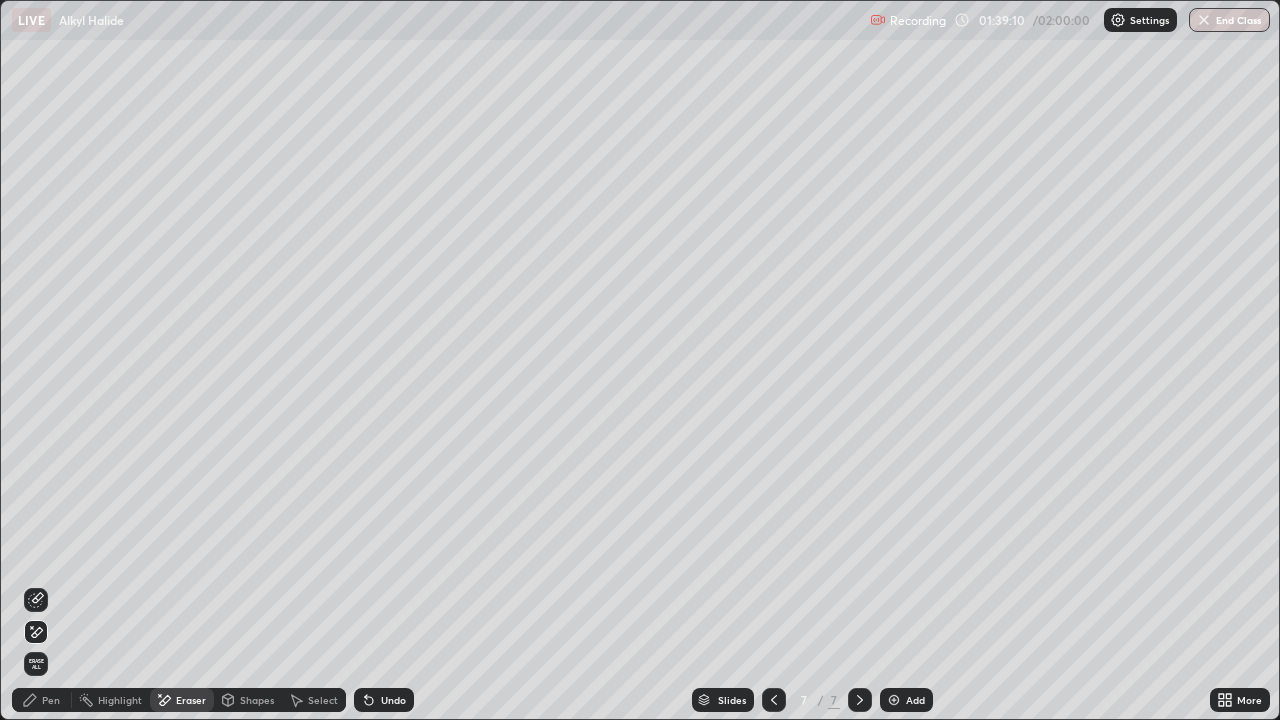 click on "Pen" at bounding box center [42, 700] 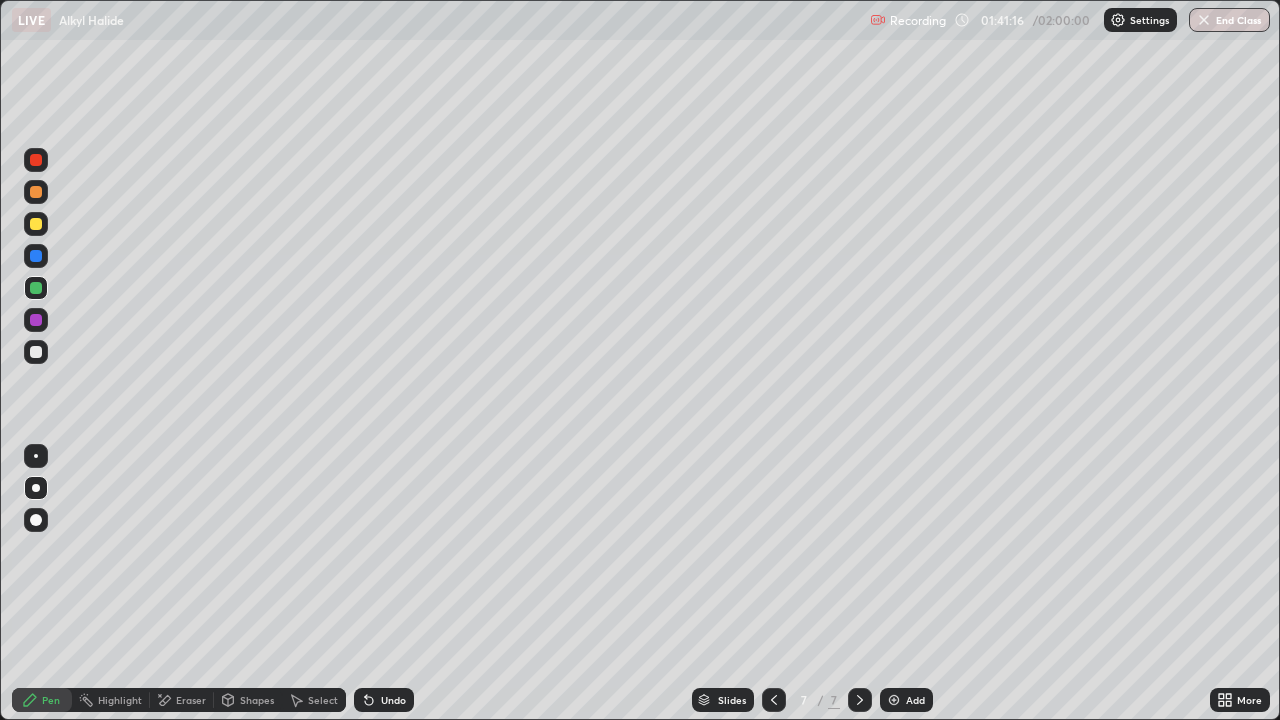 click at bounding box center (36, 320) 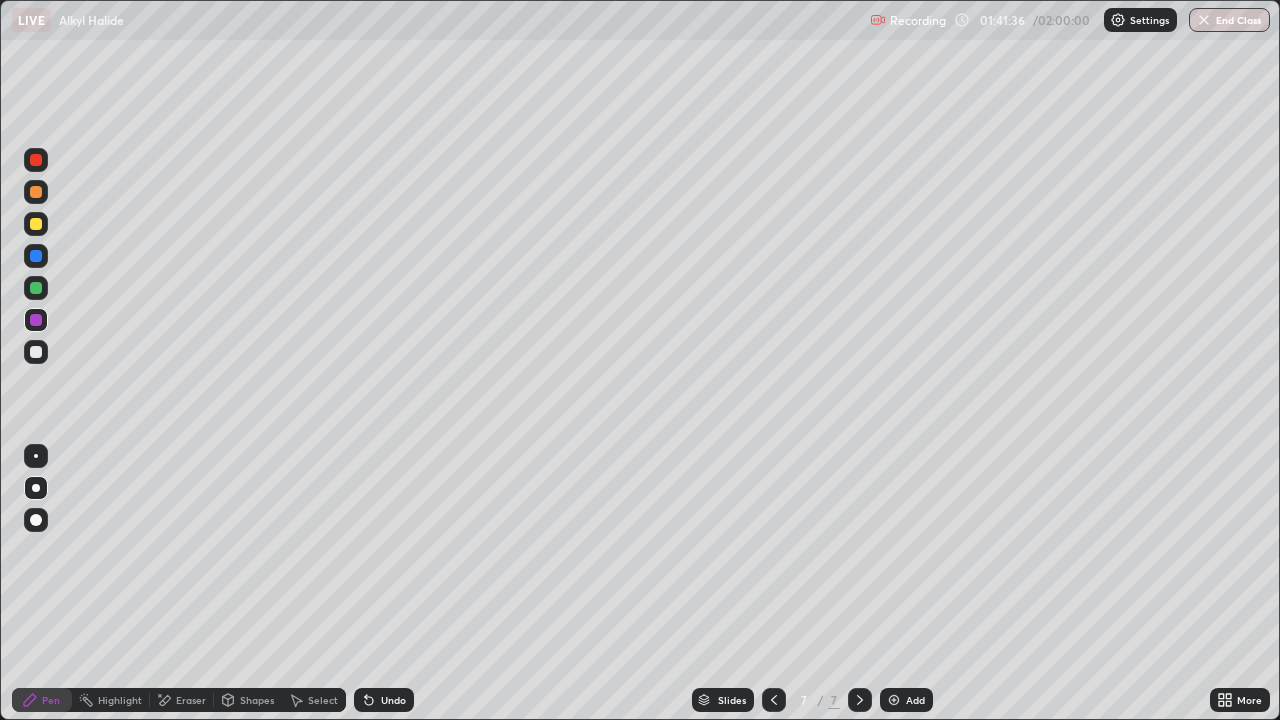 click at bounding box center [36, 352] 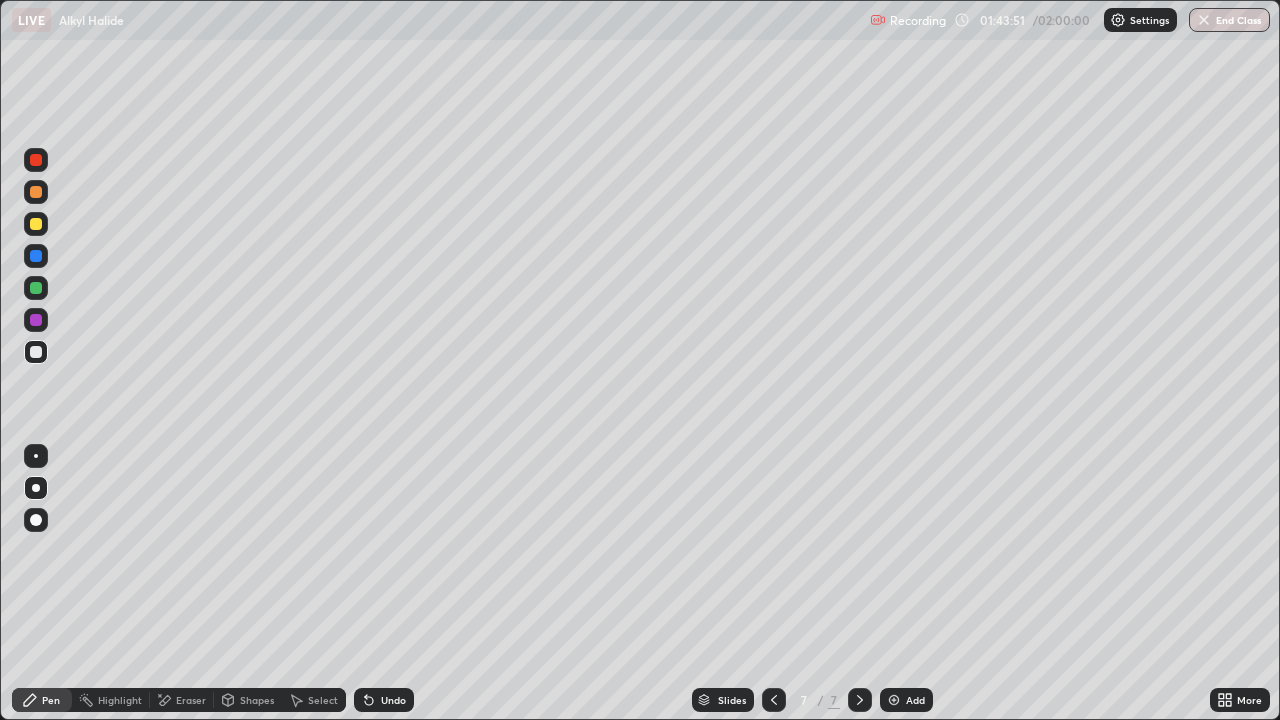 click on "Undo" at bounding box center (384, 700) 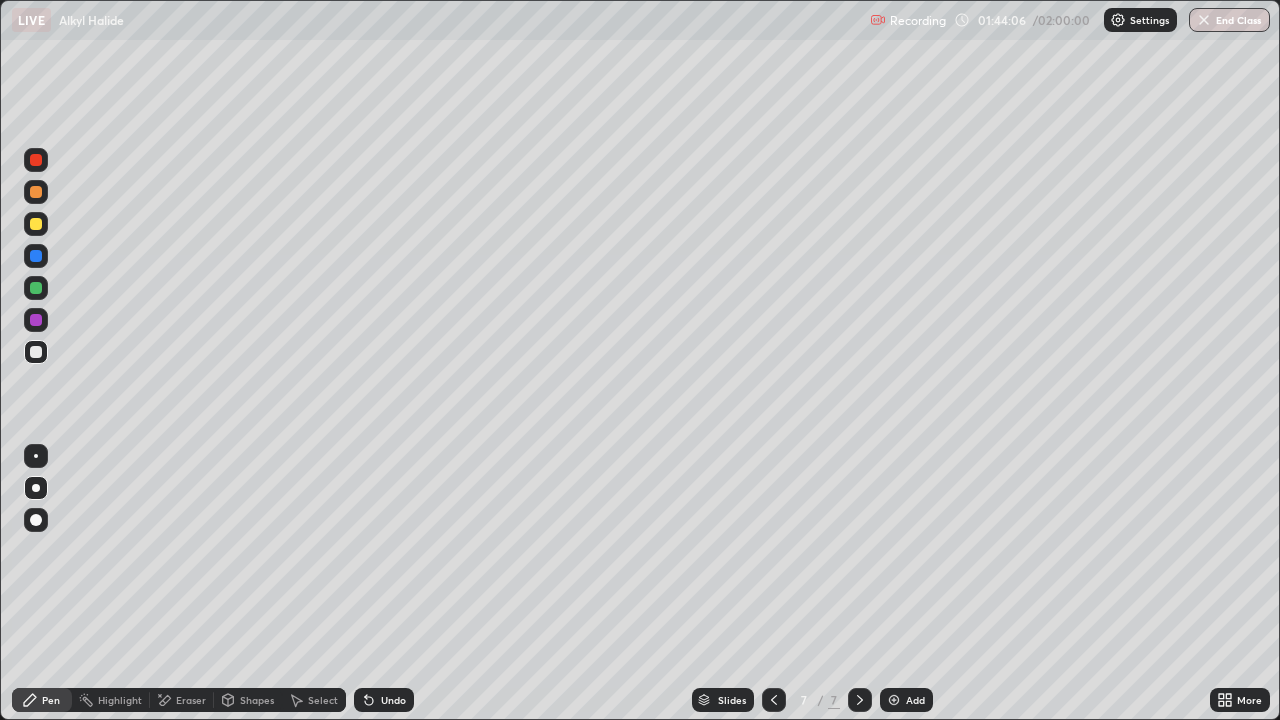 click on "Undo" at bounding box center (384, 700) 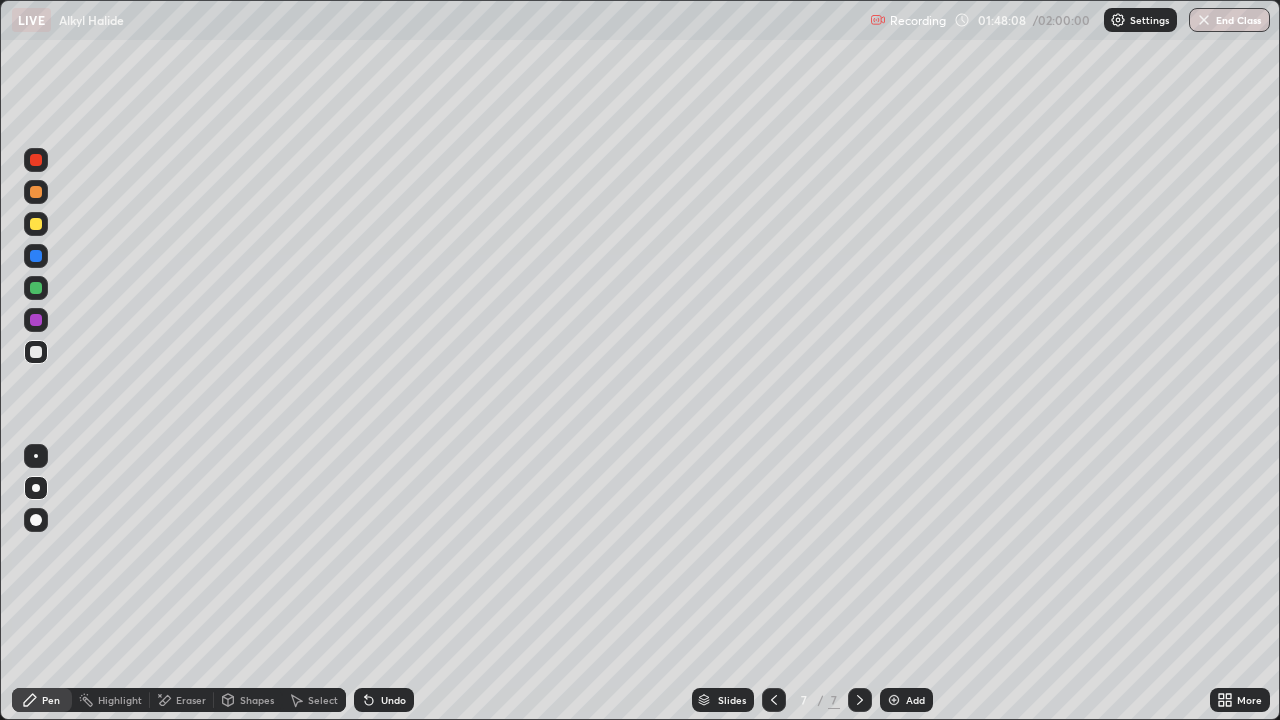click at bounding box center (894, 700) 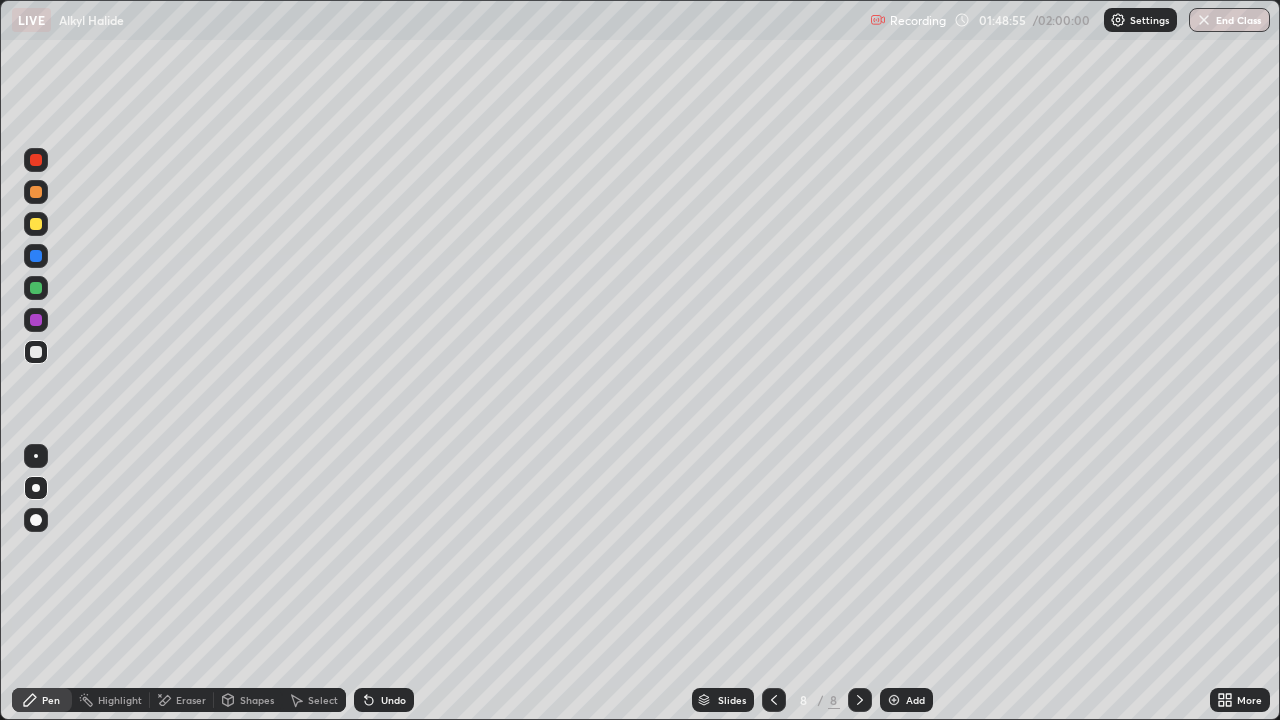 click on "Undo" at bounding box center (384, 700) 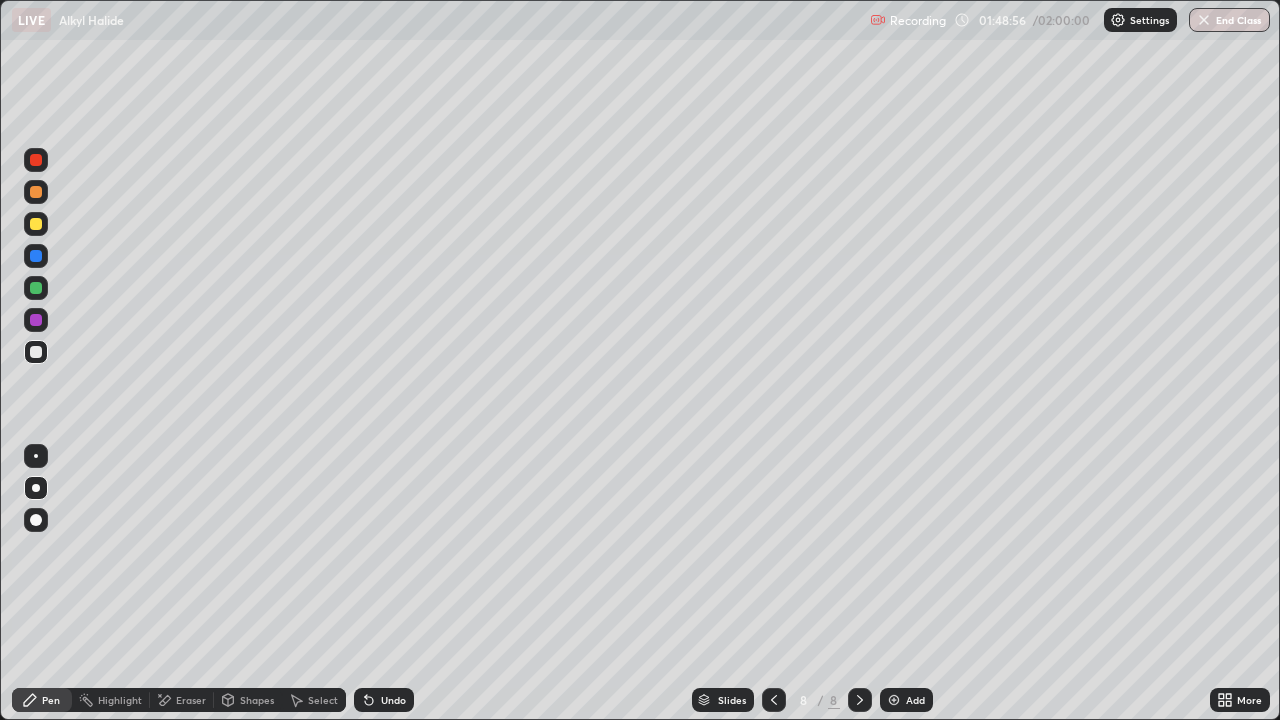 click 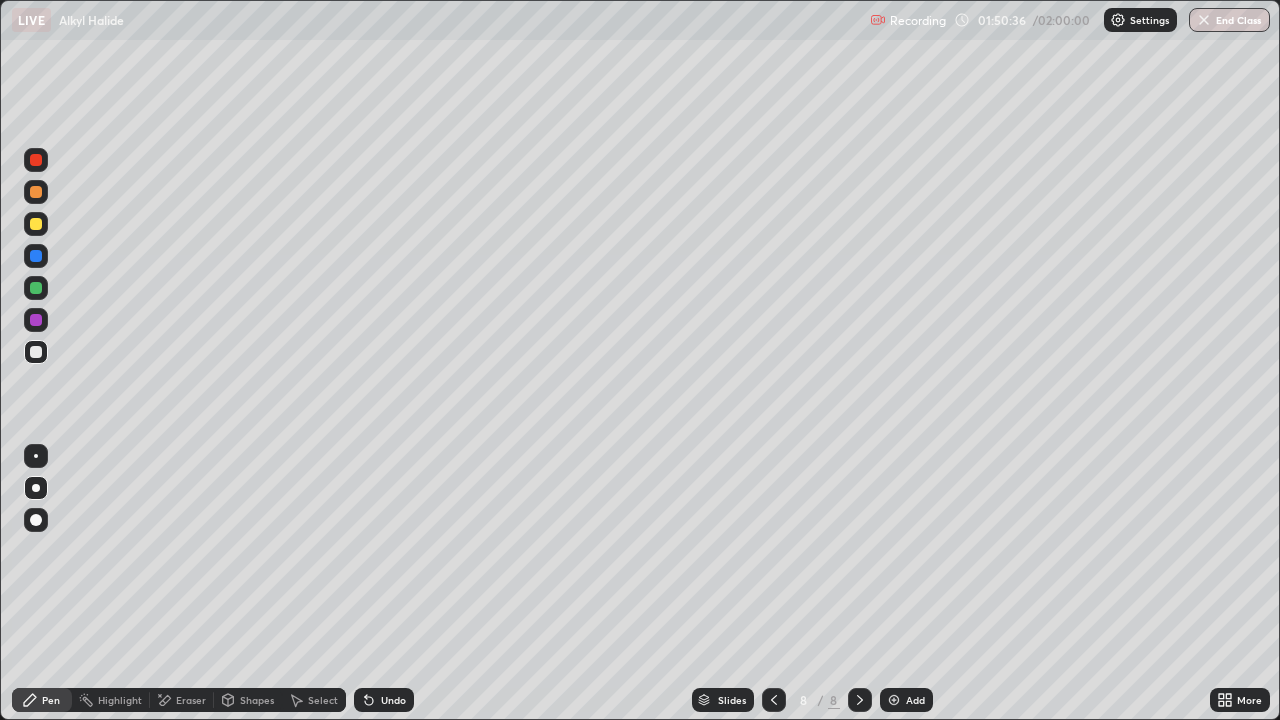 click on "Undo" at bounding box center (384, 700) 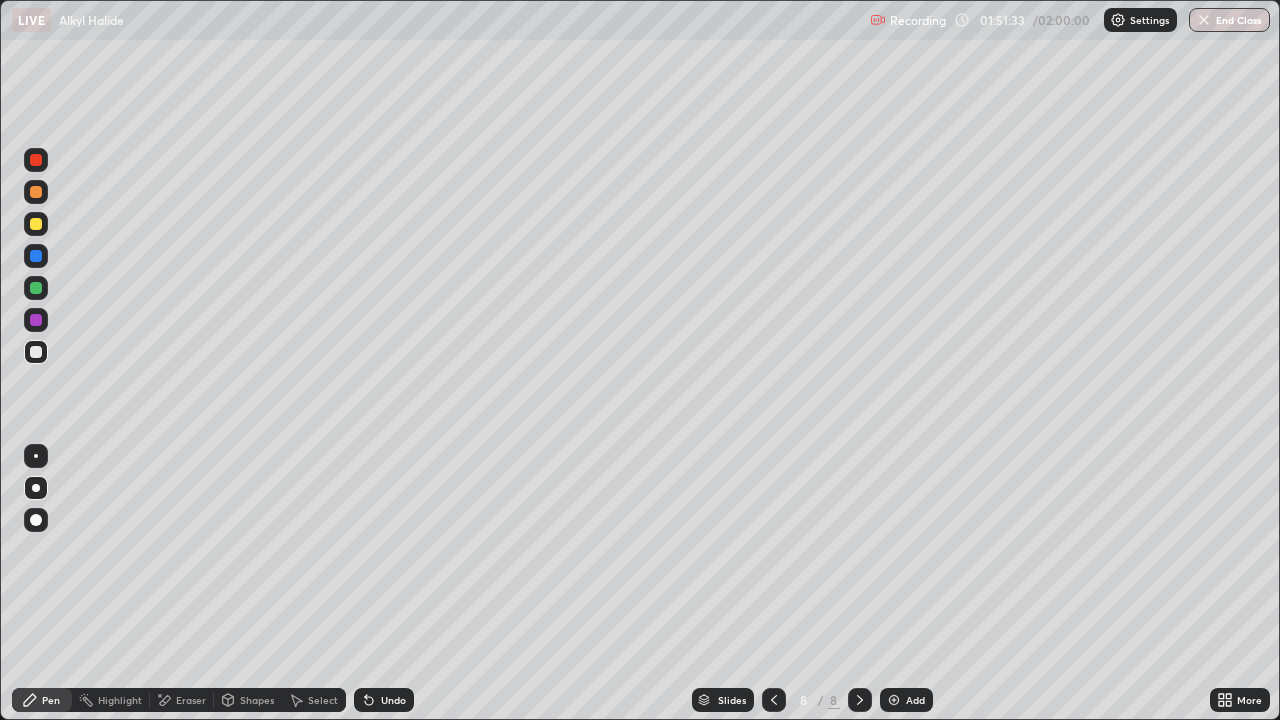click on "Undo" at bounding box center (393, 700) 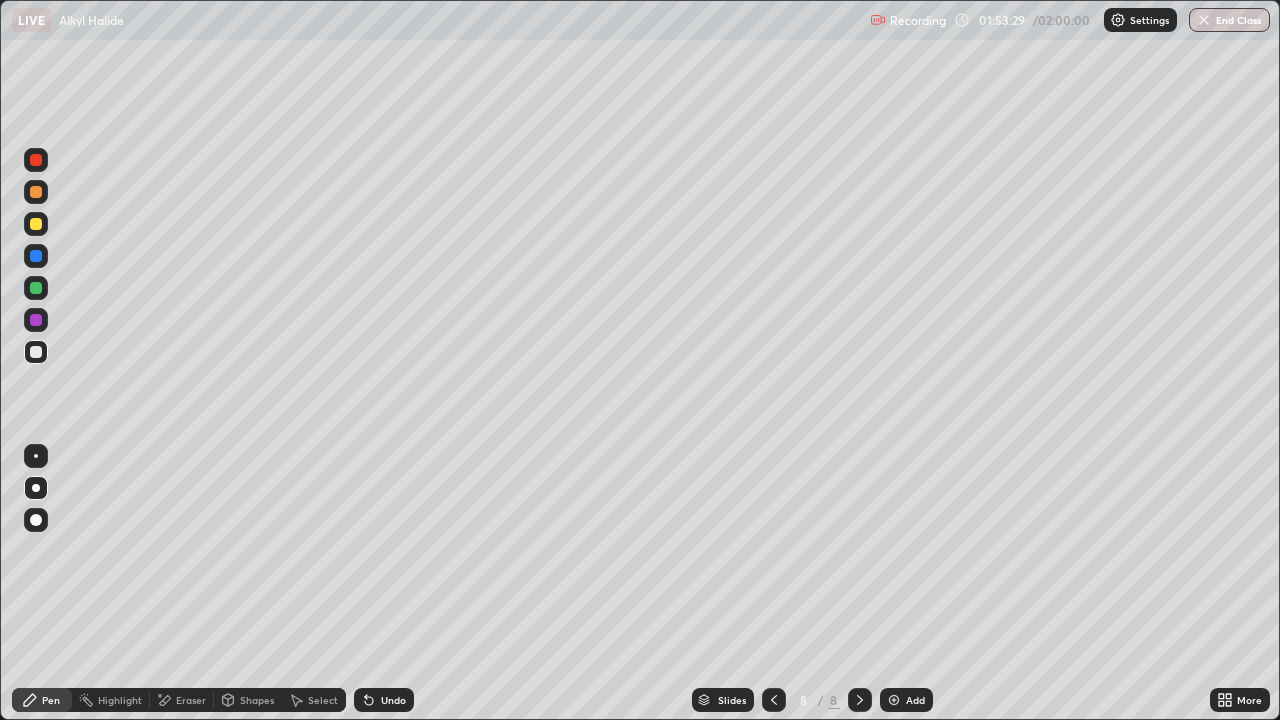 click 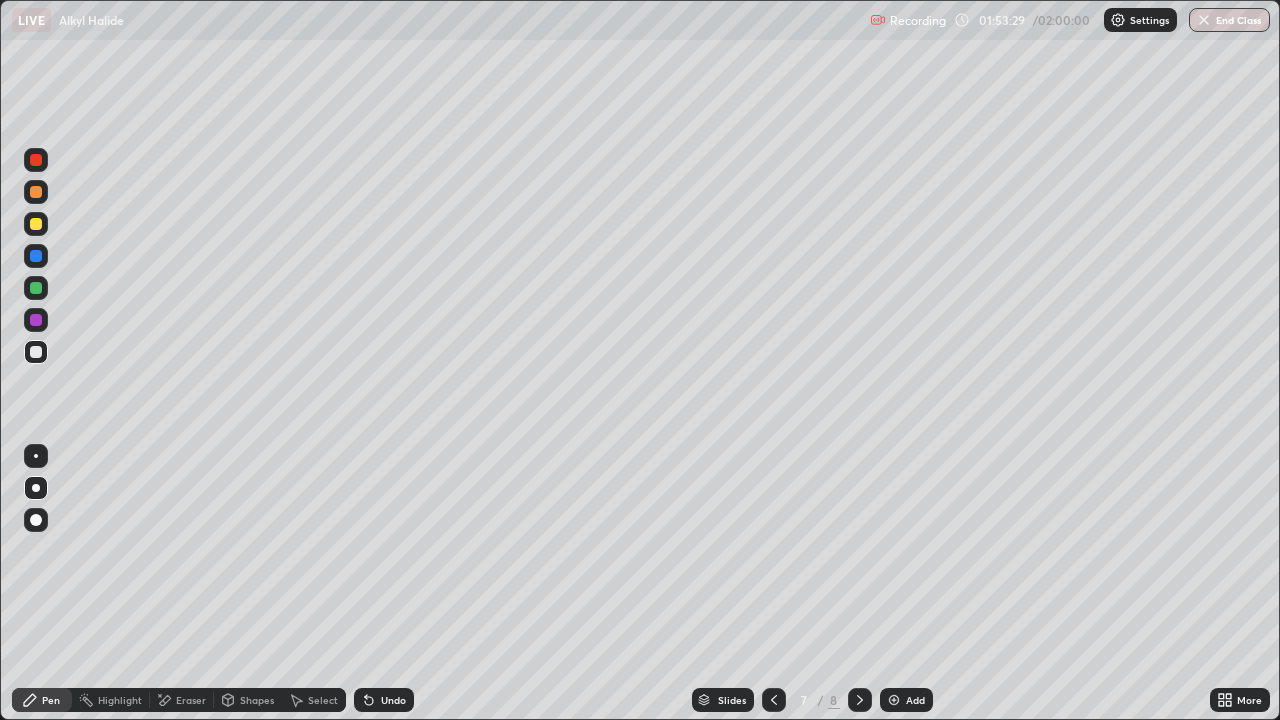 click 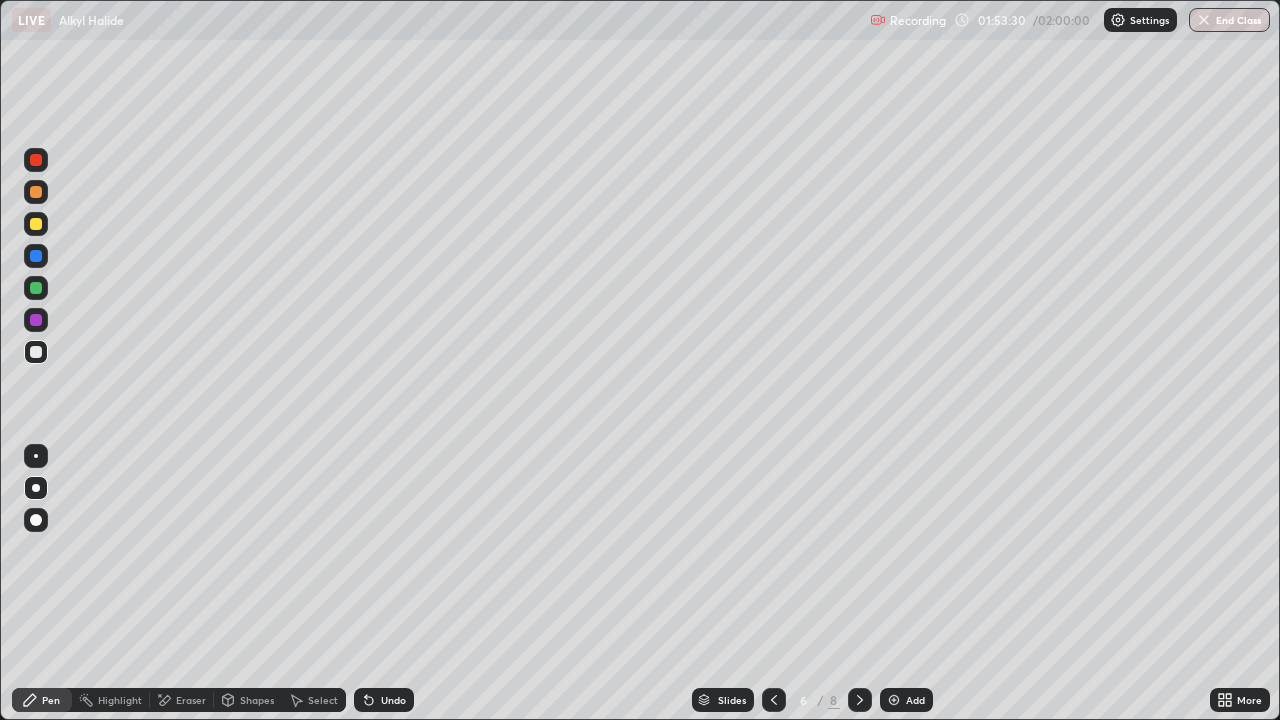 click 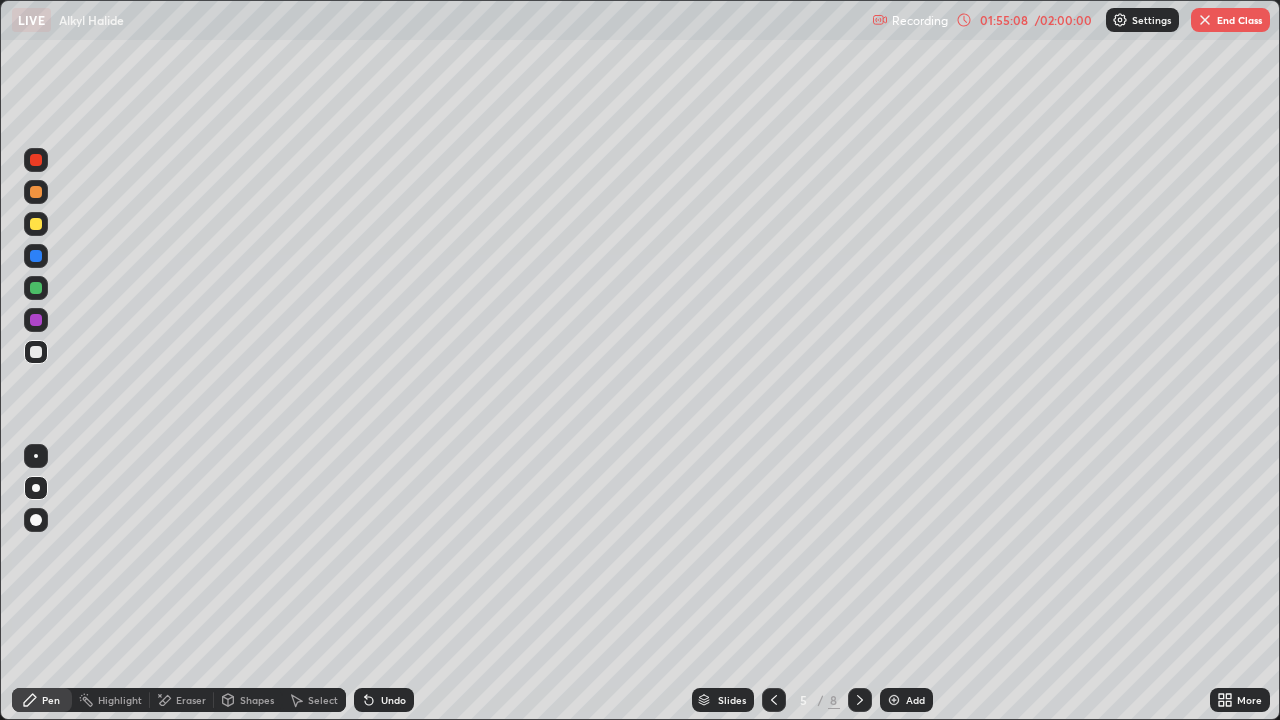 click 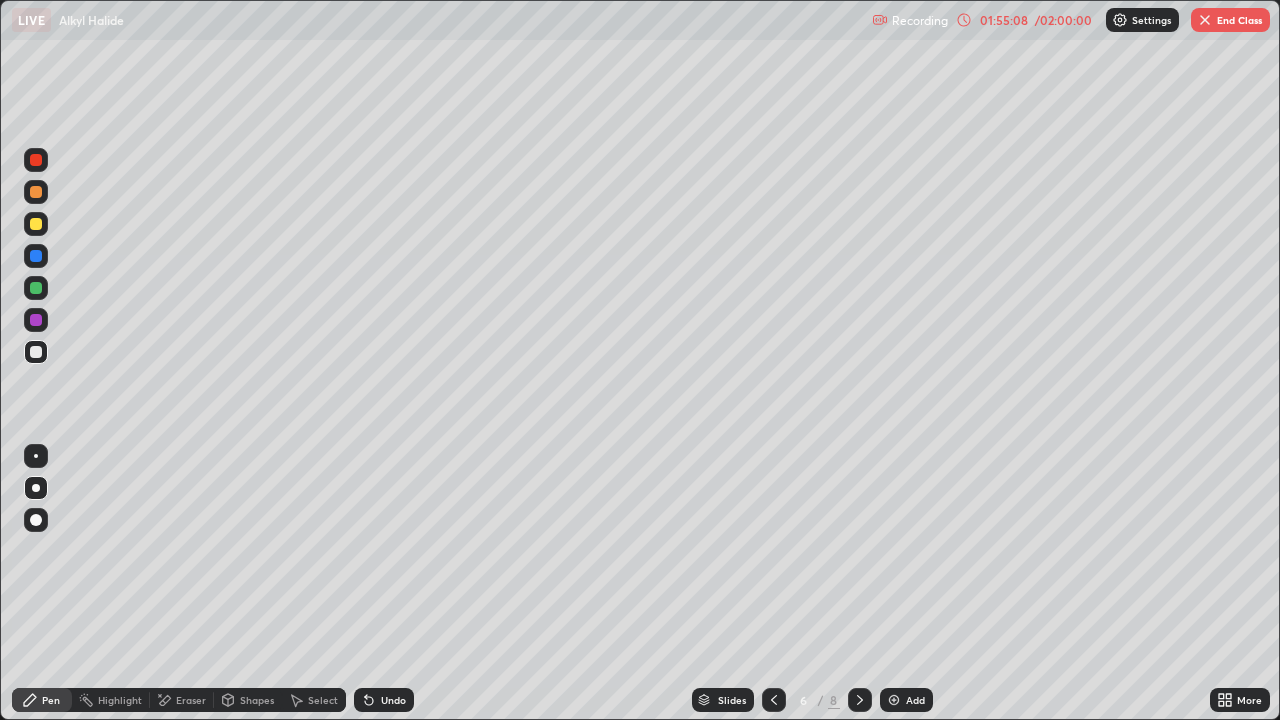 click 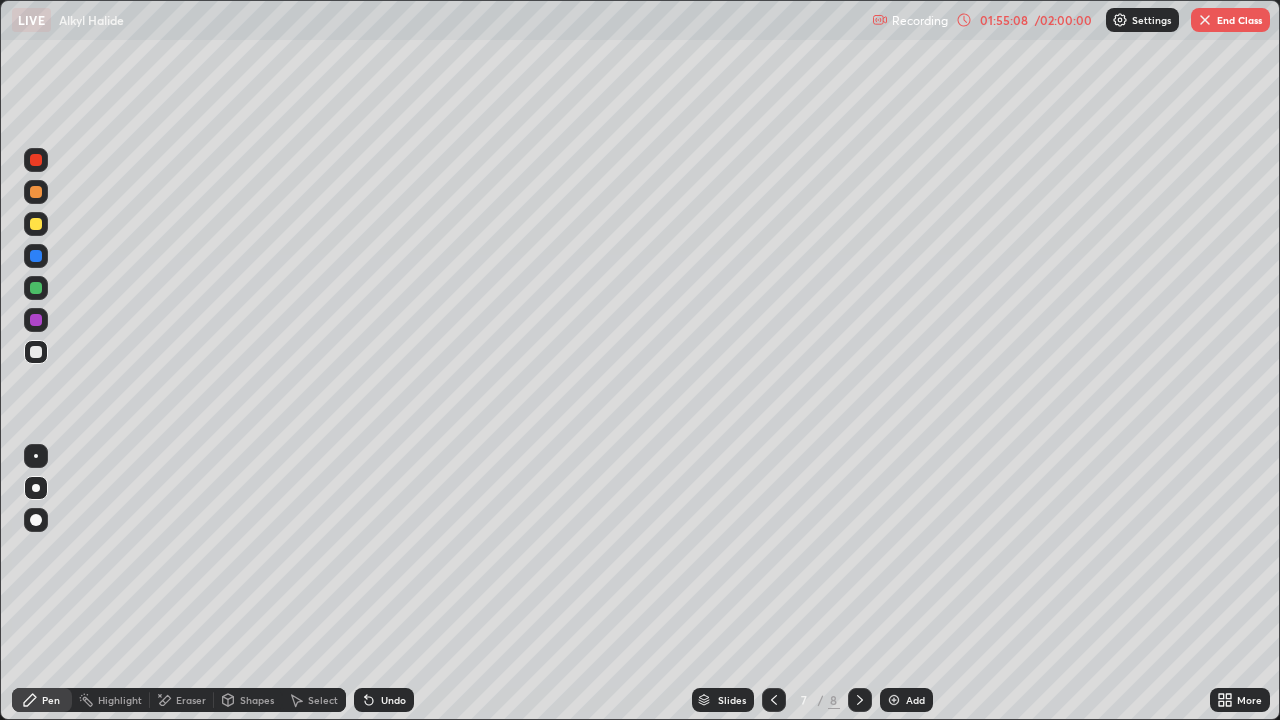 click at bounding box center [860, 700] 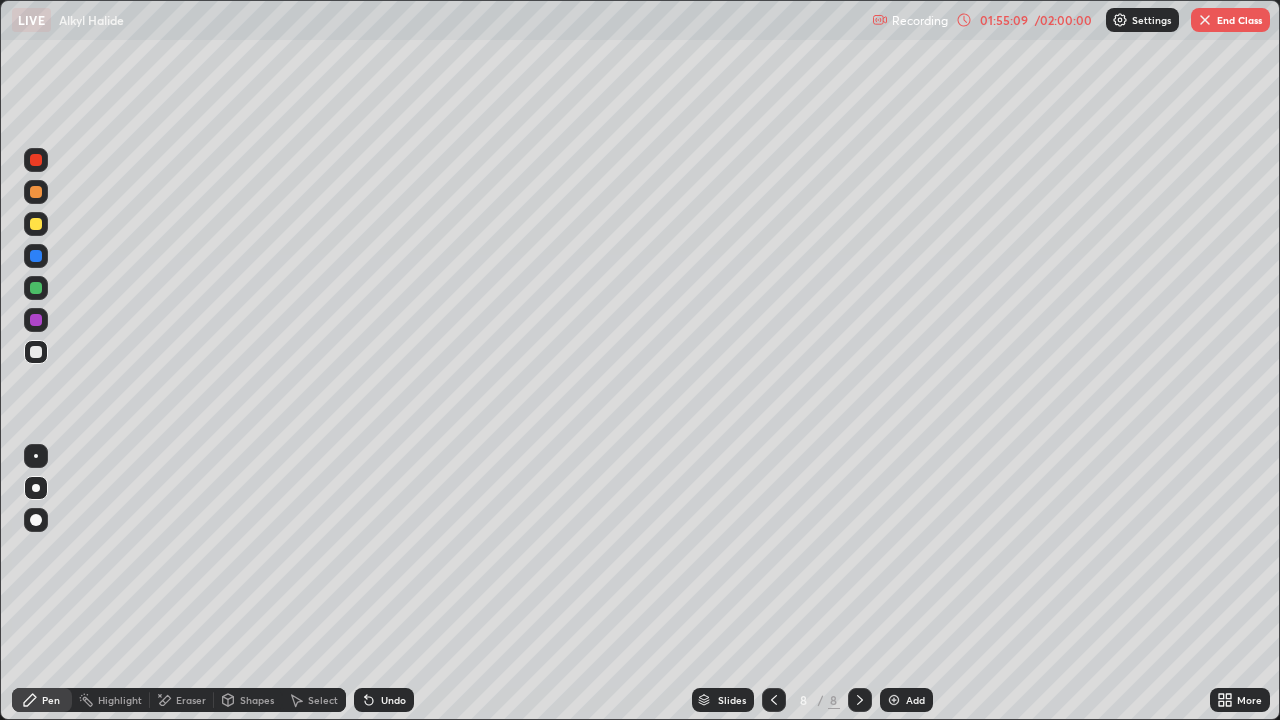 click at bounding box center (860, 700) 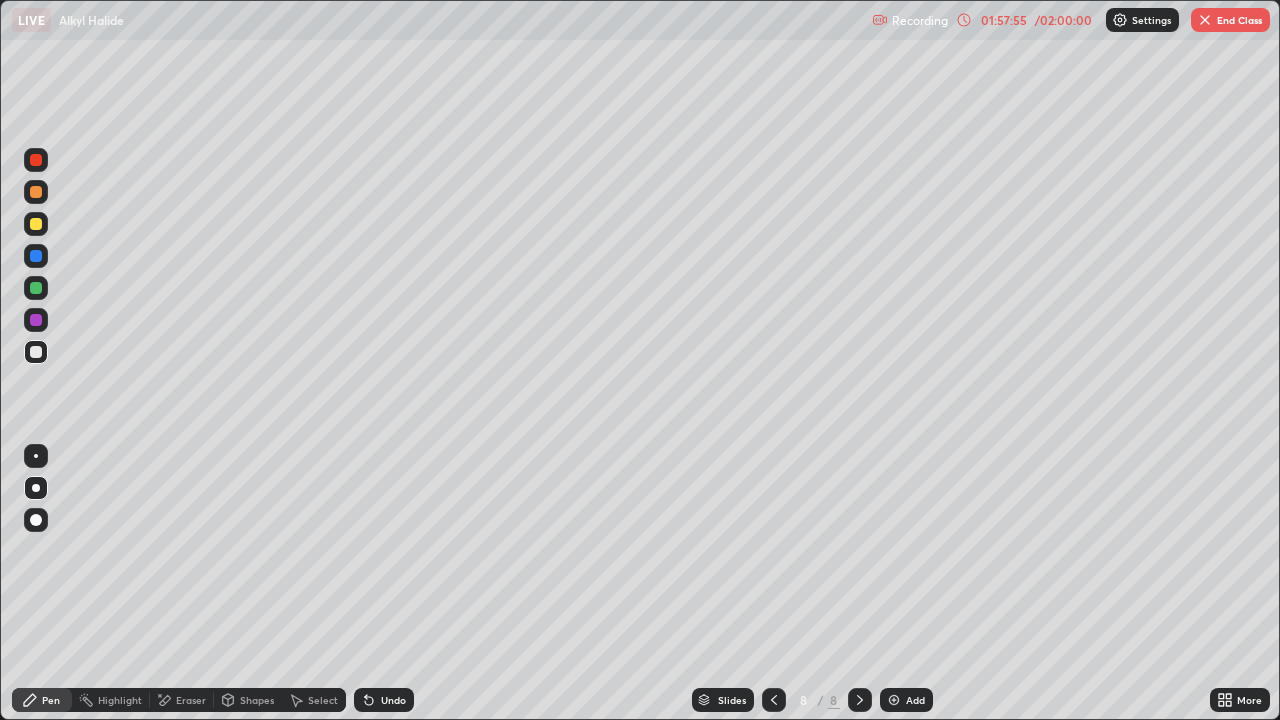 click on "End Class" at bounding box center [1230, 20] 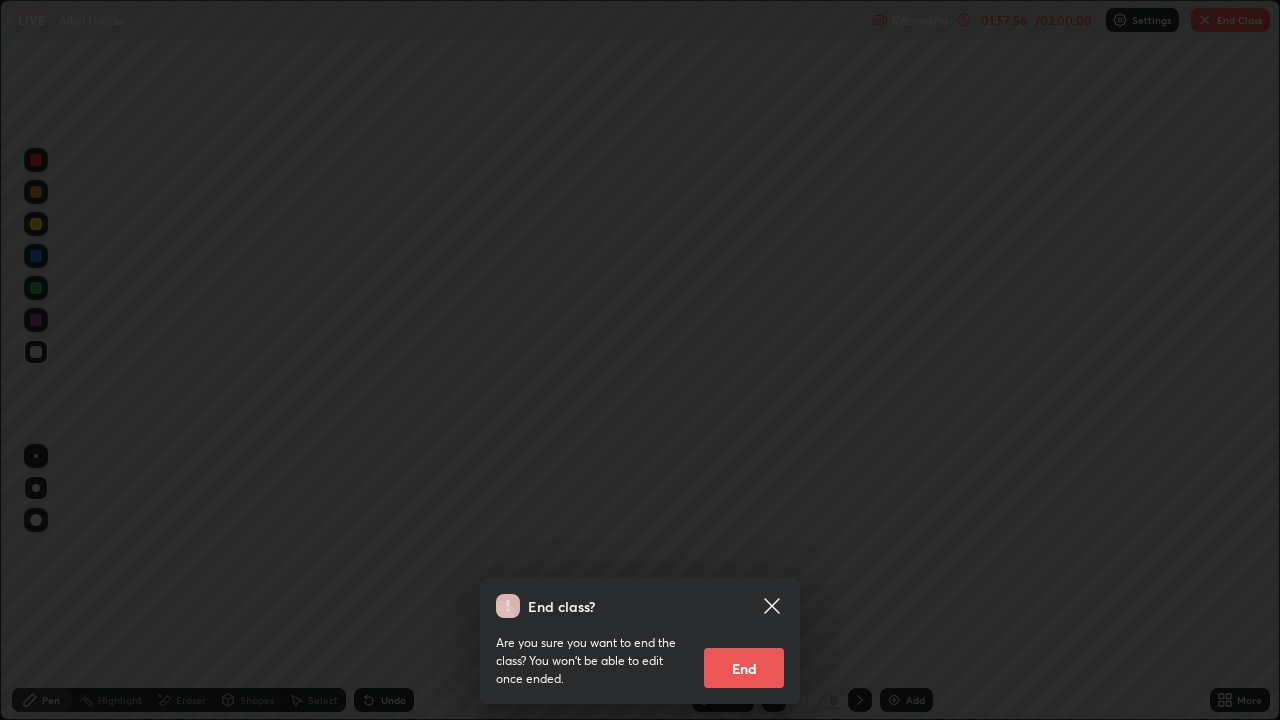 click on "End" at bounding box center (744, 668) 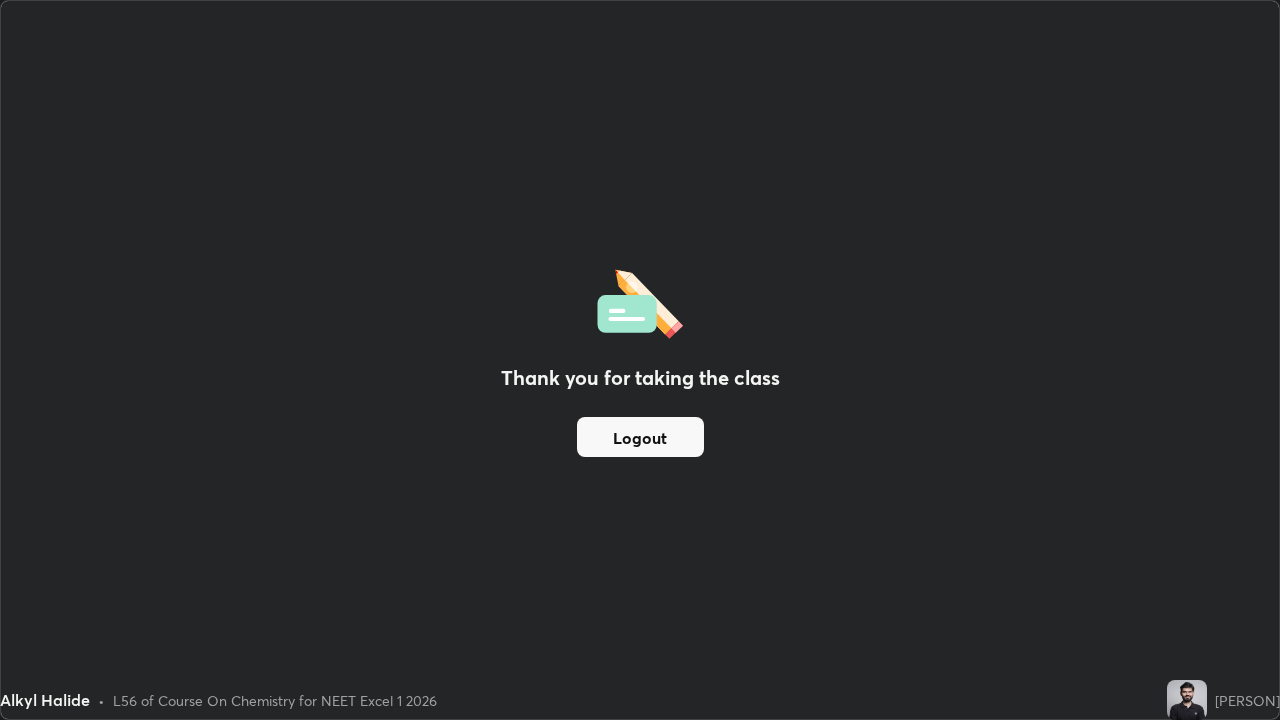 click on "Logout" at bounding box center (640, 437) 